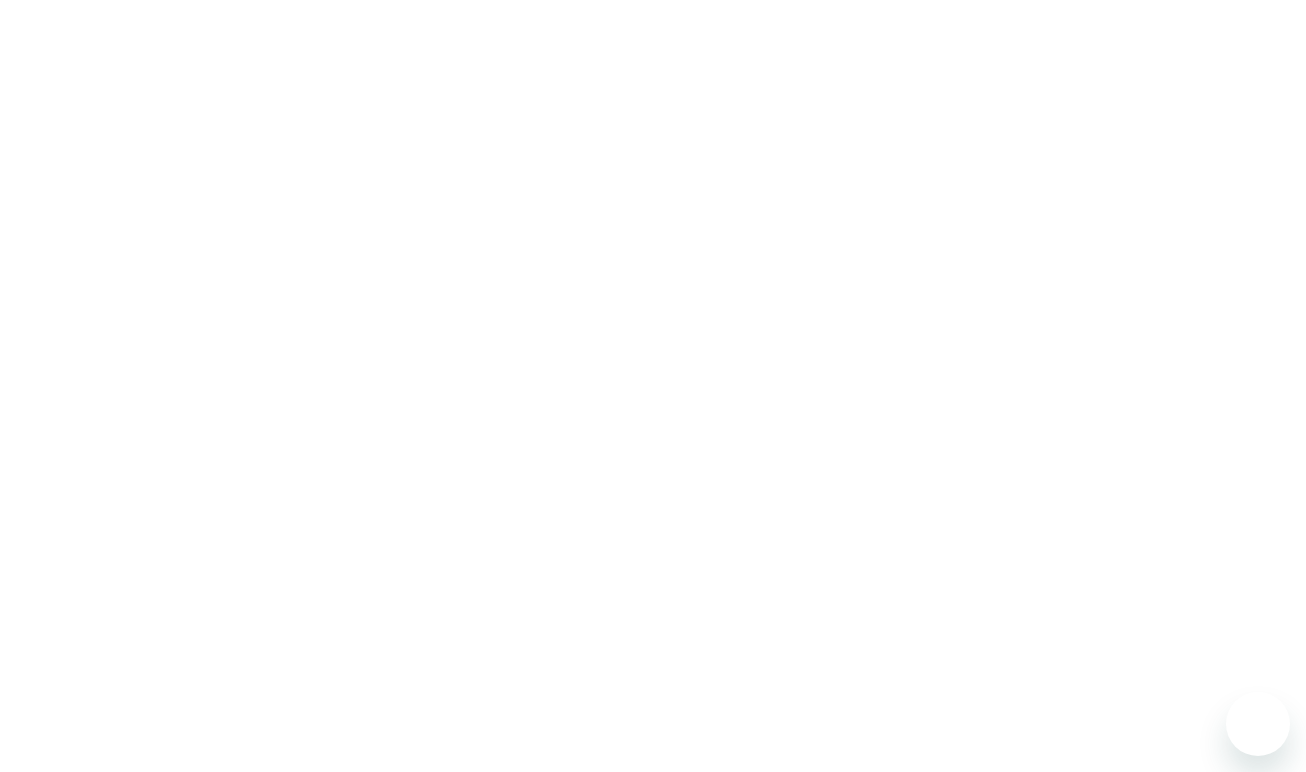 scroll, scrollTop: 0, scrollLeft: 0, axis: both 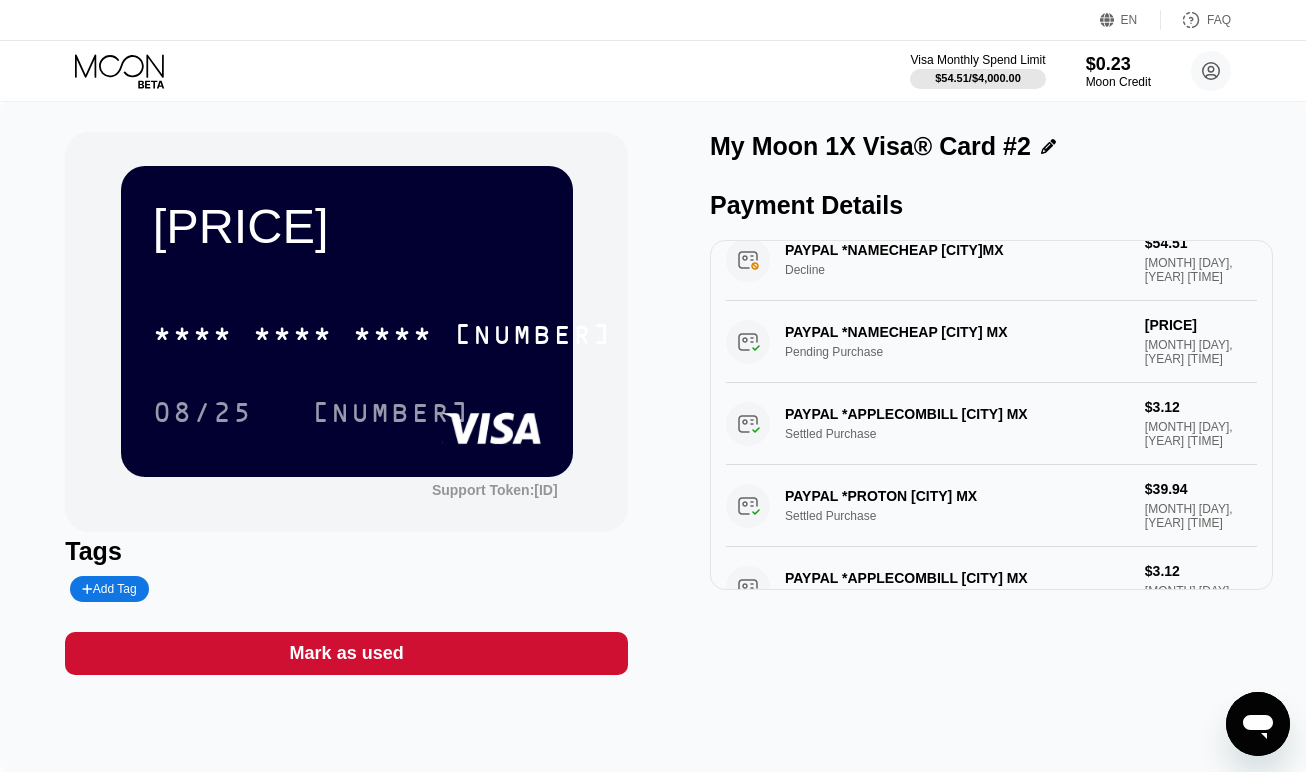 click on "PAYPAL *NAMECHEAP        MEXICO CITY  MX Pending Purchase $54.50 Aug 01, 2025 11:39 AM" at bounding box center [991, 342] 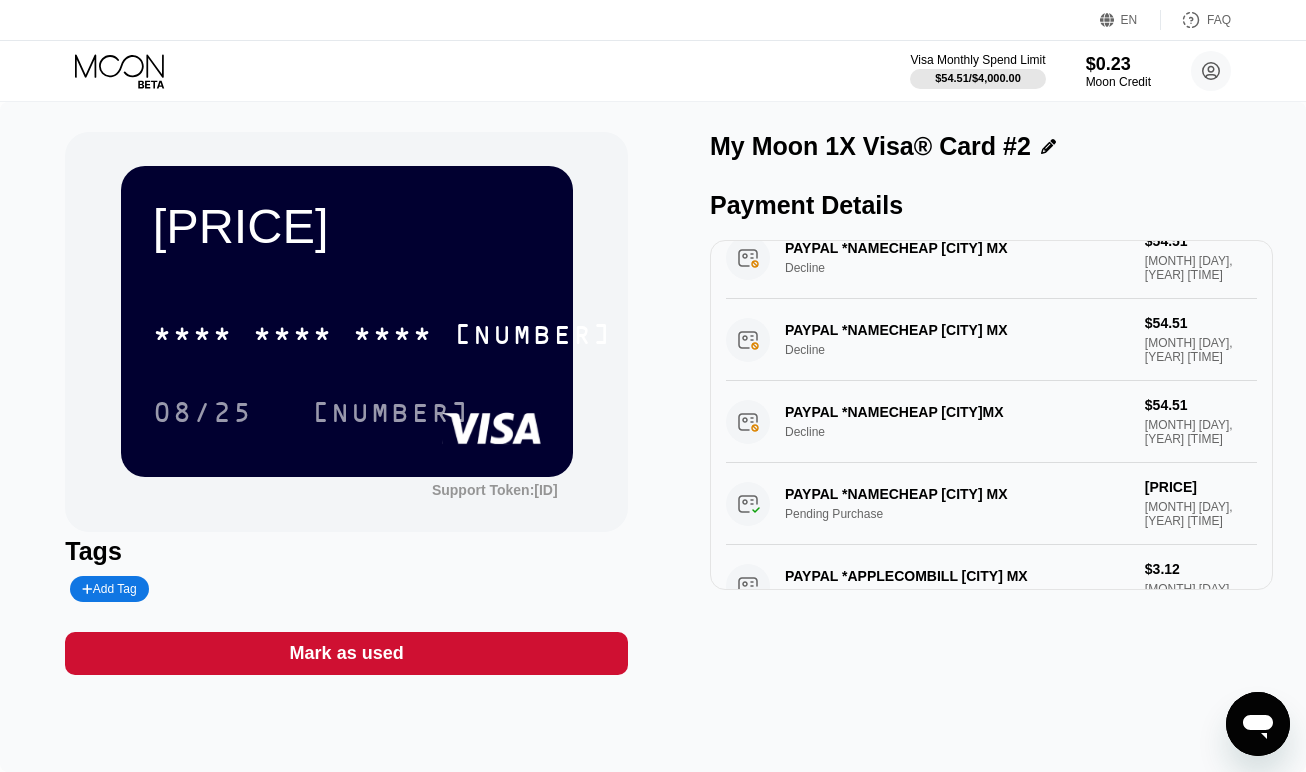 scroll, scrollTop: 0, scrollLeft: 0, axis: both 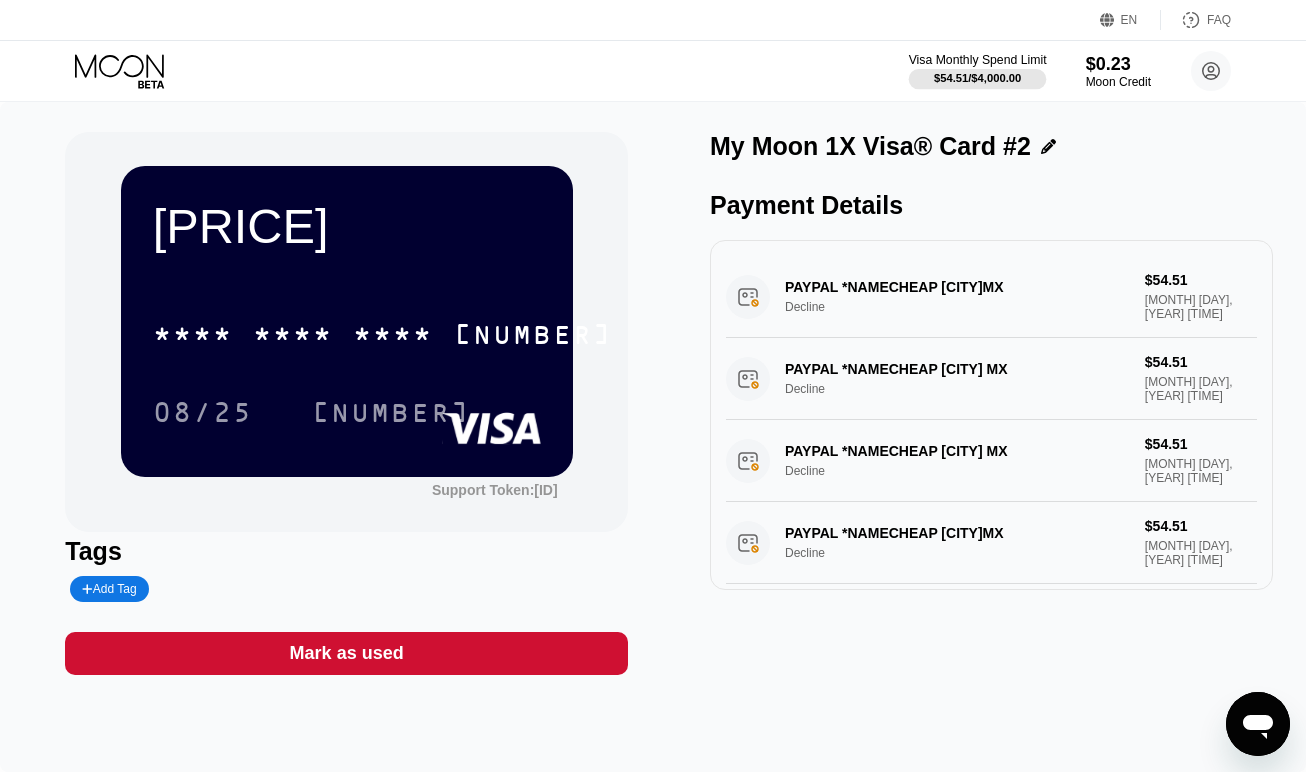 click on "$54.51 / $4,000.00" at bounding box center [977, 78] 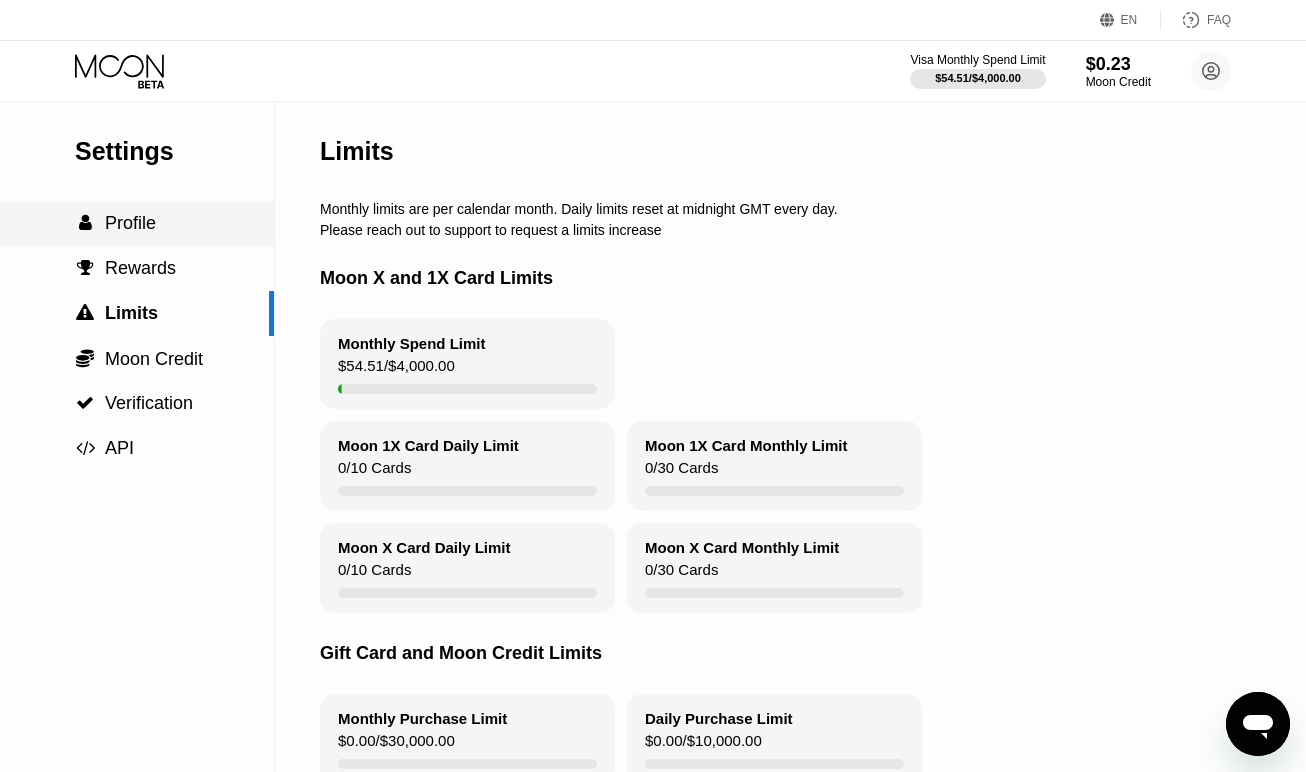 click on "Profile" at bounding box center (130, 223) 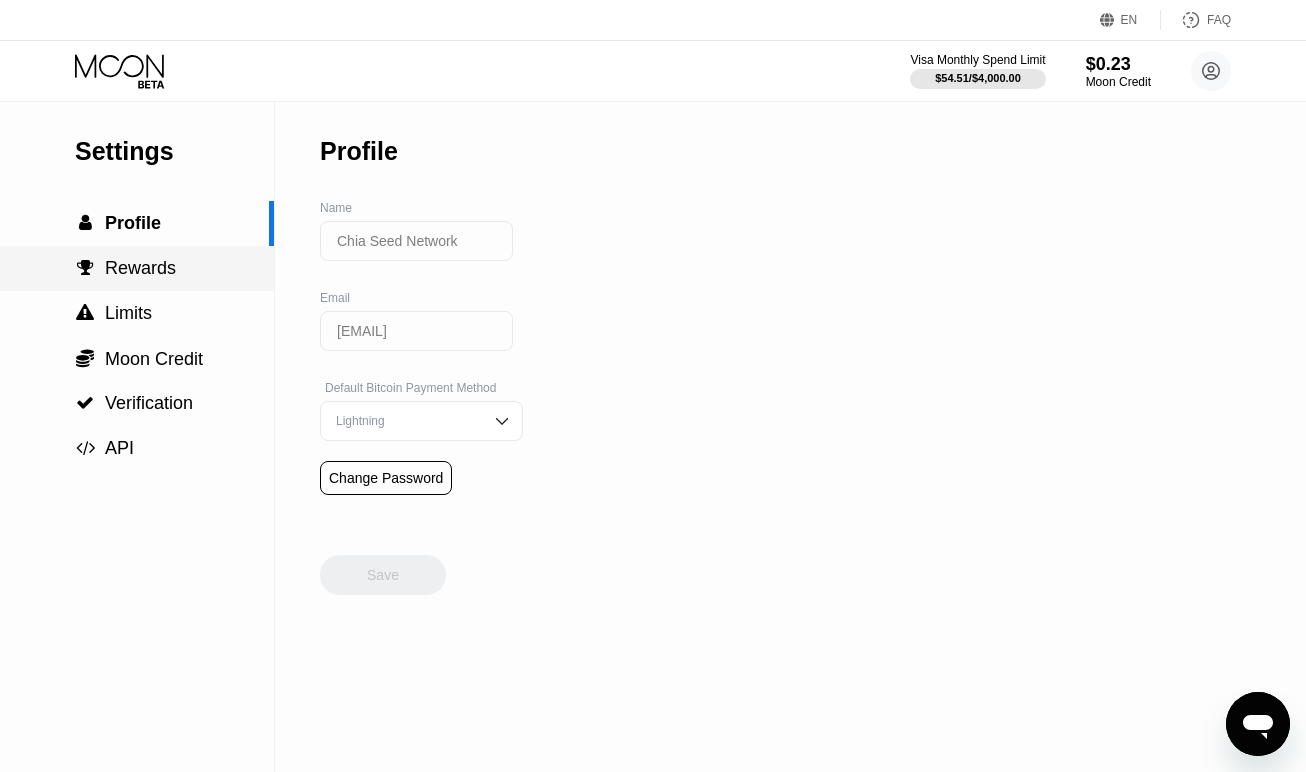 click on "Rewards" at bounding box center (140, 268) 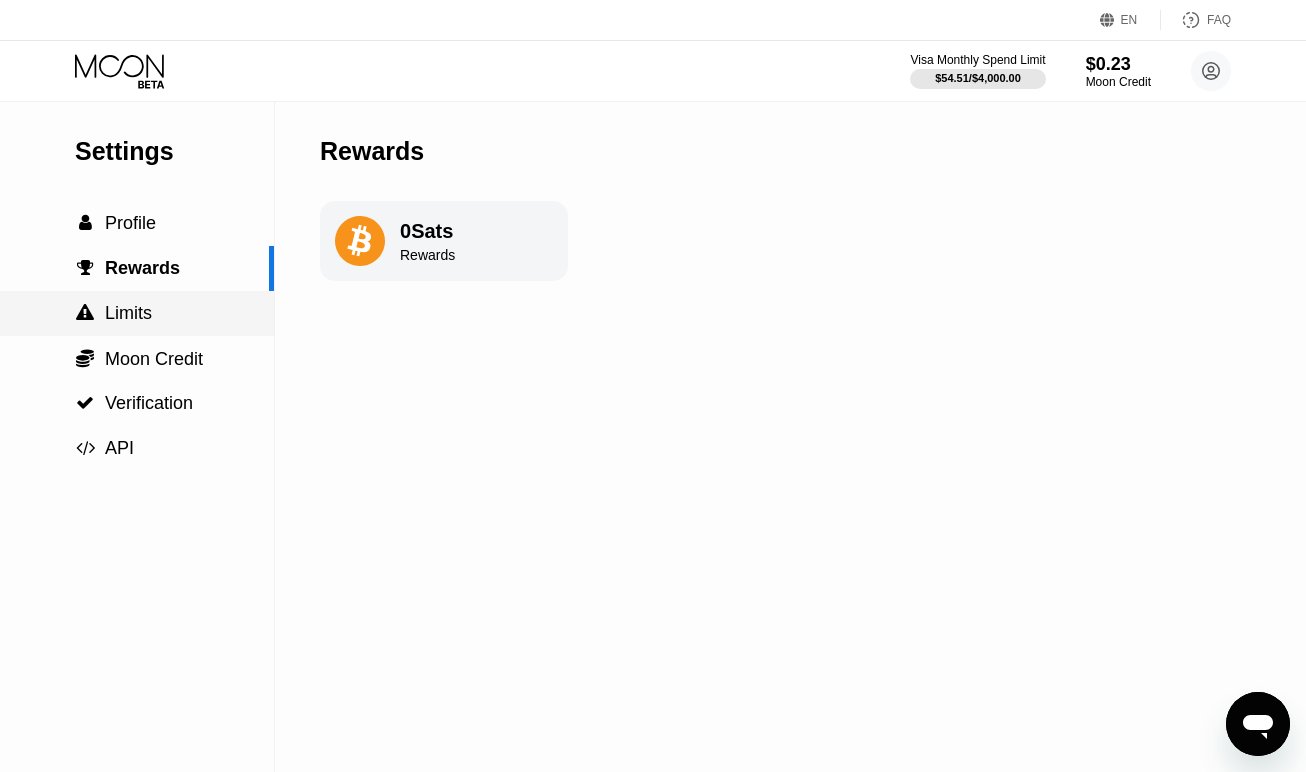 click on " Limits" at bounding box center (137, 313) 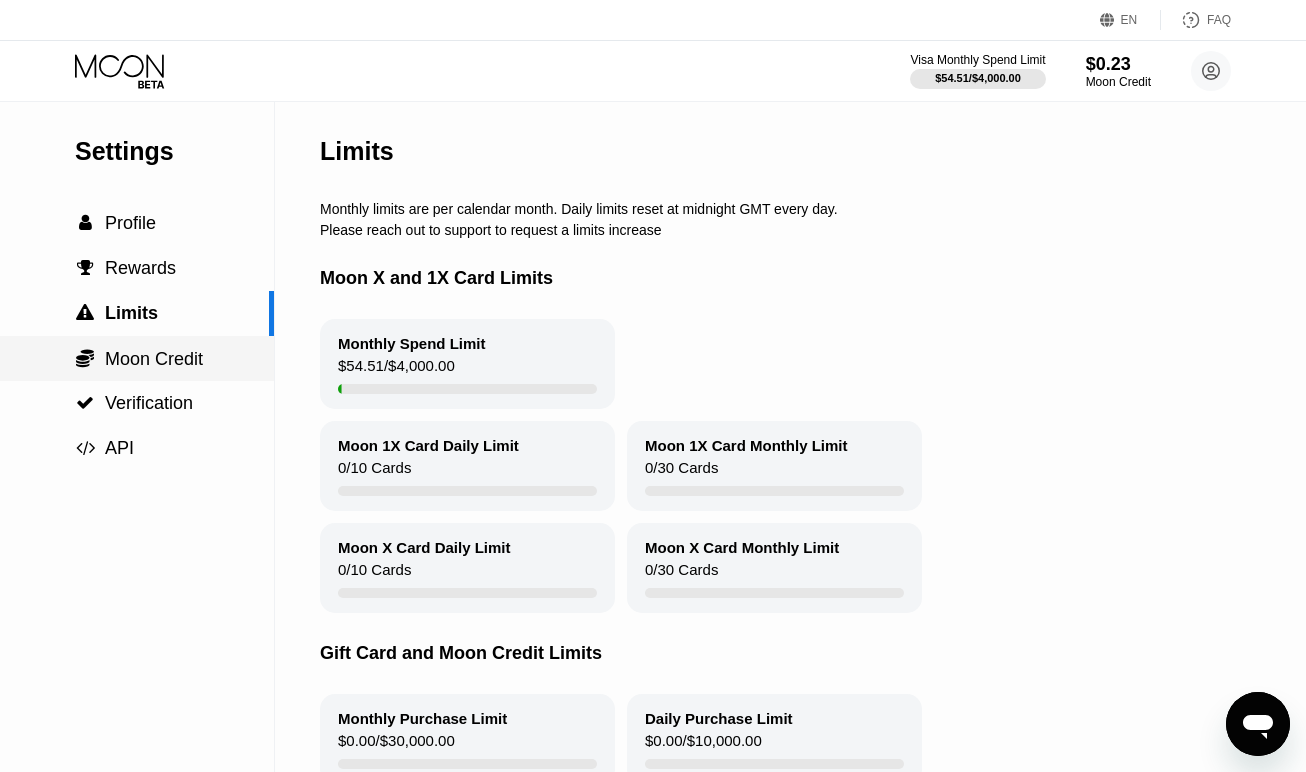 click on "Moon Credit" at bounding box center [154, 359] 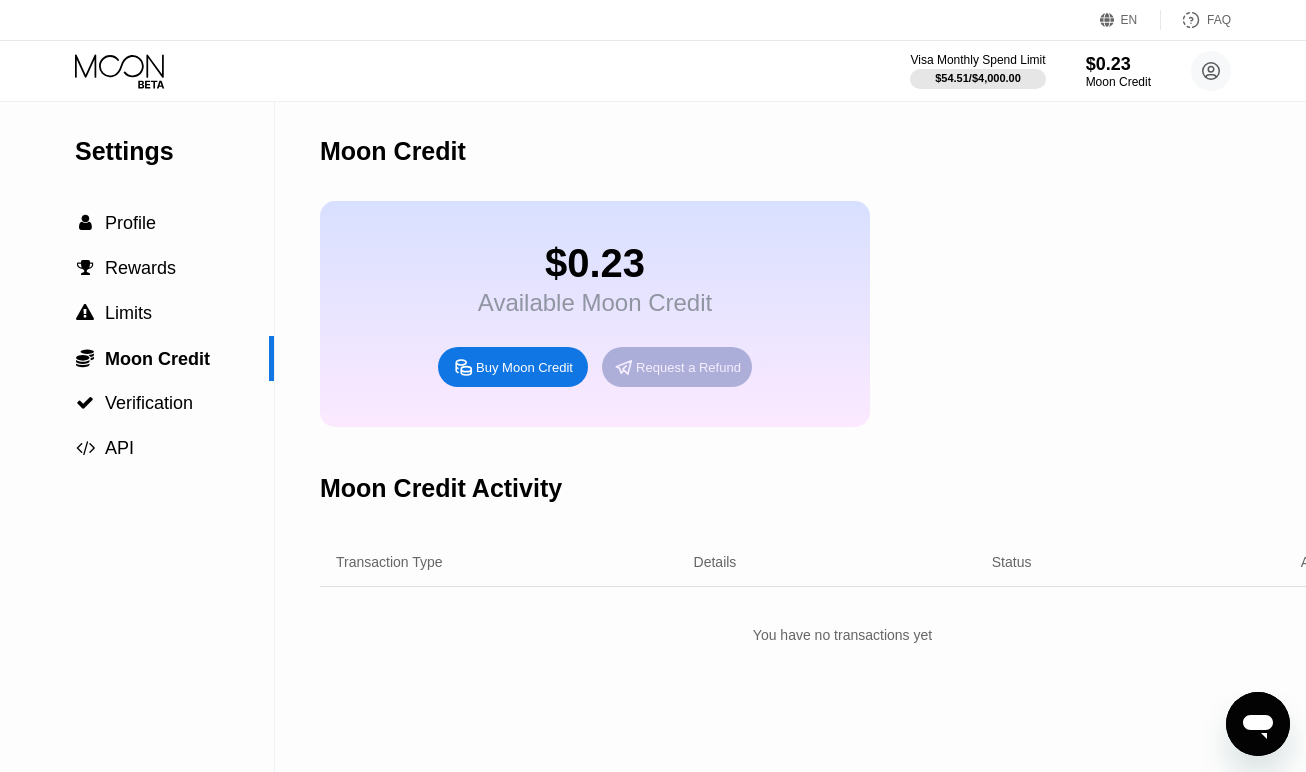 click on "Request a Refund" at bounding box center (688, 367) 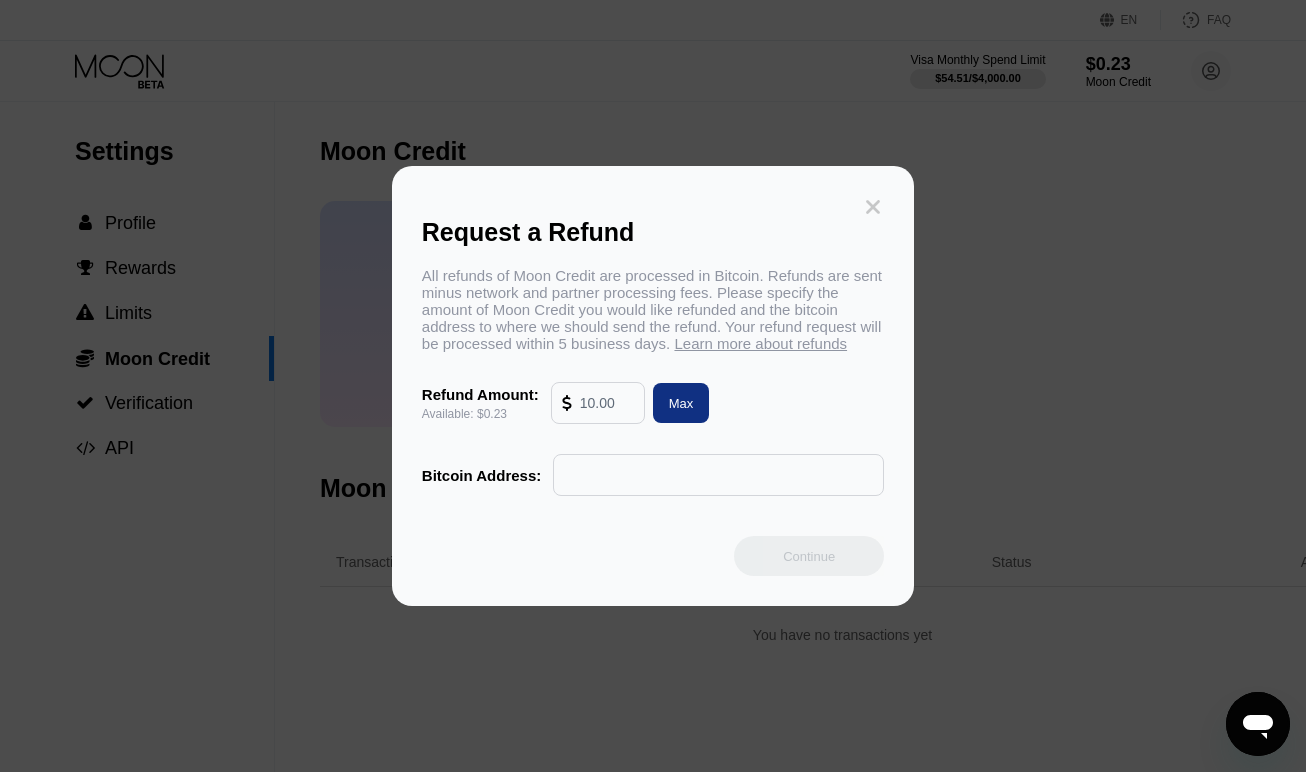 click 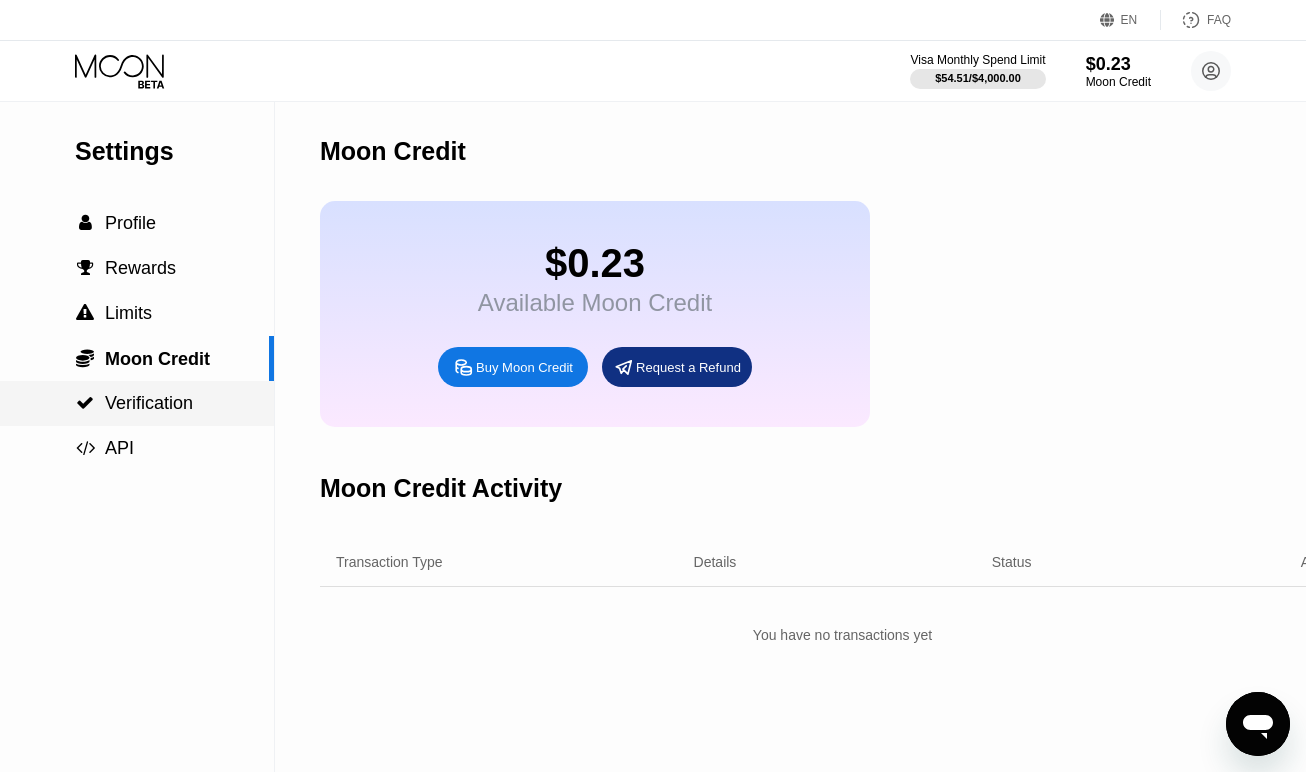 click on "Verification" at bounding box center (149, 403) 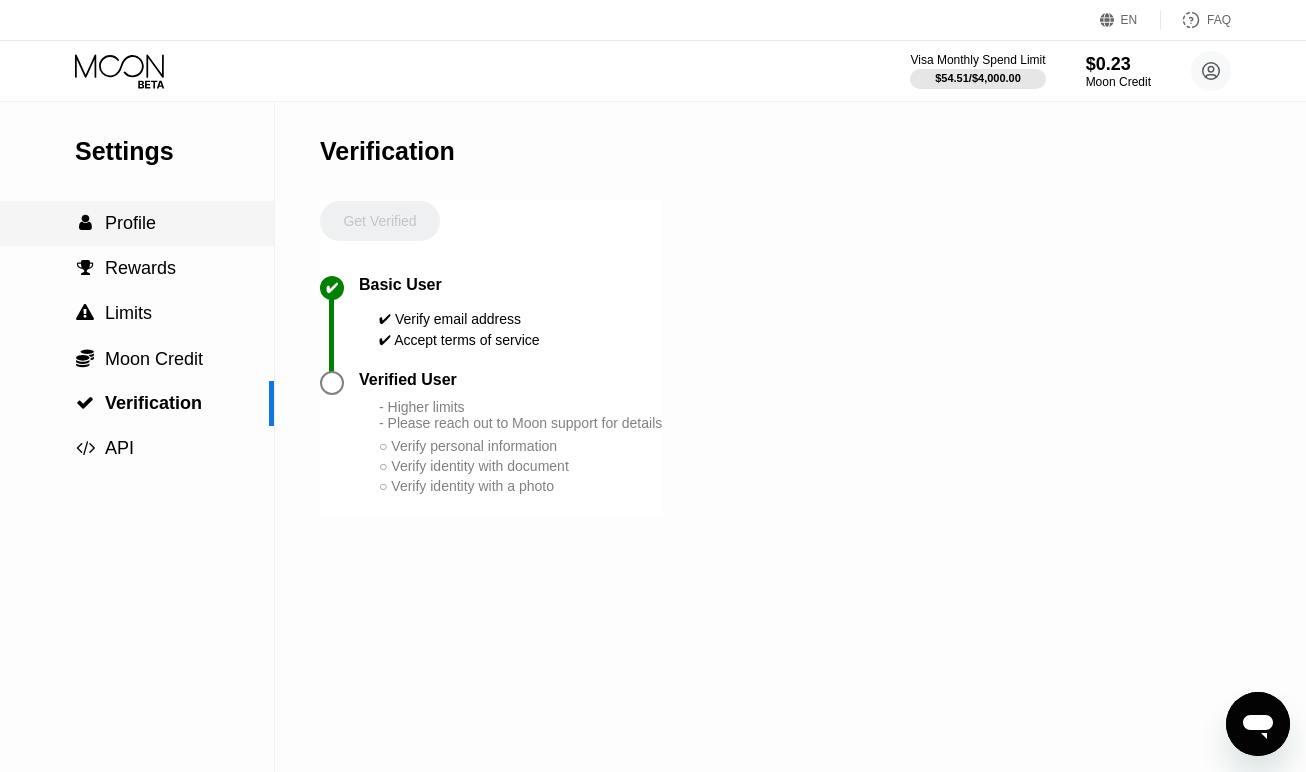 click on "Profile" at bounding box center (130, 223) 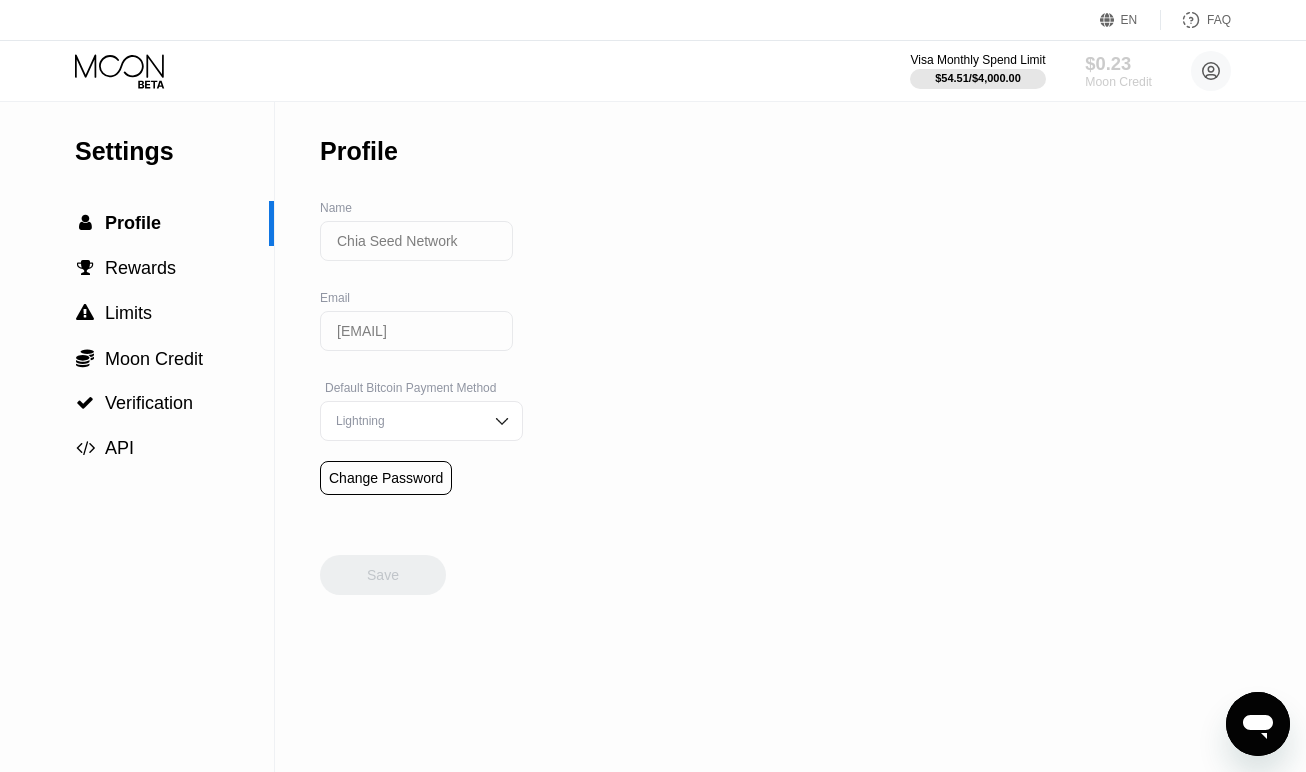 click on "Moon Credit" at bounding box center [1118, 82] 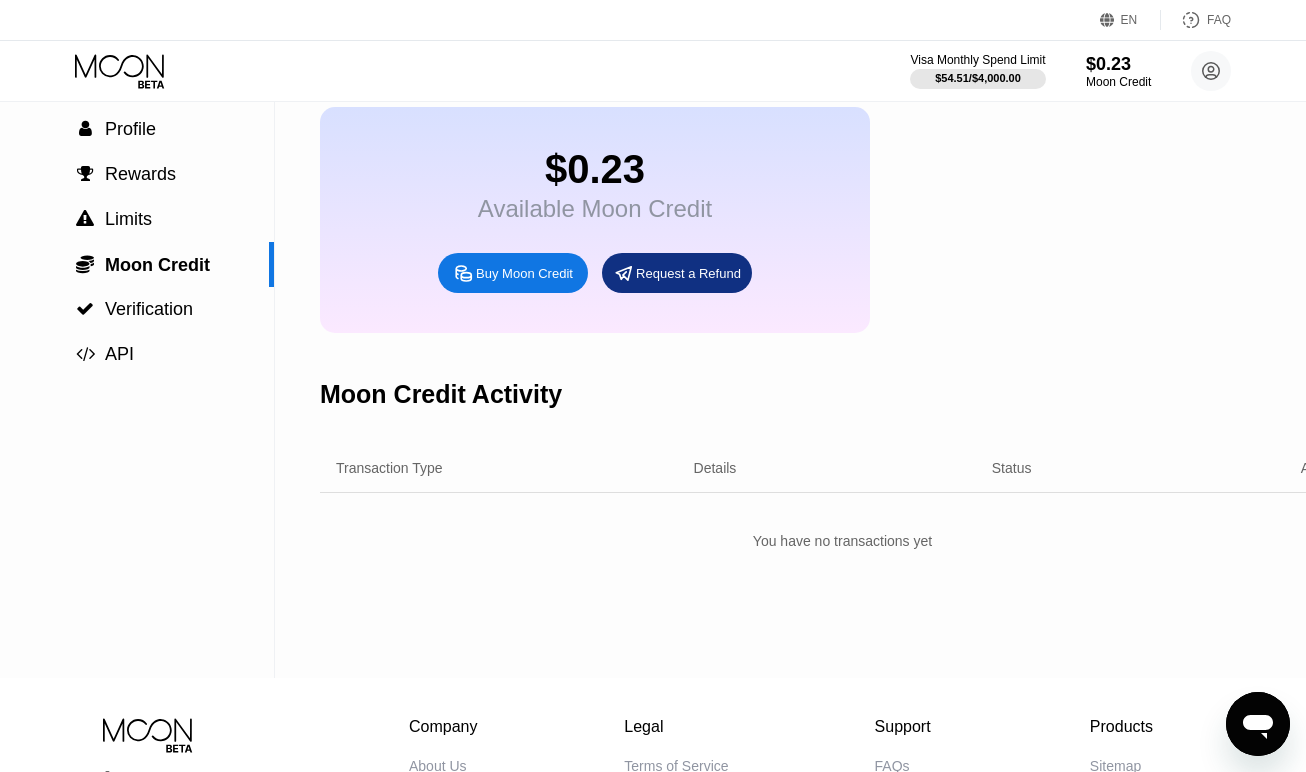 scroll, scrollTop: 0, scrollLeft: 0, axis: both 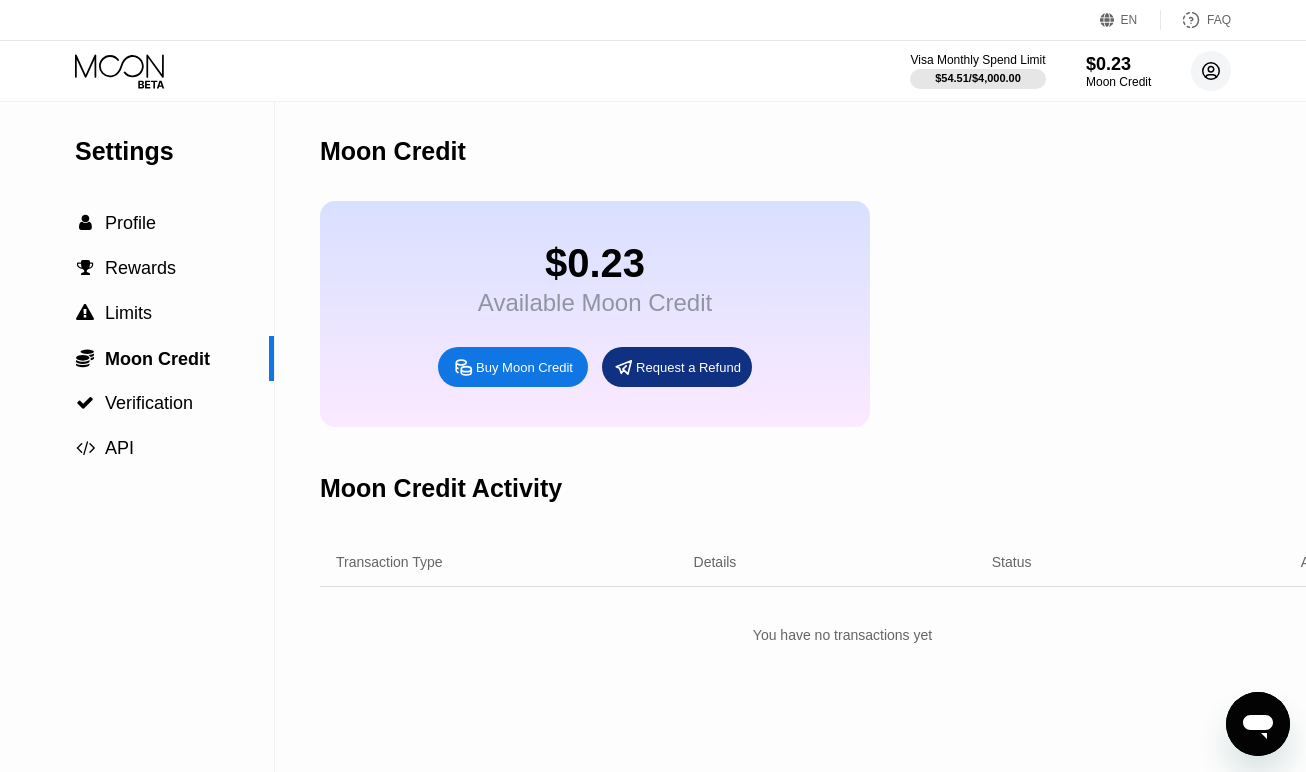 click 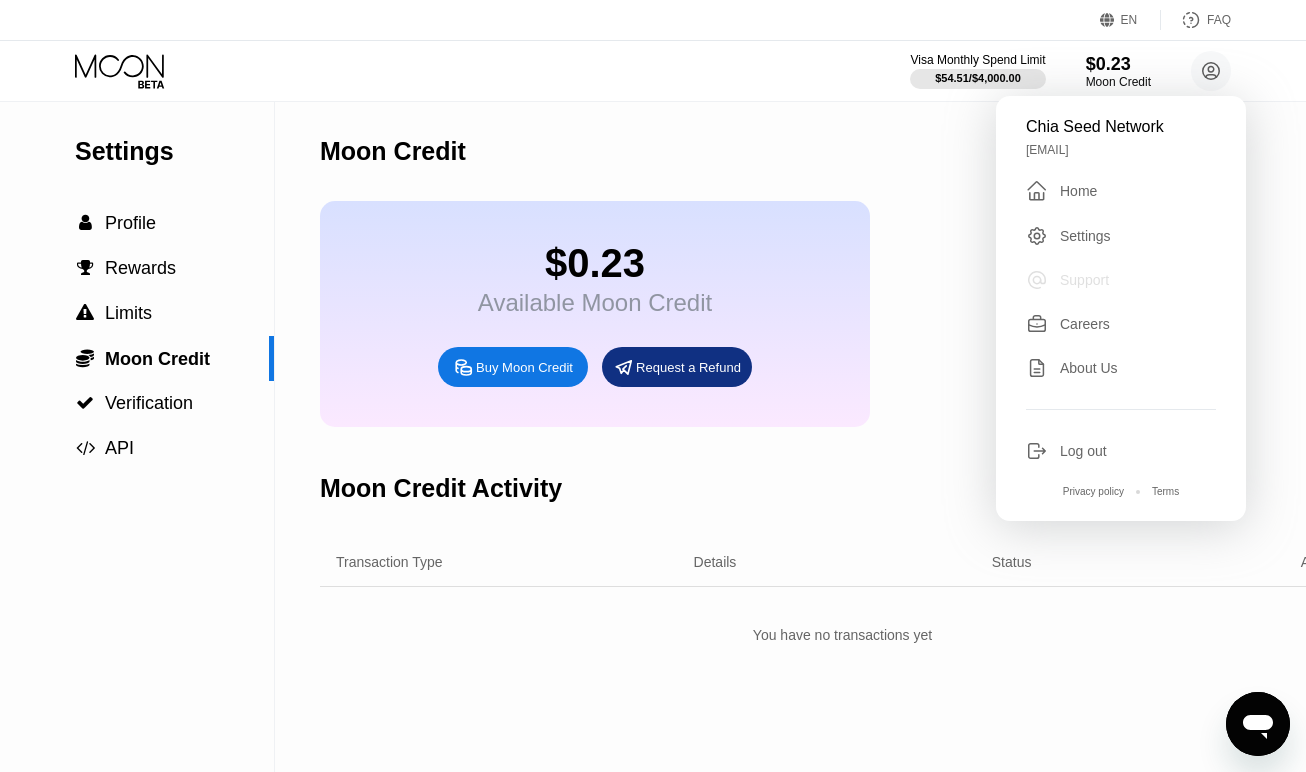 click on "Support" at bounding box center [1084, 280] 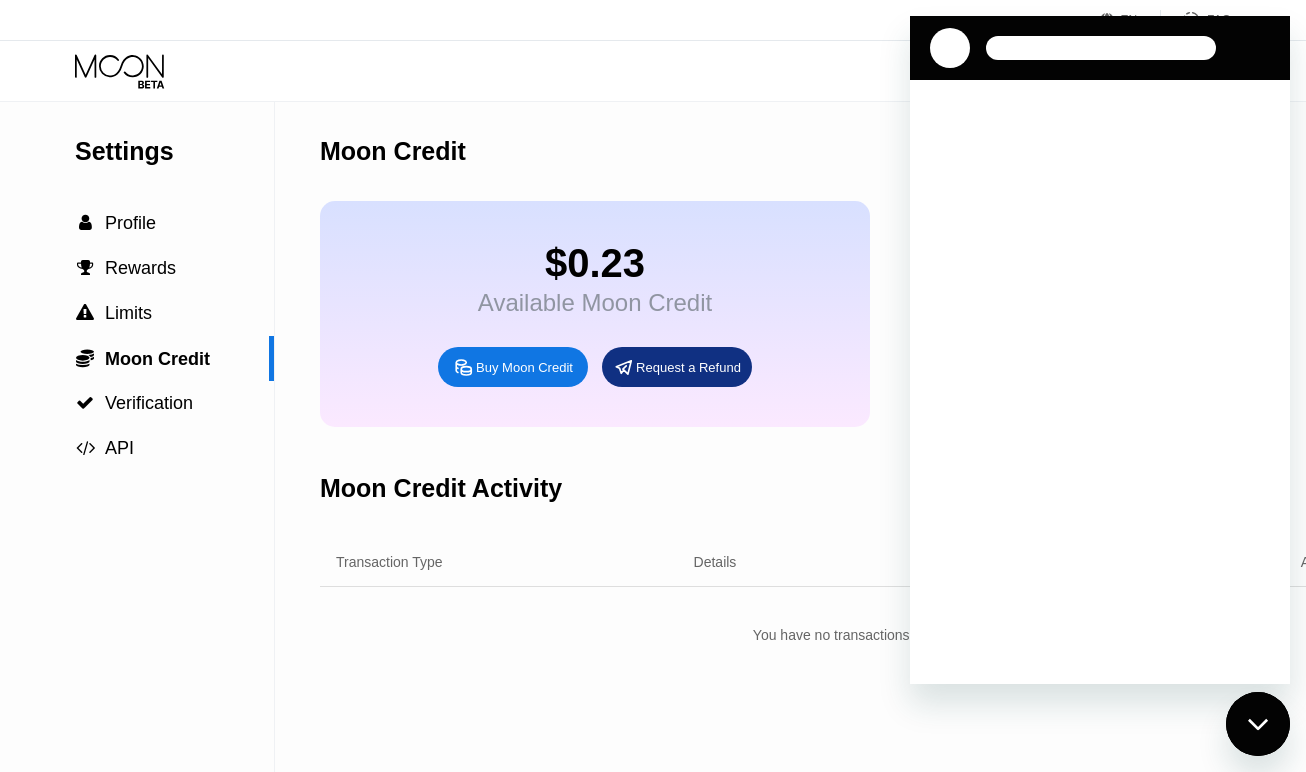 scroll, scrollTop: 0, scrollLeft: 0, axis: both 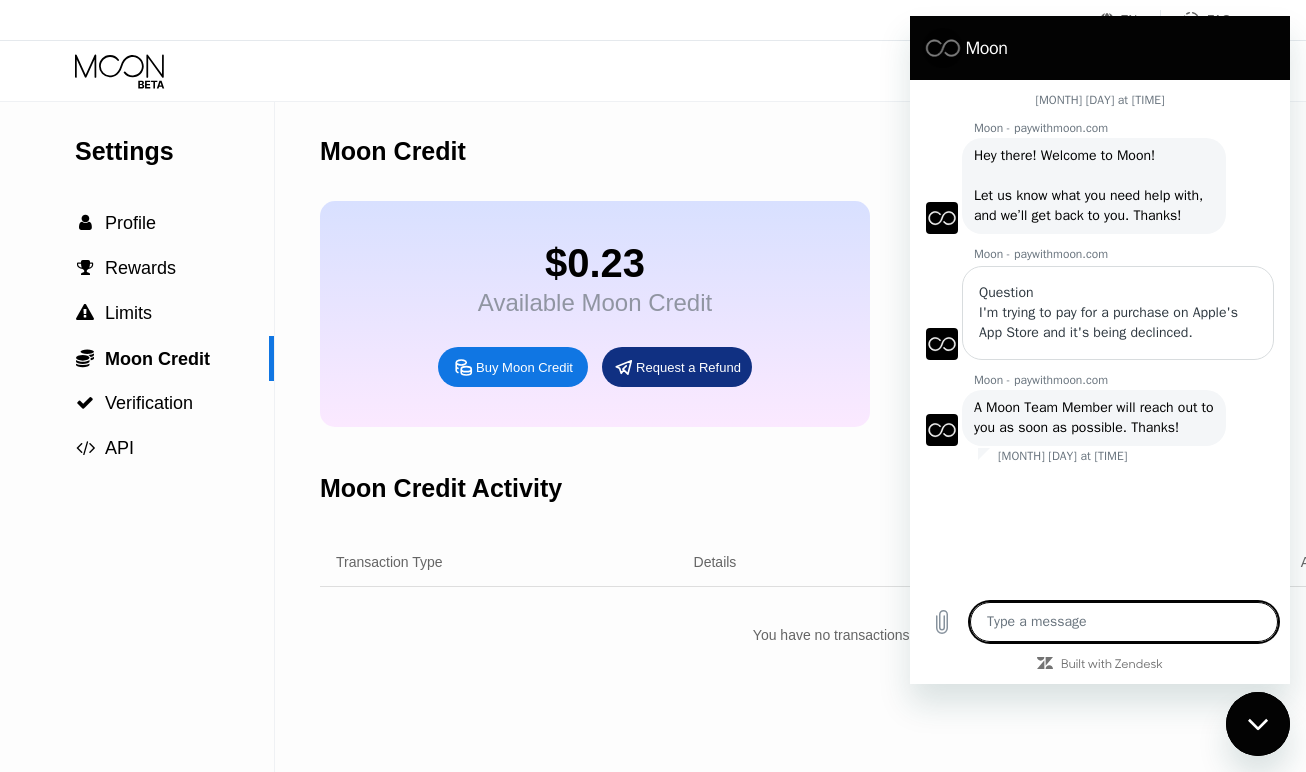 type on "I" 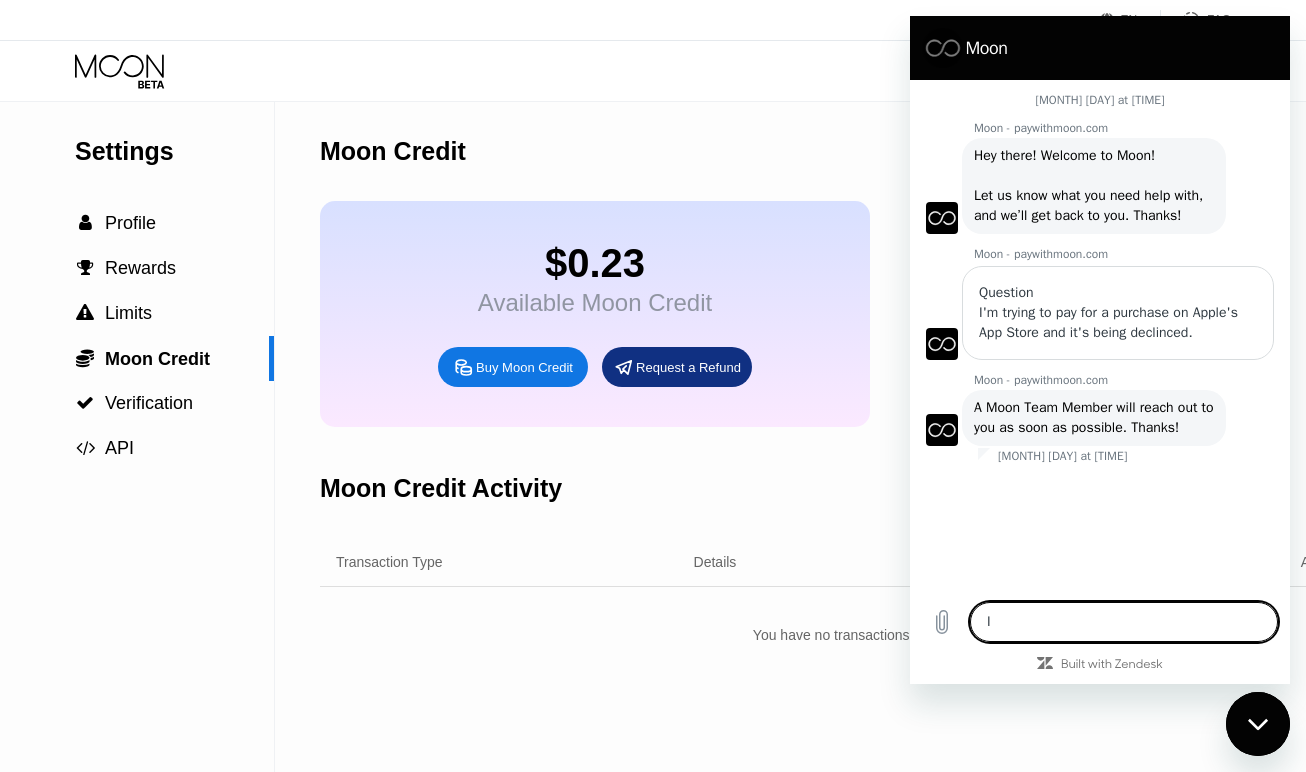 type on "I" 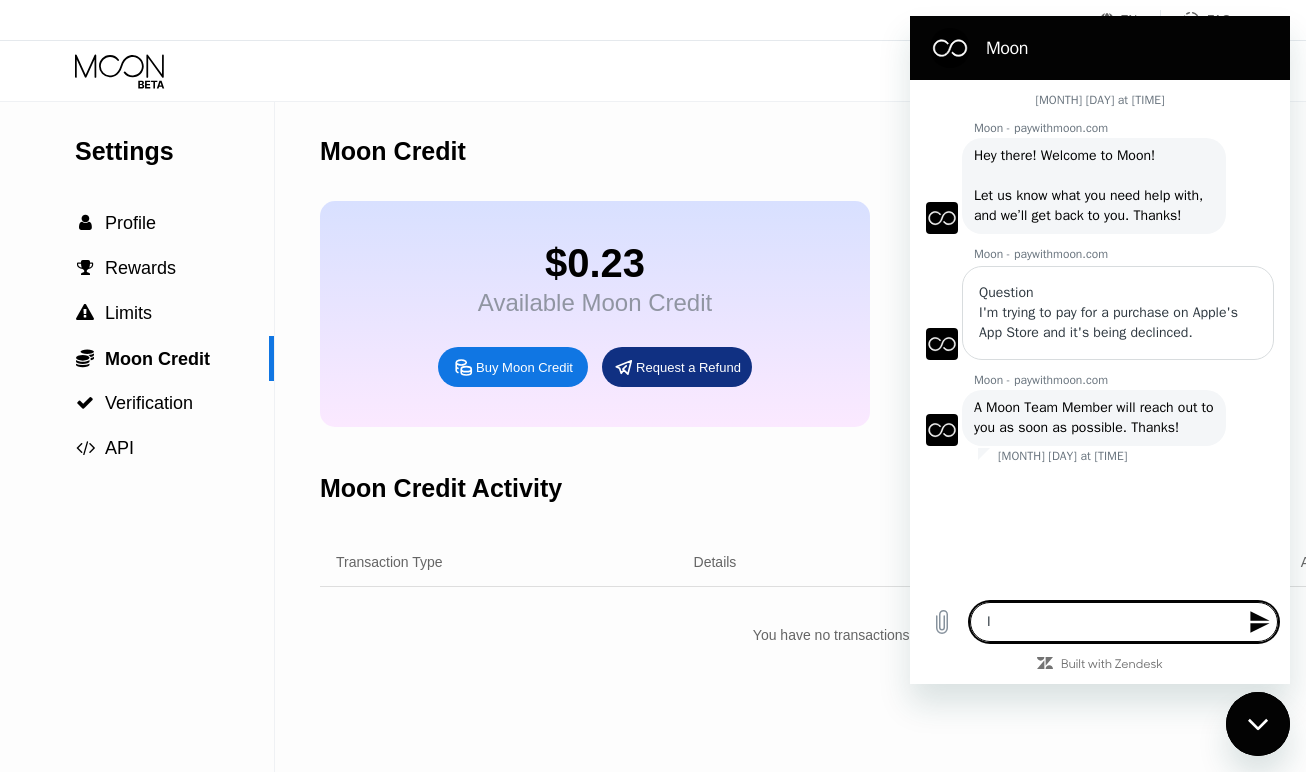 type on "I j" 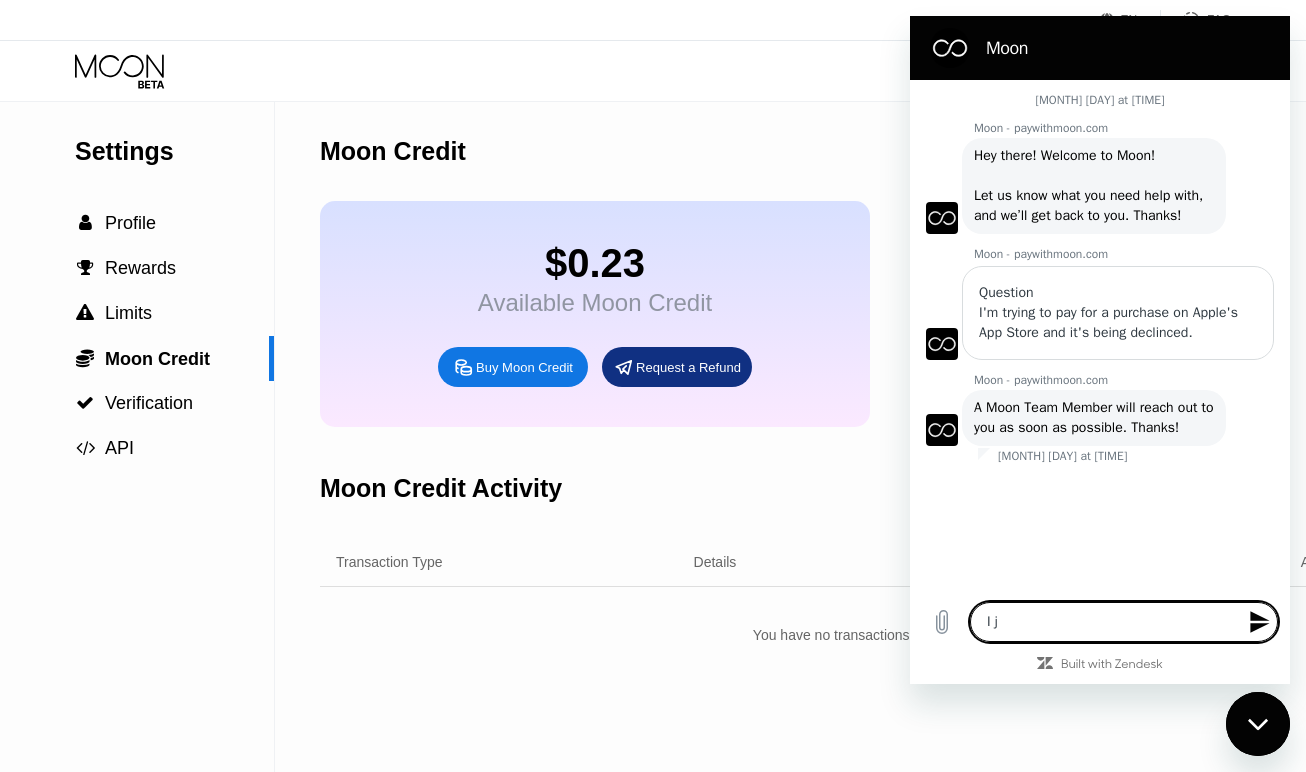 type on "I ju" 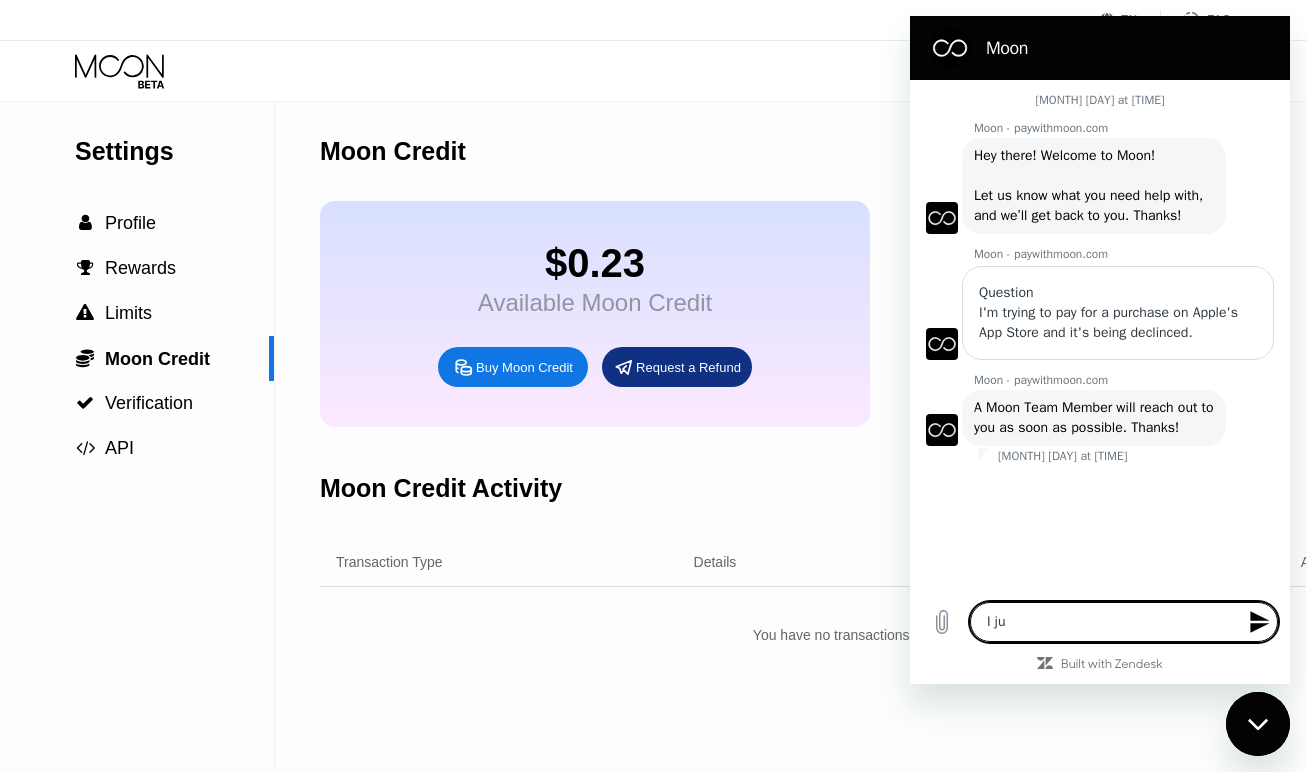 type on "I jus" 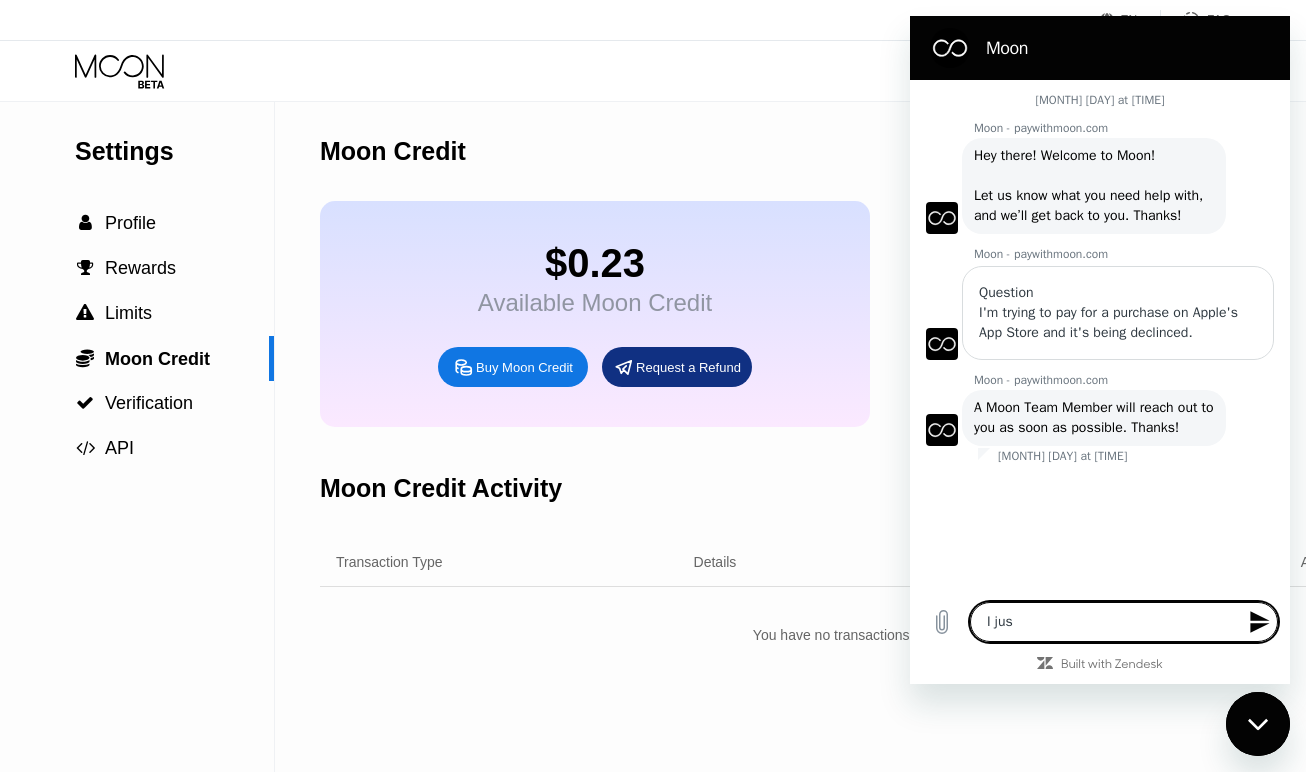 type on "x" 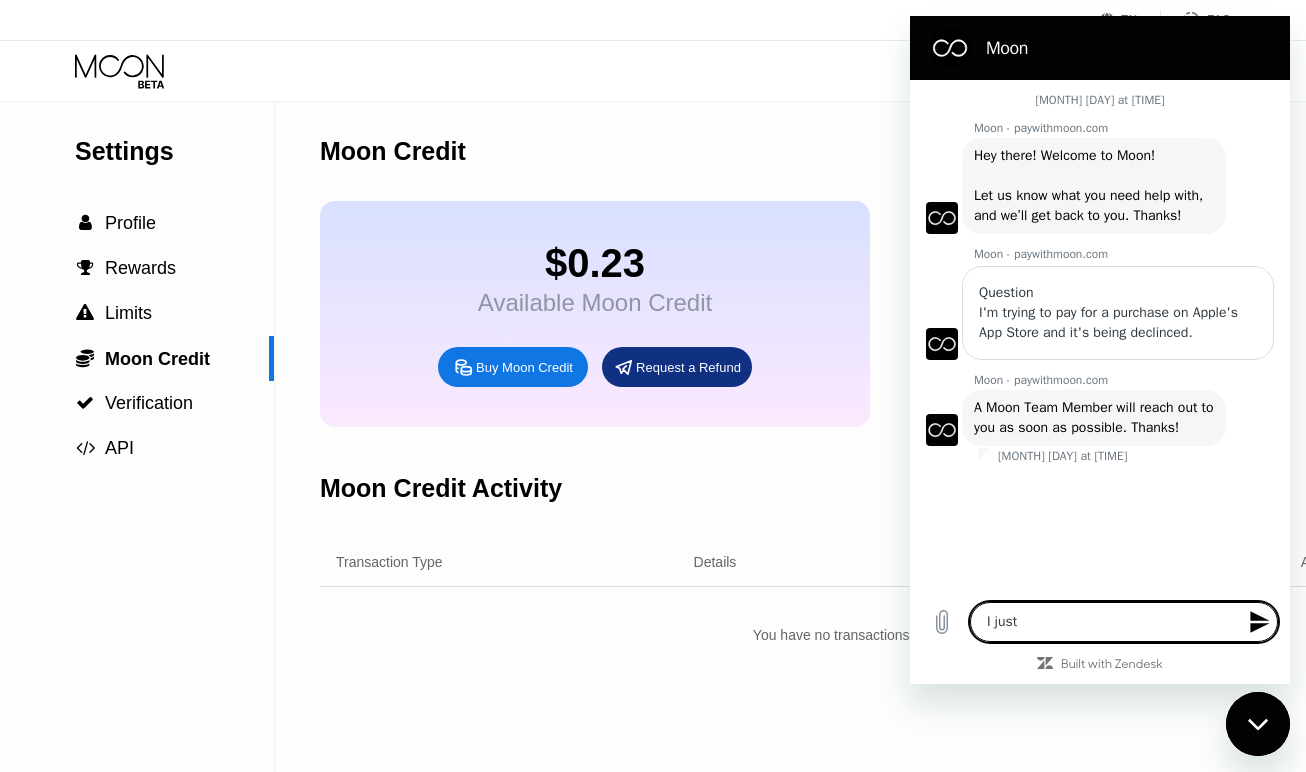 type on "I just" 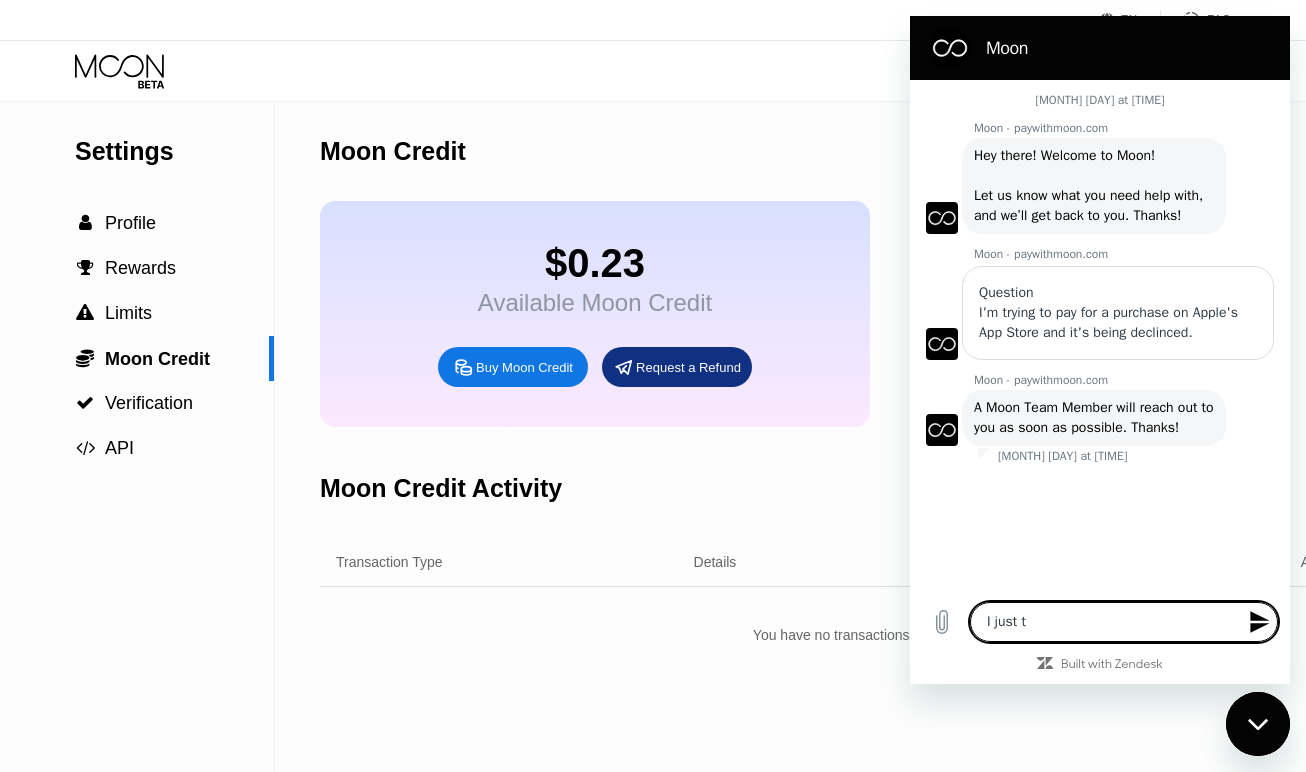 type on "I just tr" 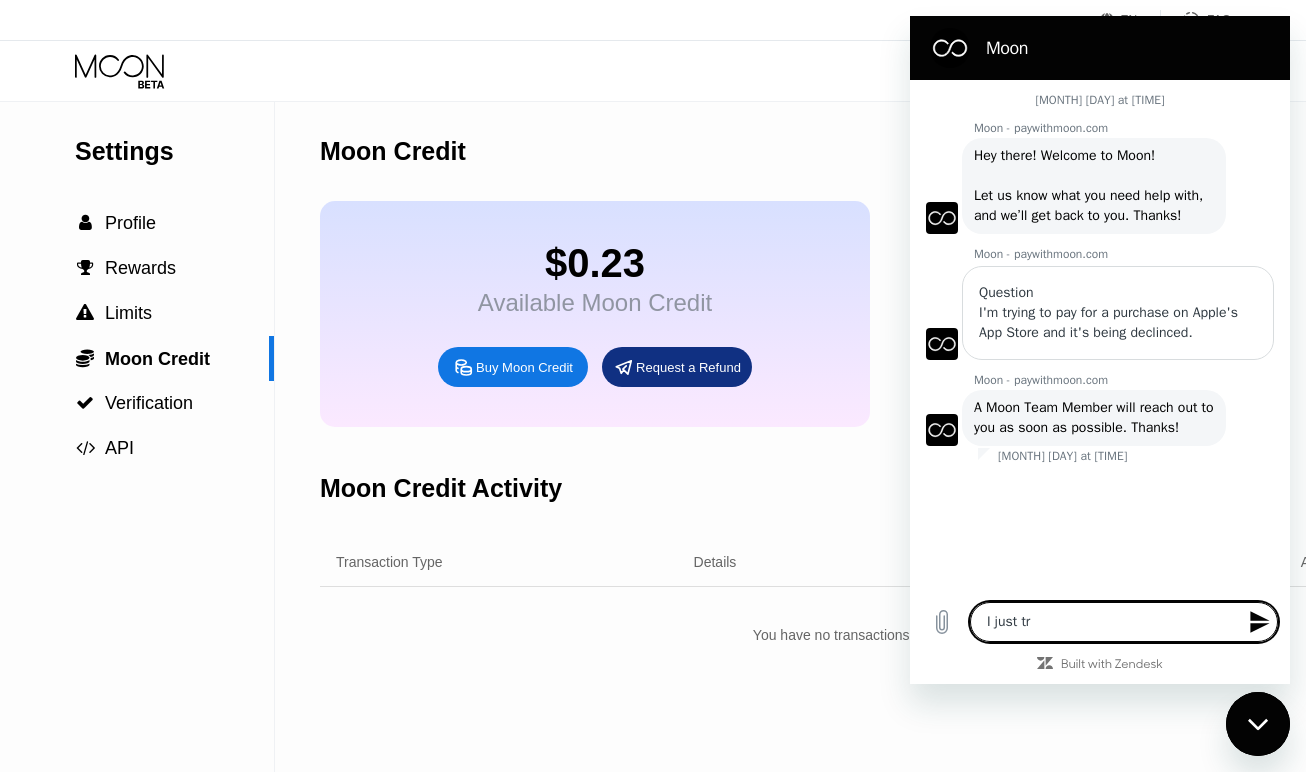 type on "I just tri" 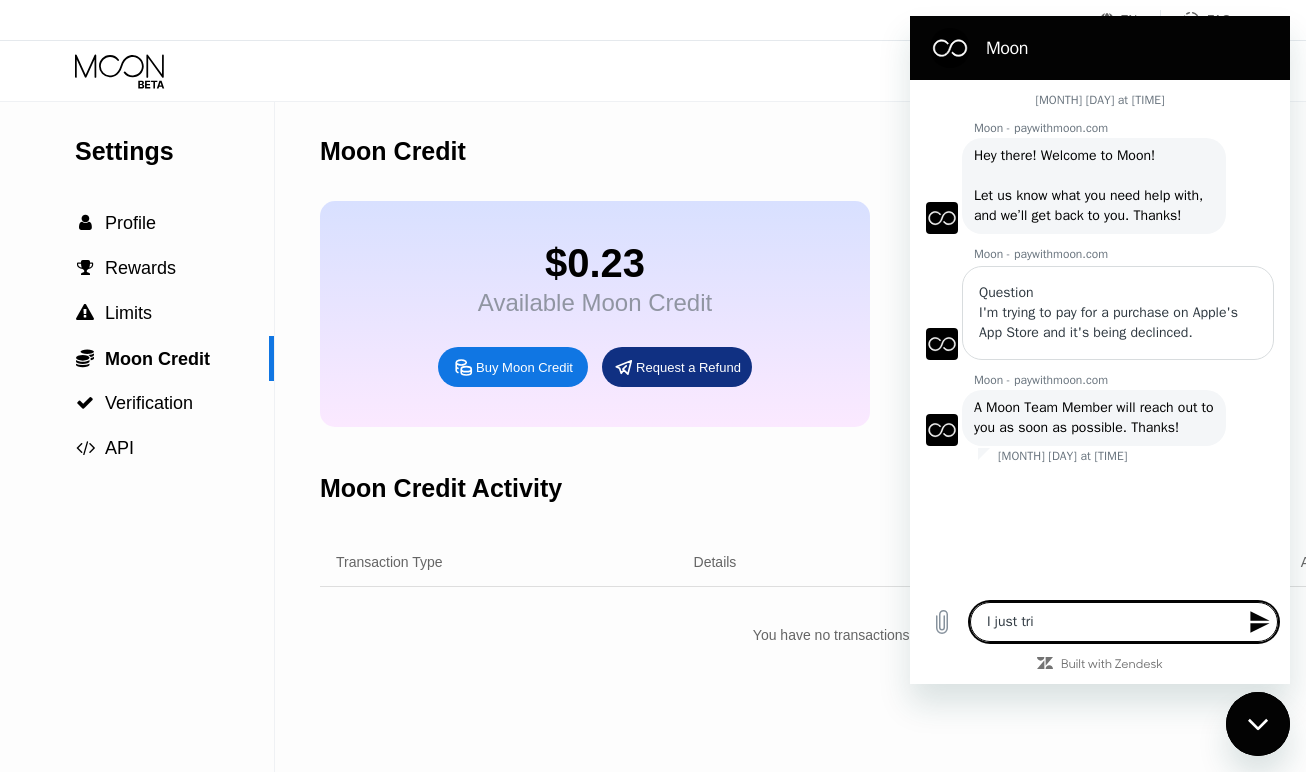 type on "I just trie" 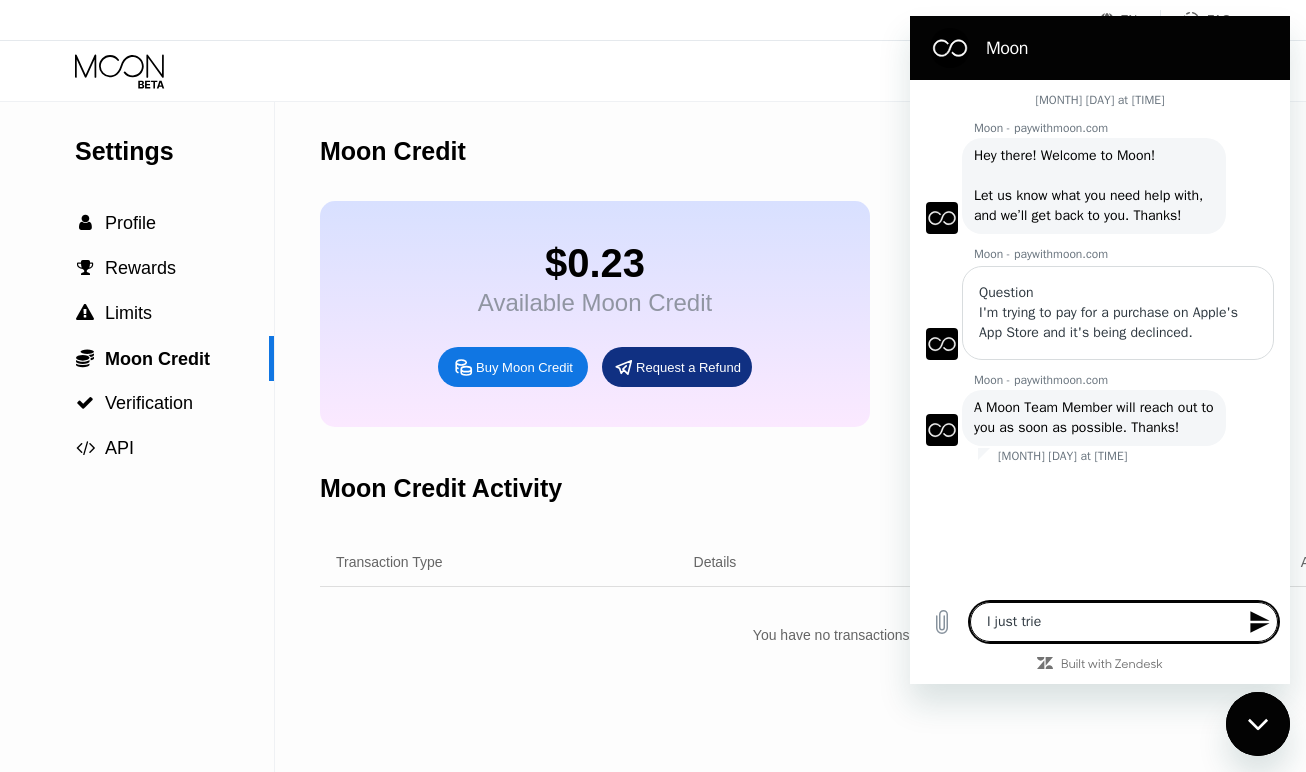 type on "I just trie" 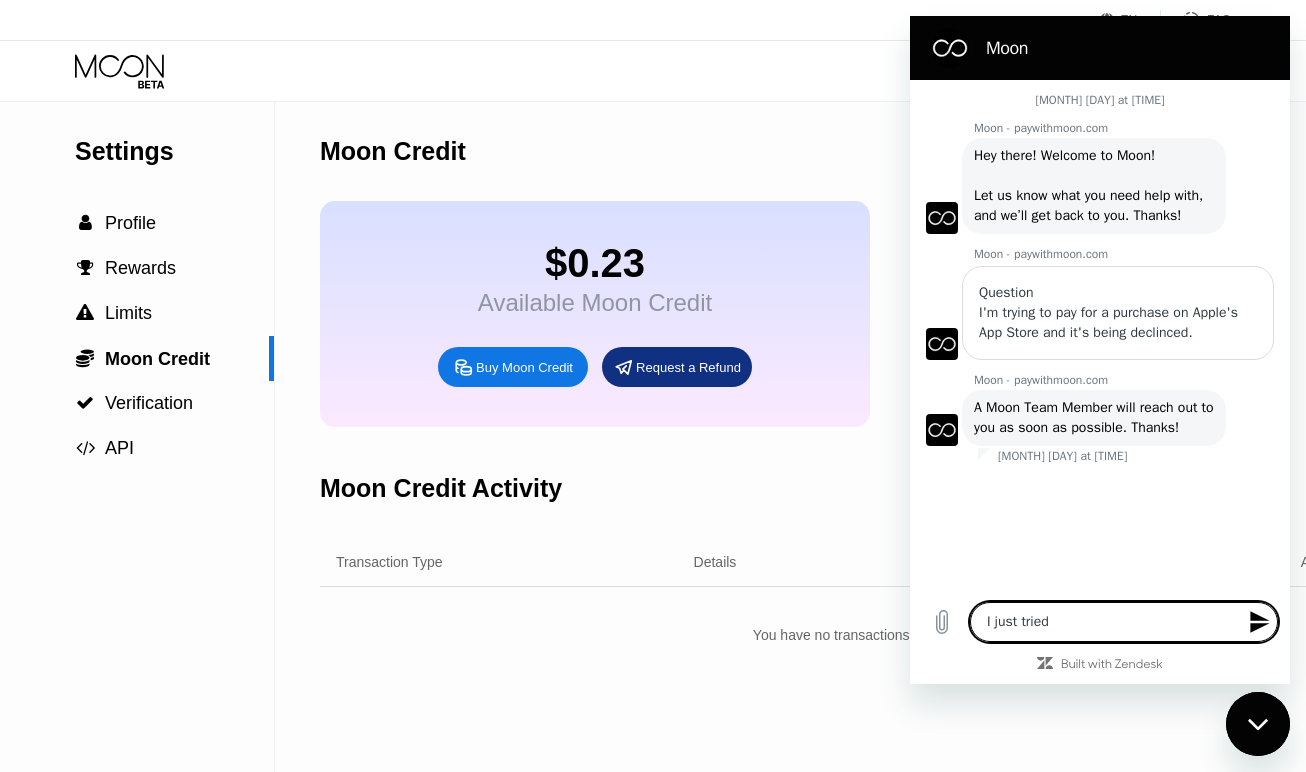 type on "I just tried" 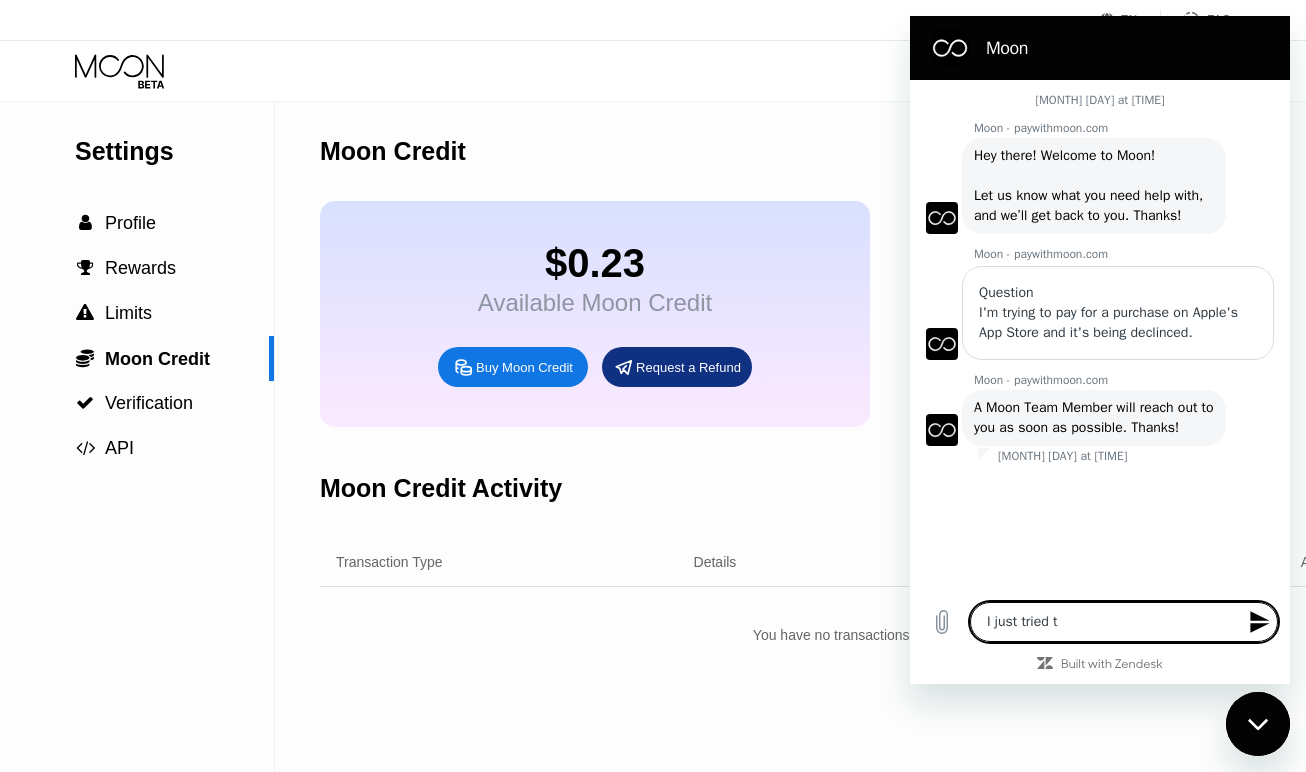 type on "I just tried to" 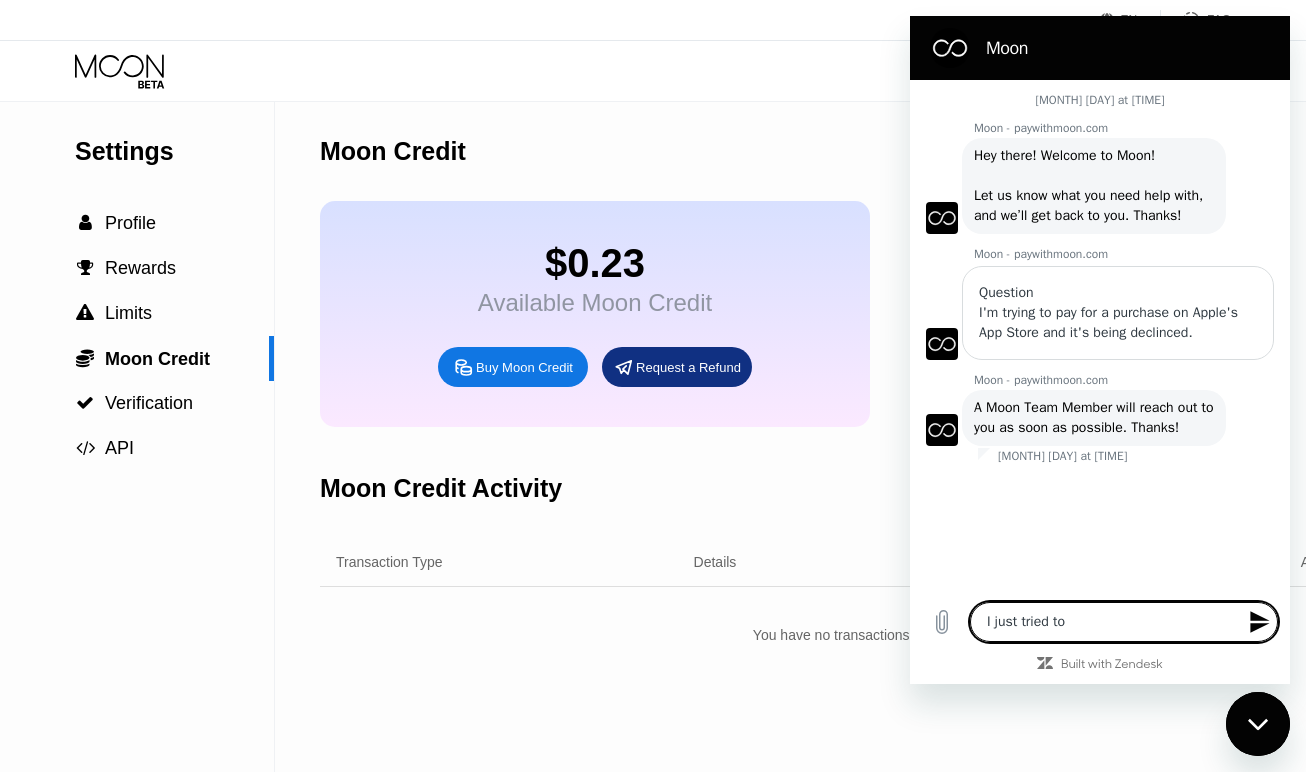 type on "I just tried to" 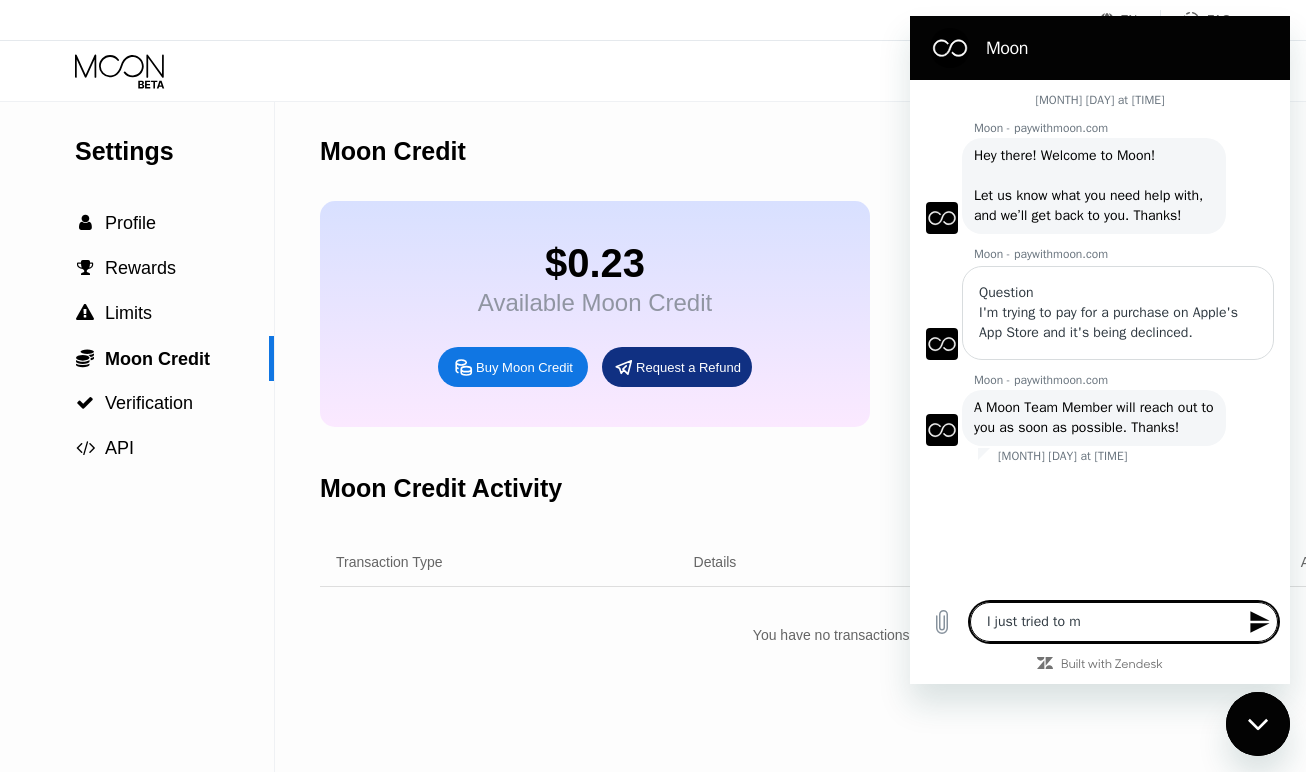 type on "I just tried to ma" 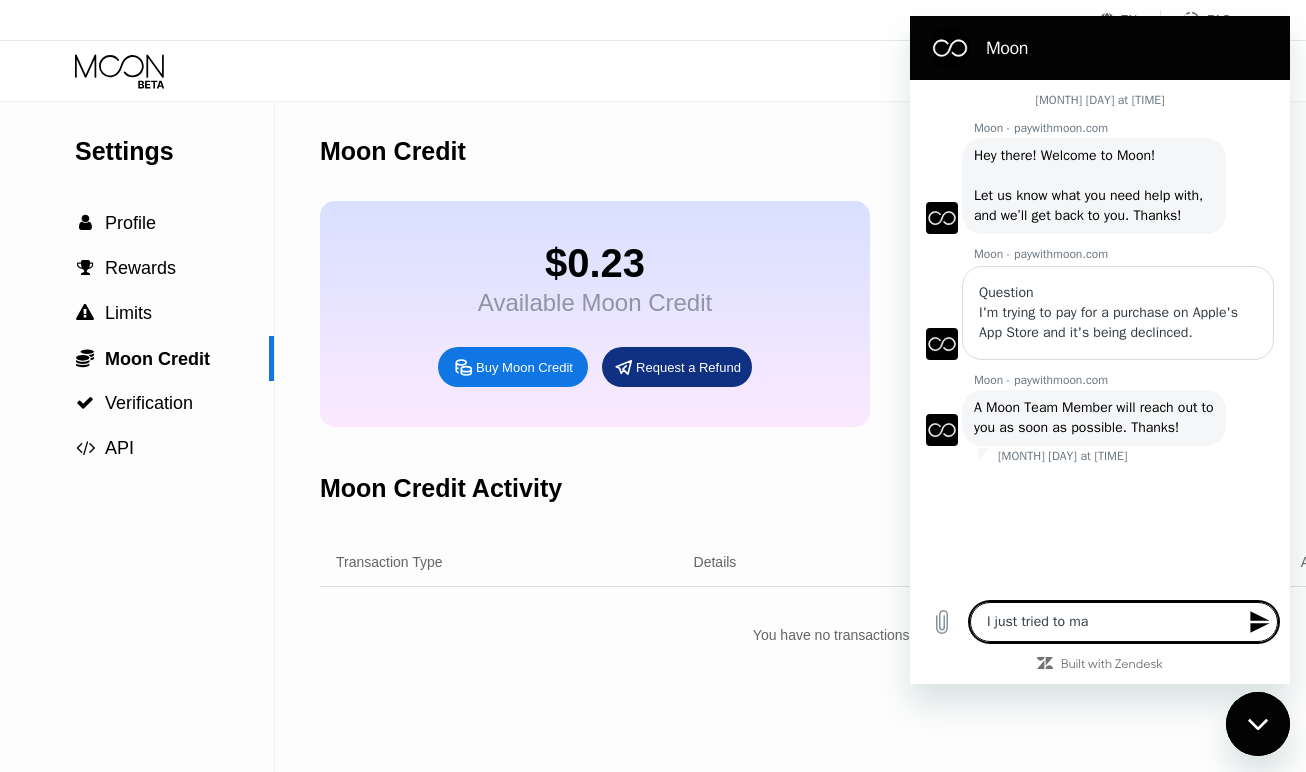 type on "x" 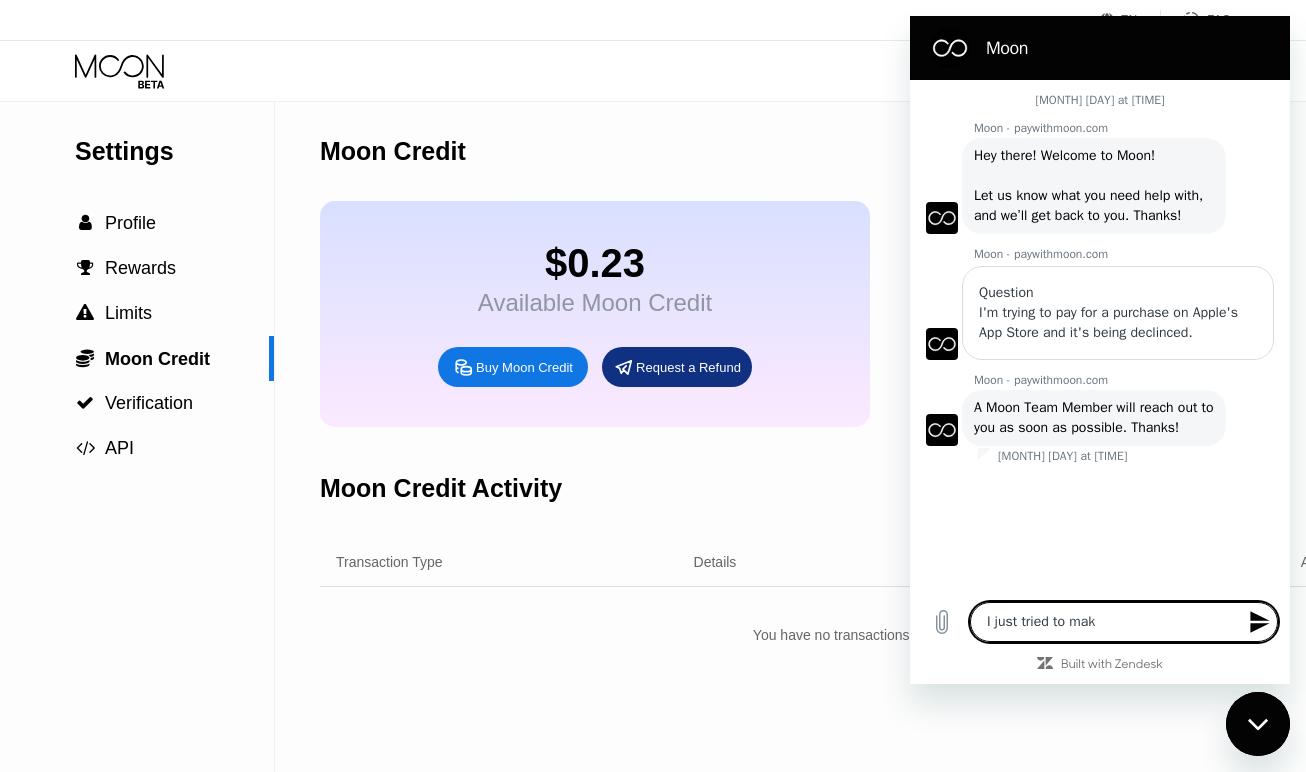 type on "I just tried to make" 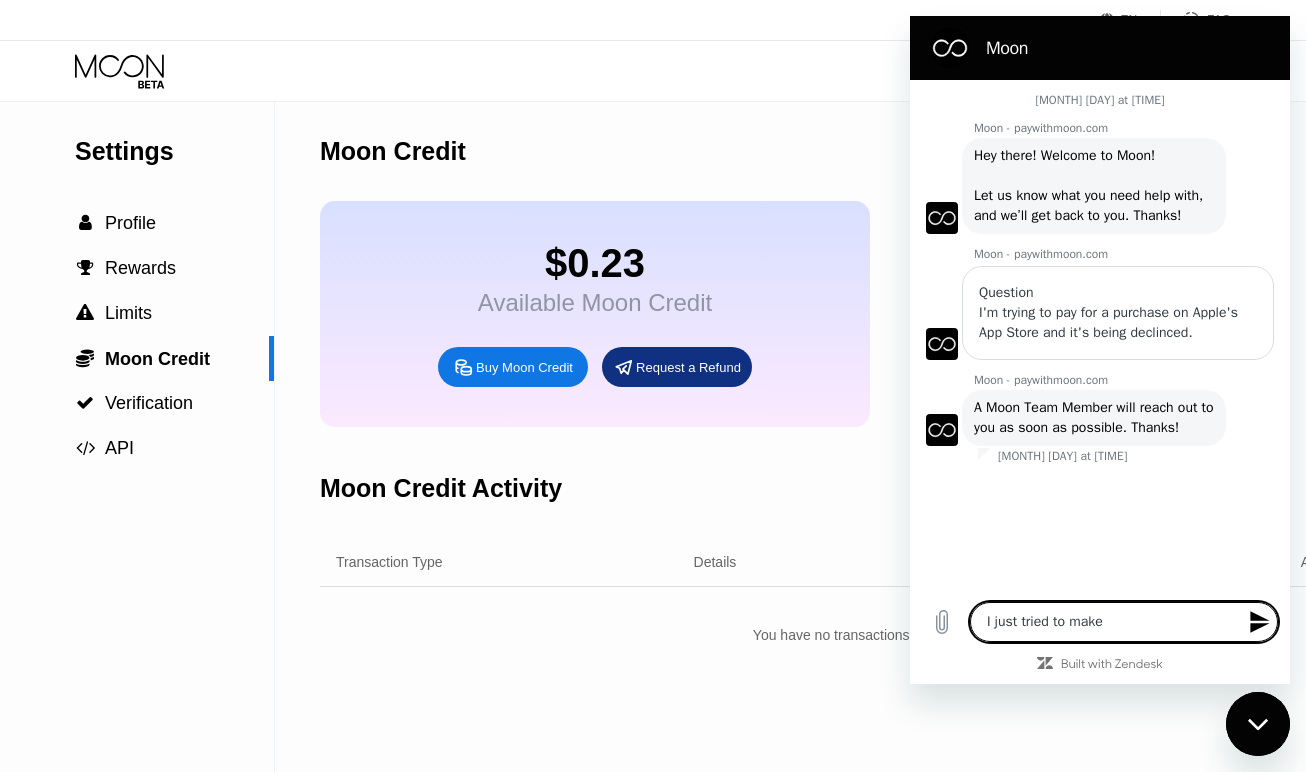 type on "x" 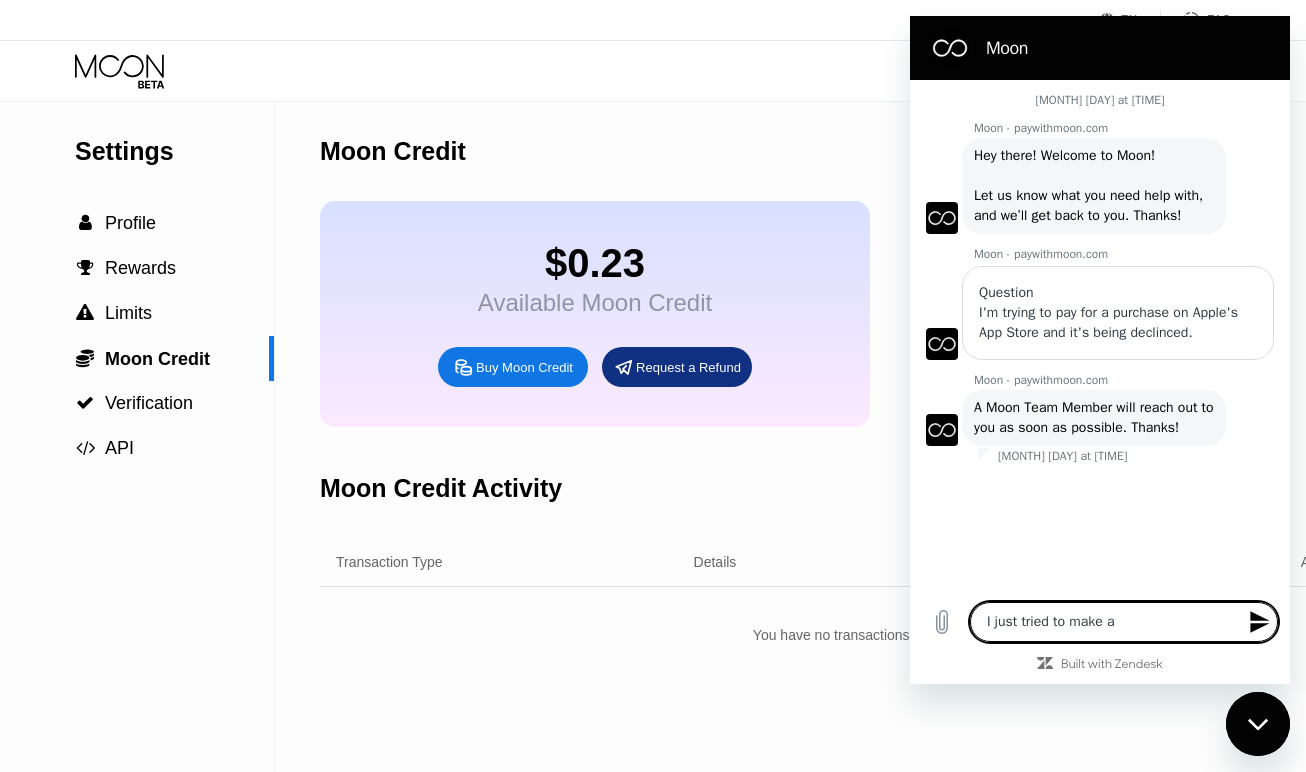 type on "I just tried to make a" 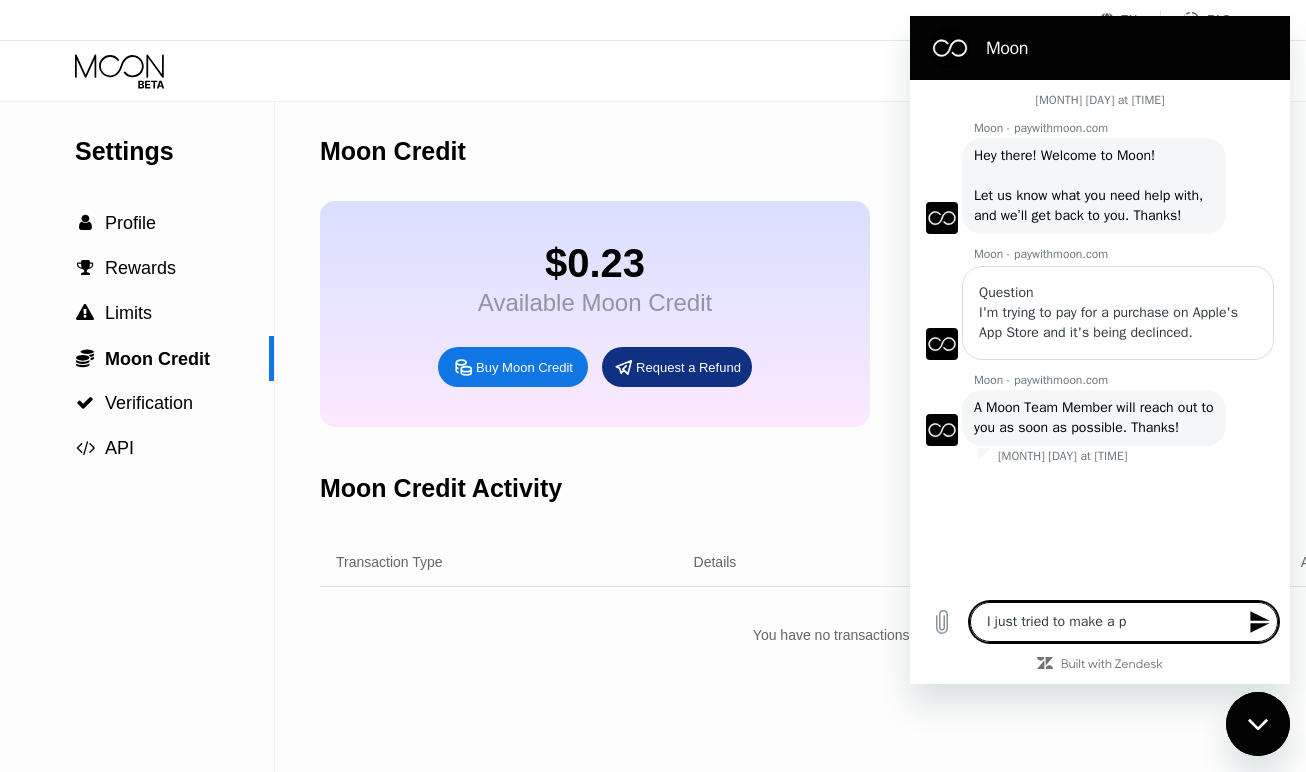 type on "I just tried to make a pu" 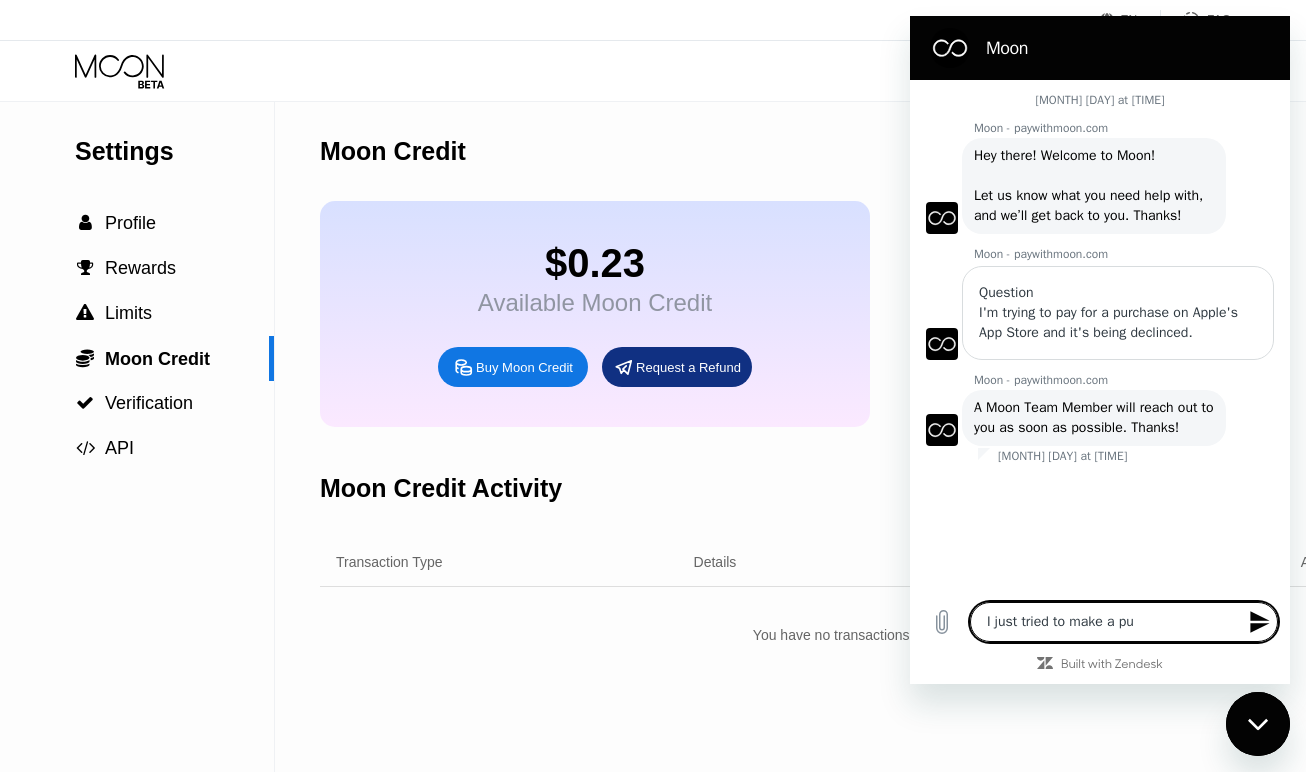 type on "I just tried to make a pur" 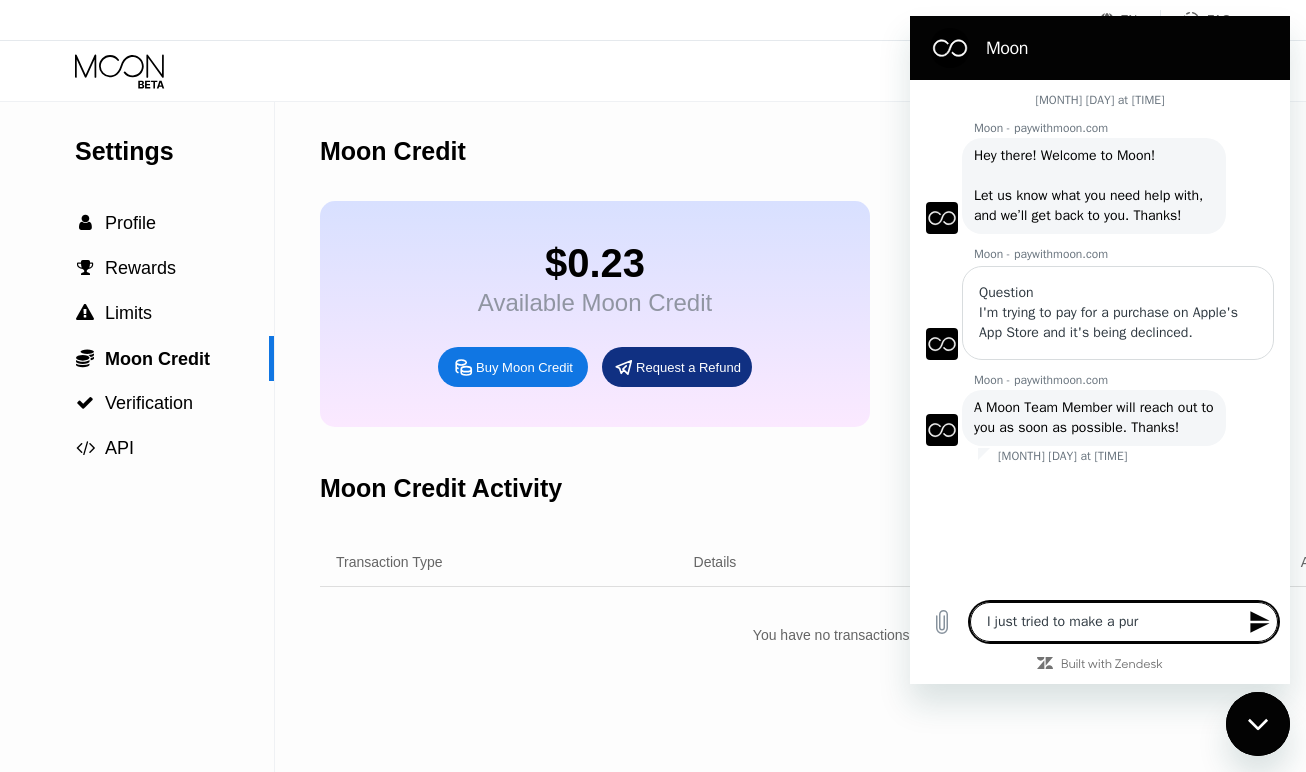 type on "I just tried to make a purs" 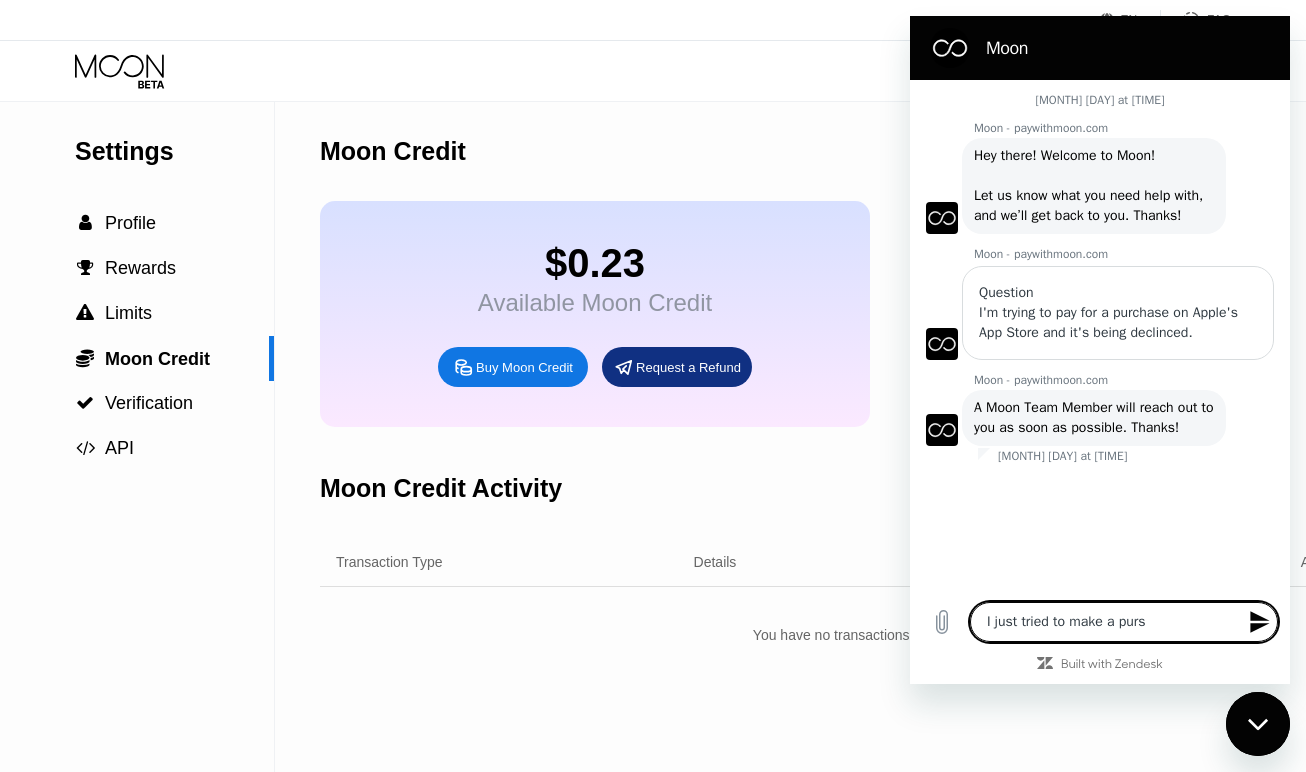 type on "I just tried to make a pursc" 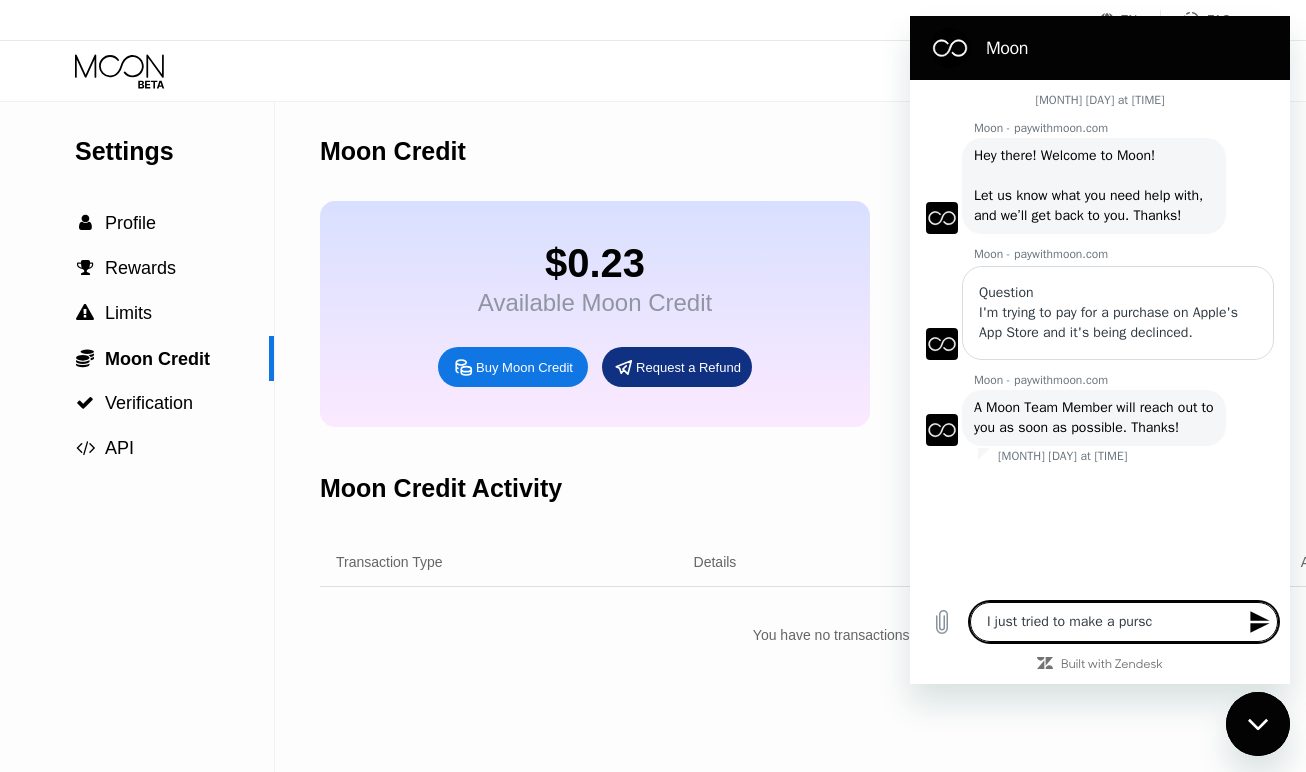 type on "I just tried to make a pursch" 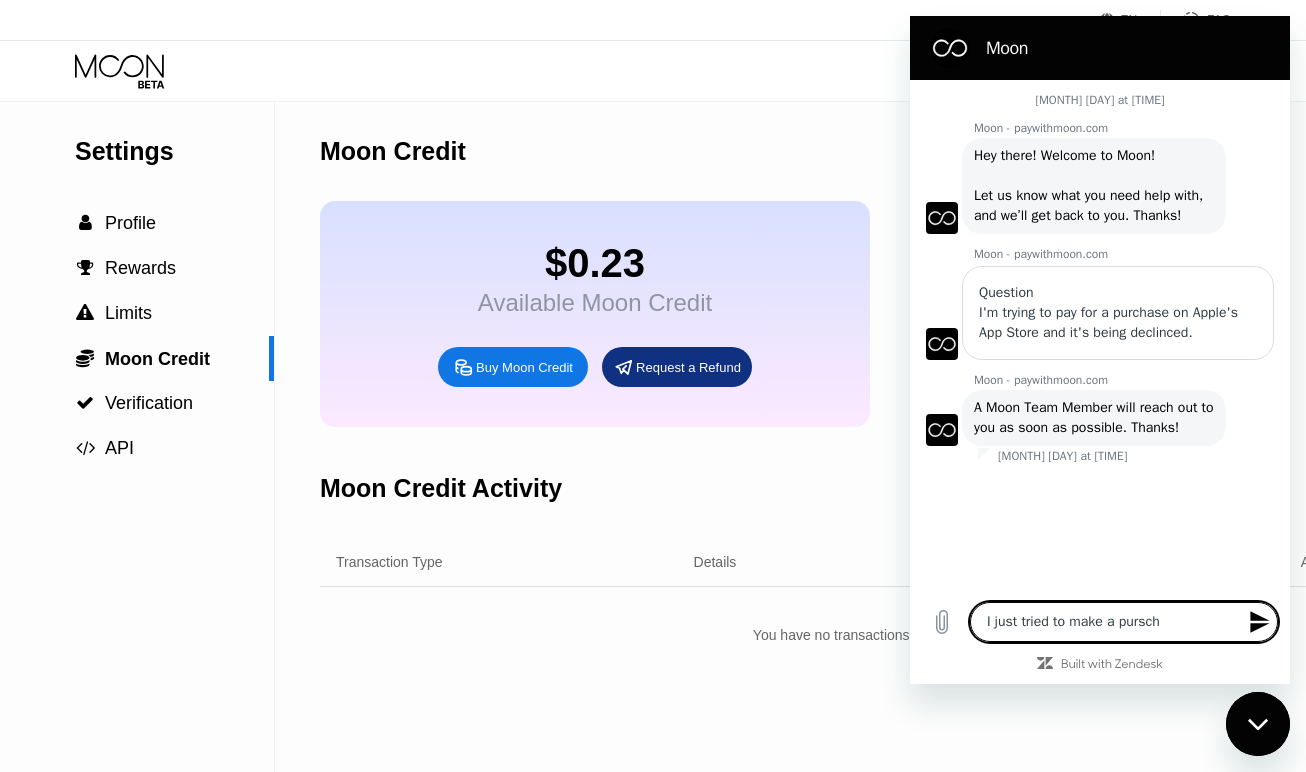 type on "I just tried to make a pursc" 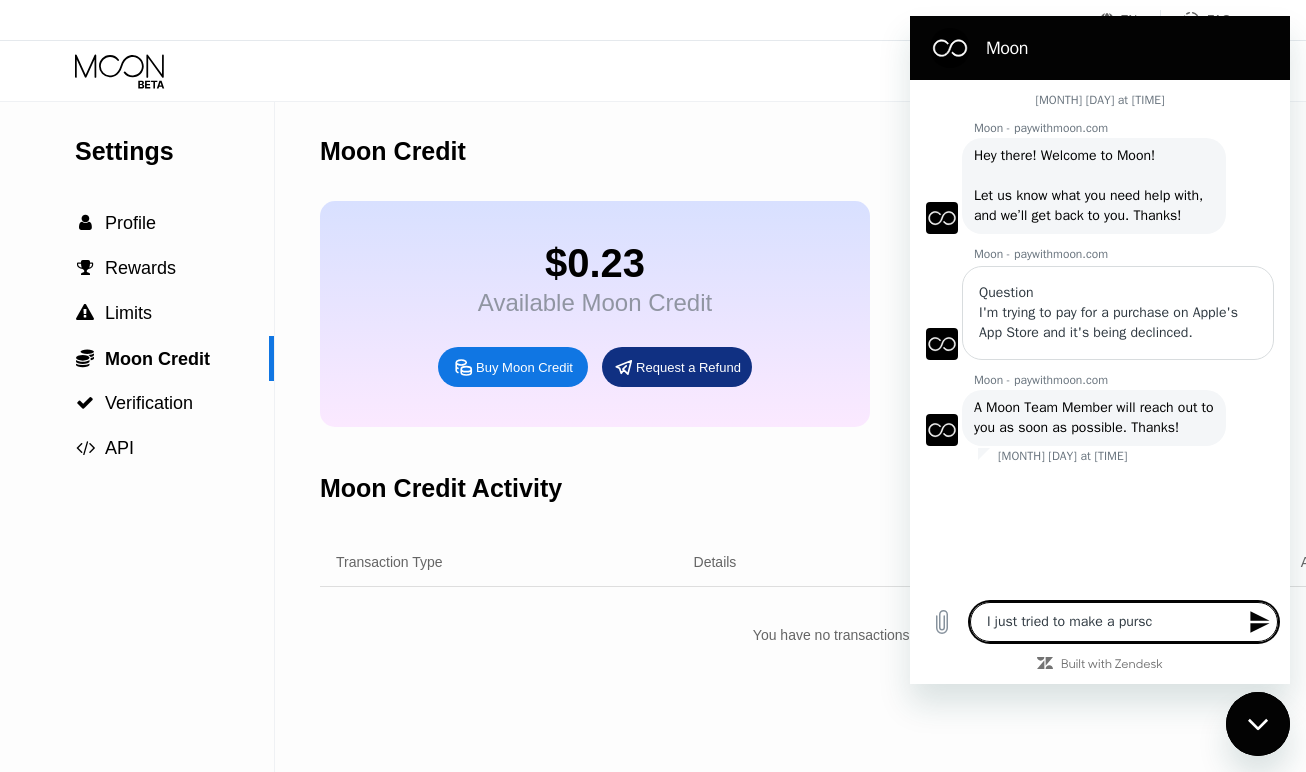 type on "I just tried to make a purs" 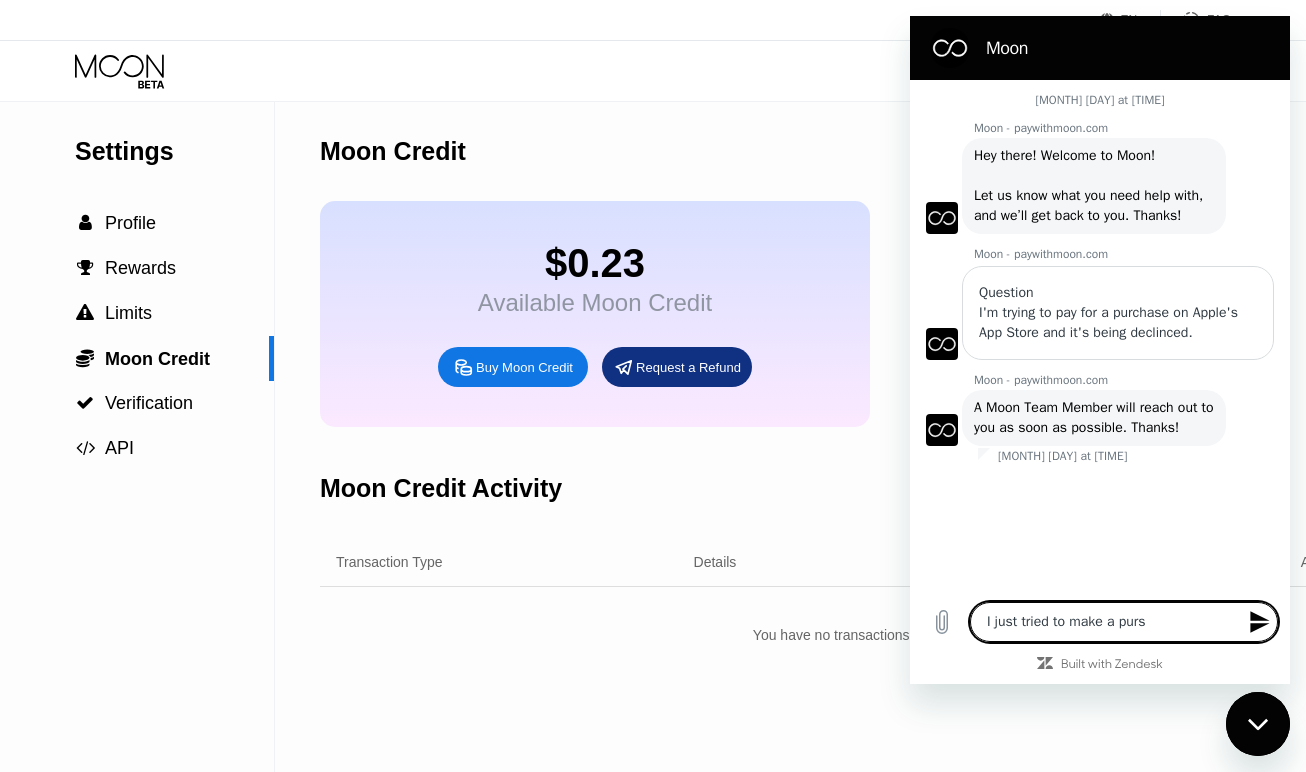 type on "I just tried to make a pur" 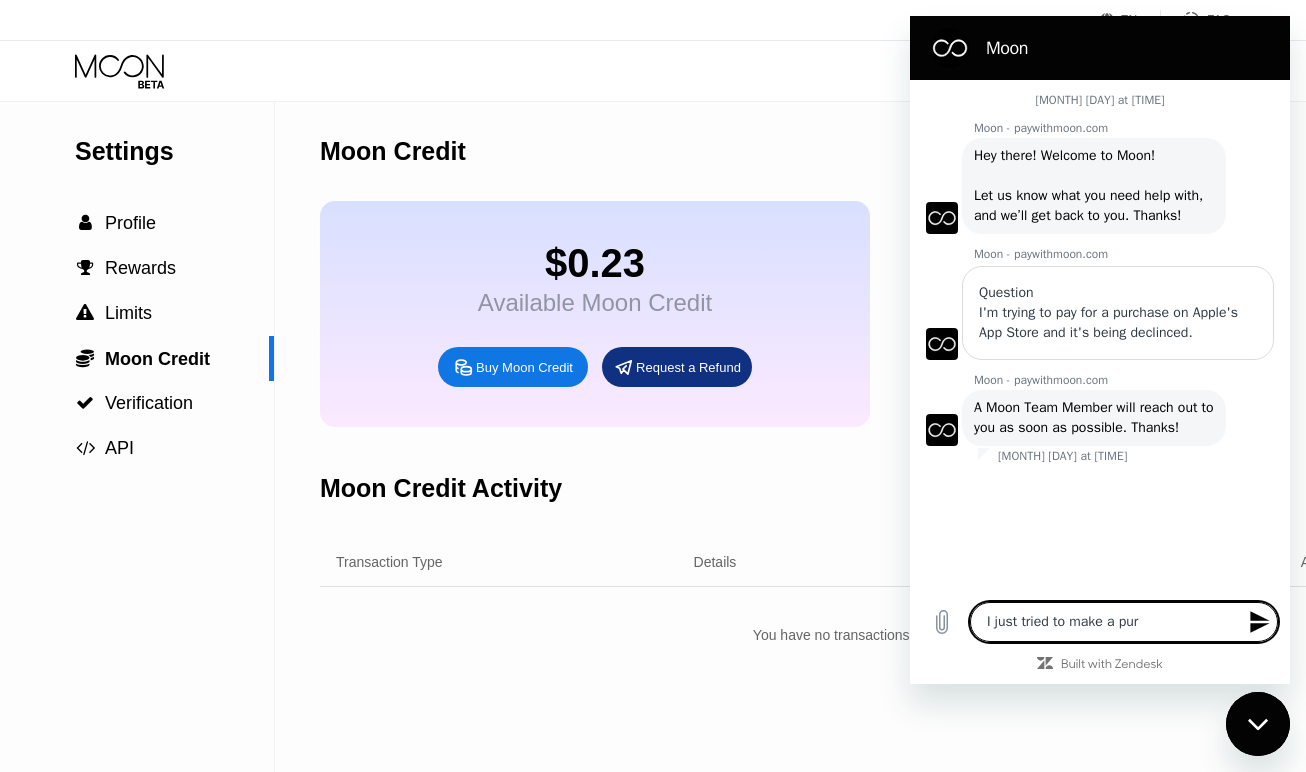 type on "I just tried to make a purc" 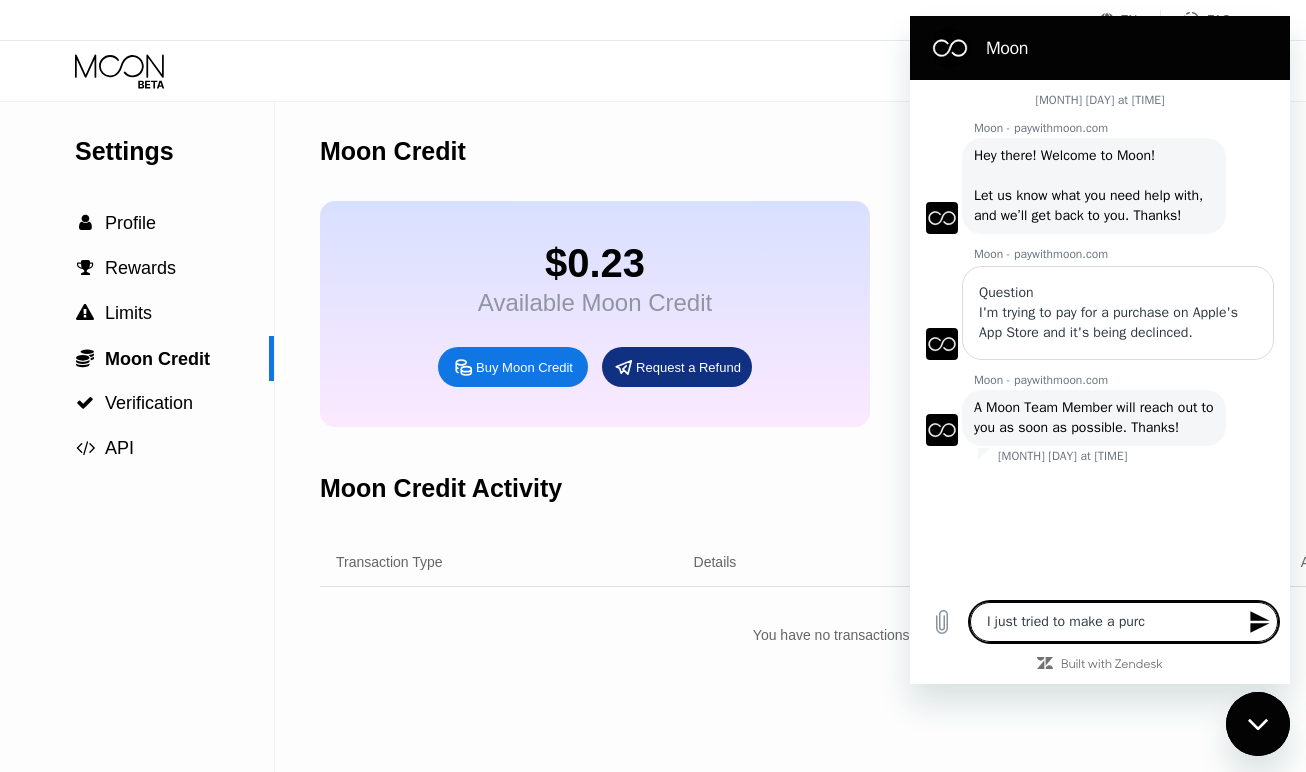 type on "I just tried to make a purch" 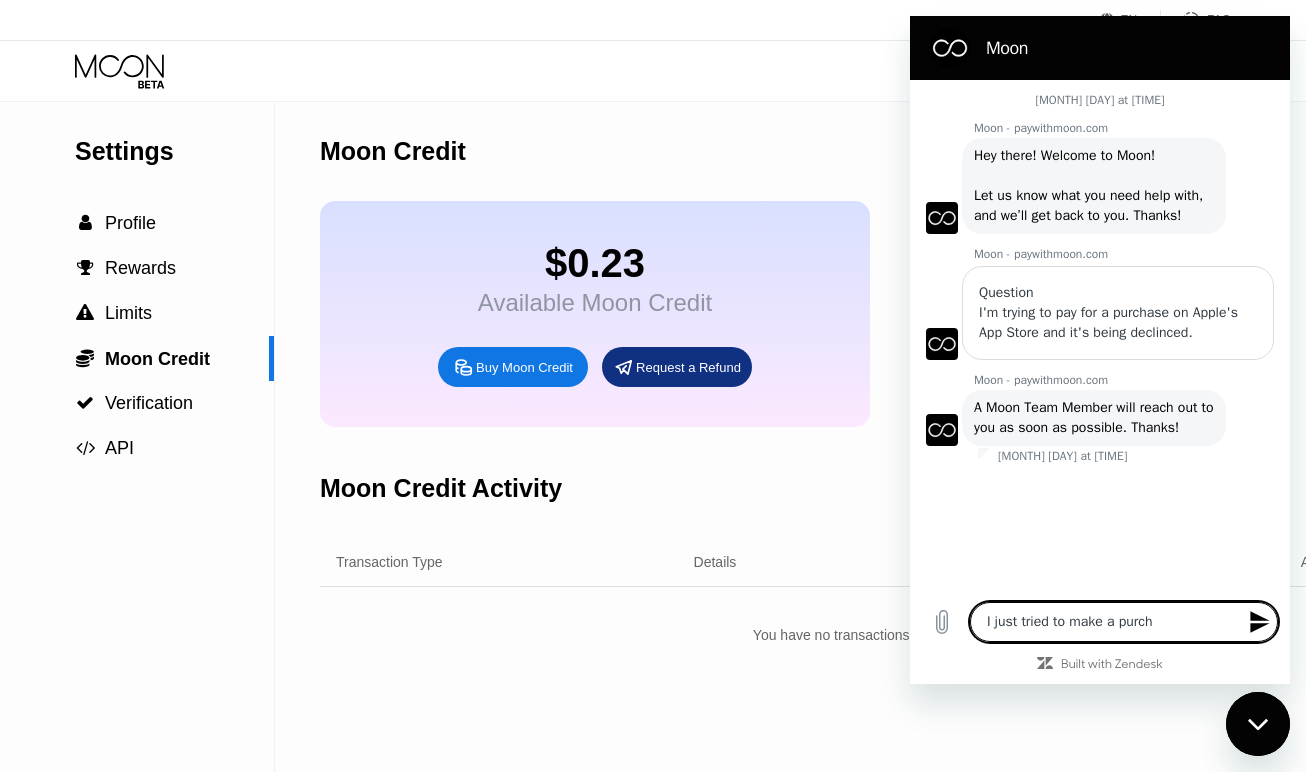 type on "I just tried to make a purcha" 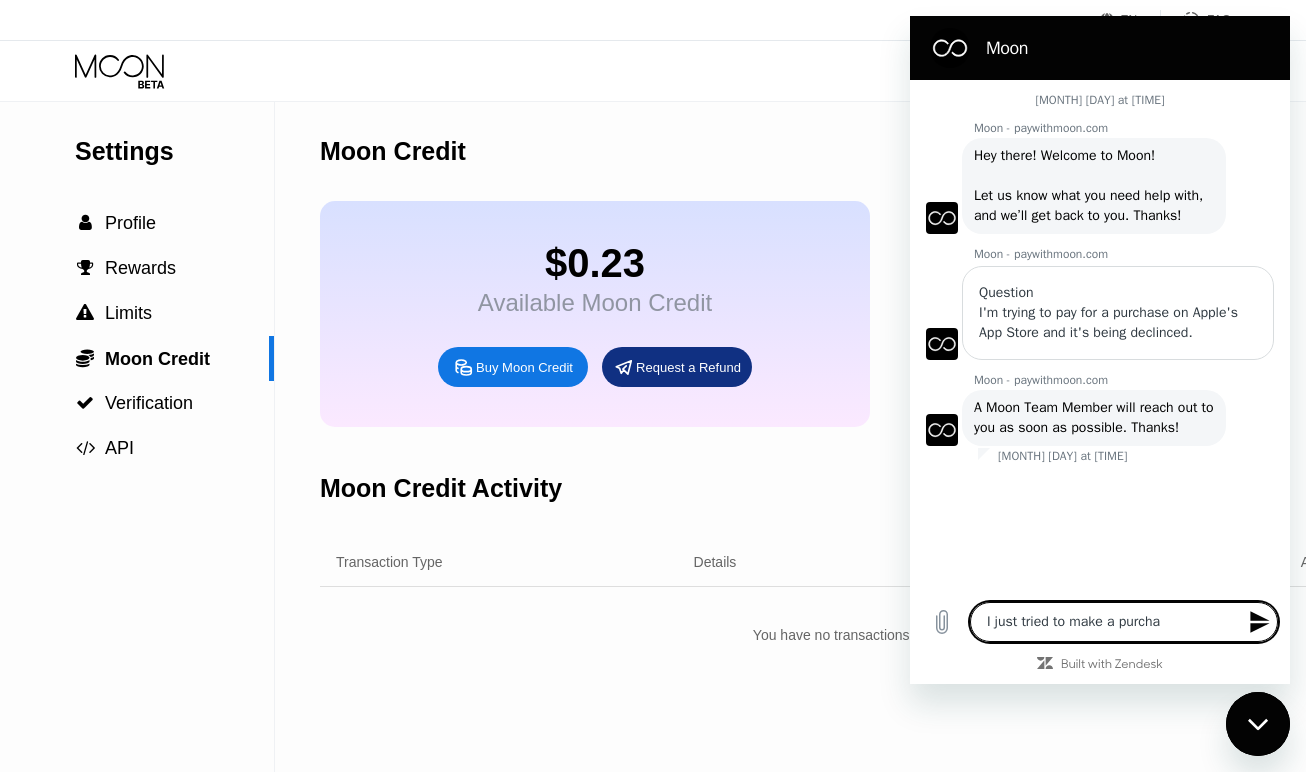 type on "I just tried to make a purchas" 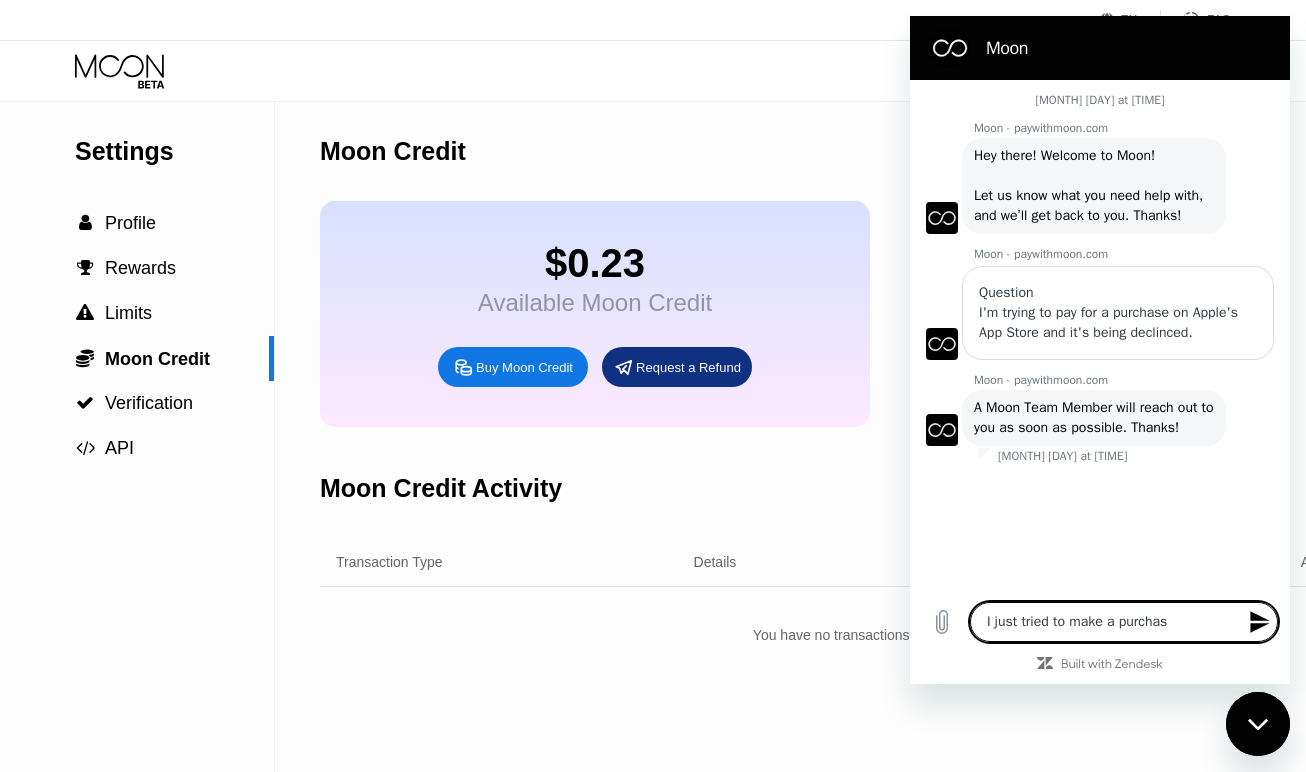 type on "x" 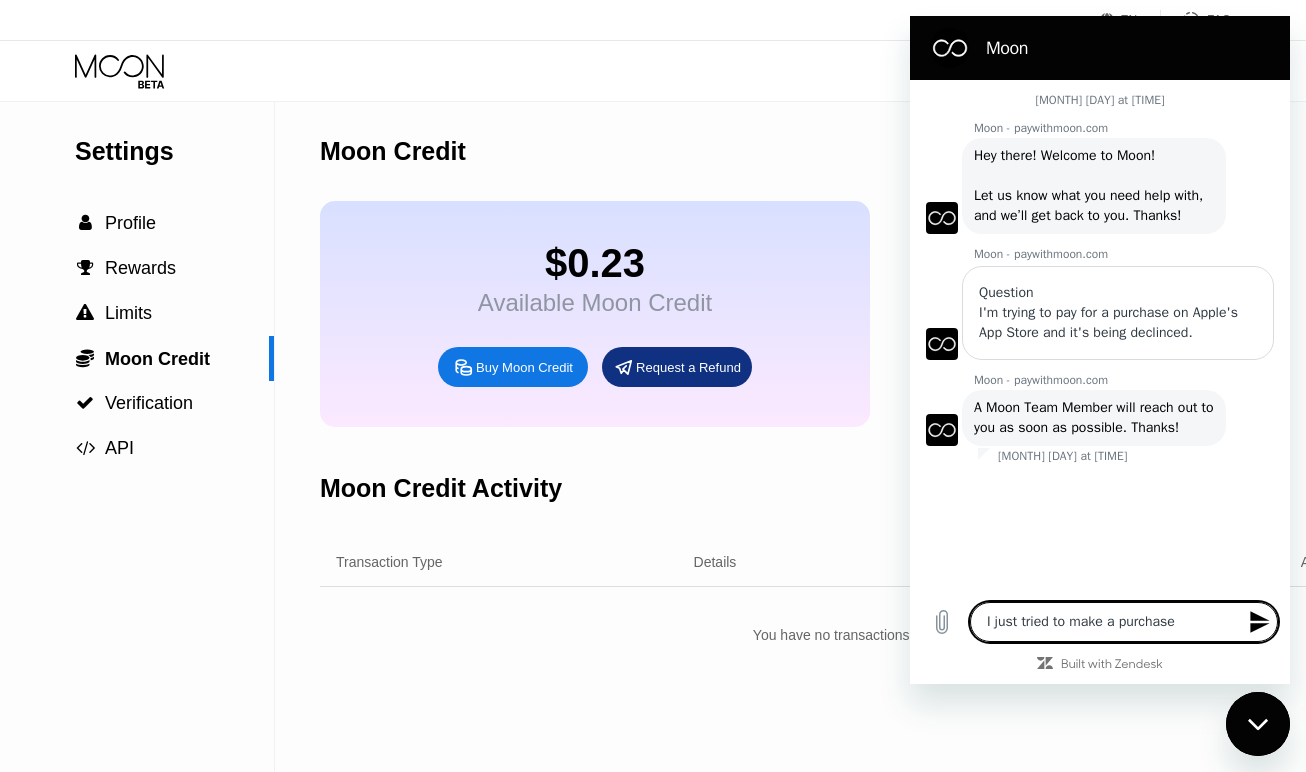 type on "I just tried to make a purchase" 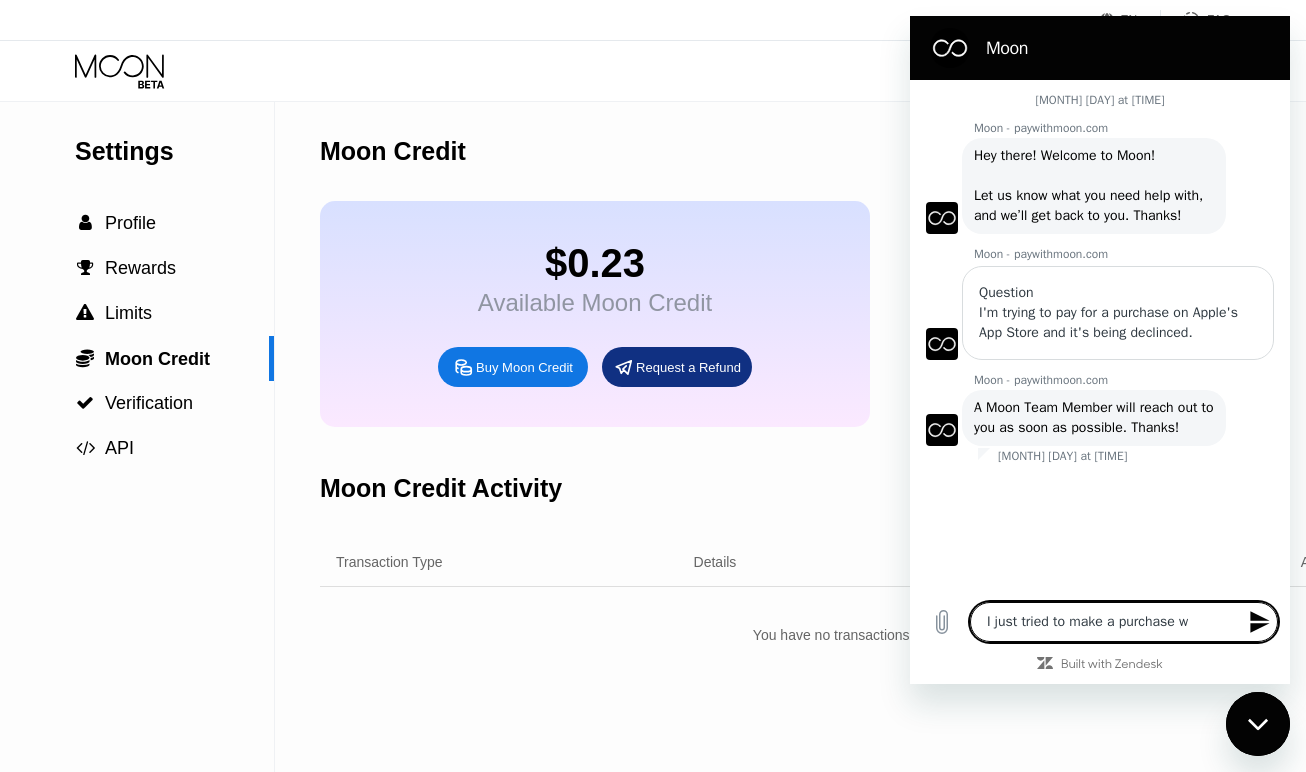 type on "I just tried to make a purchase wi" 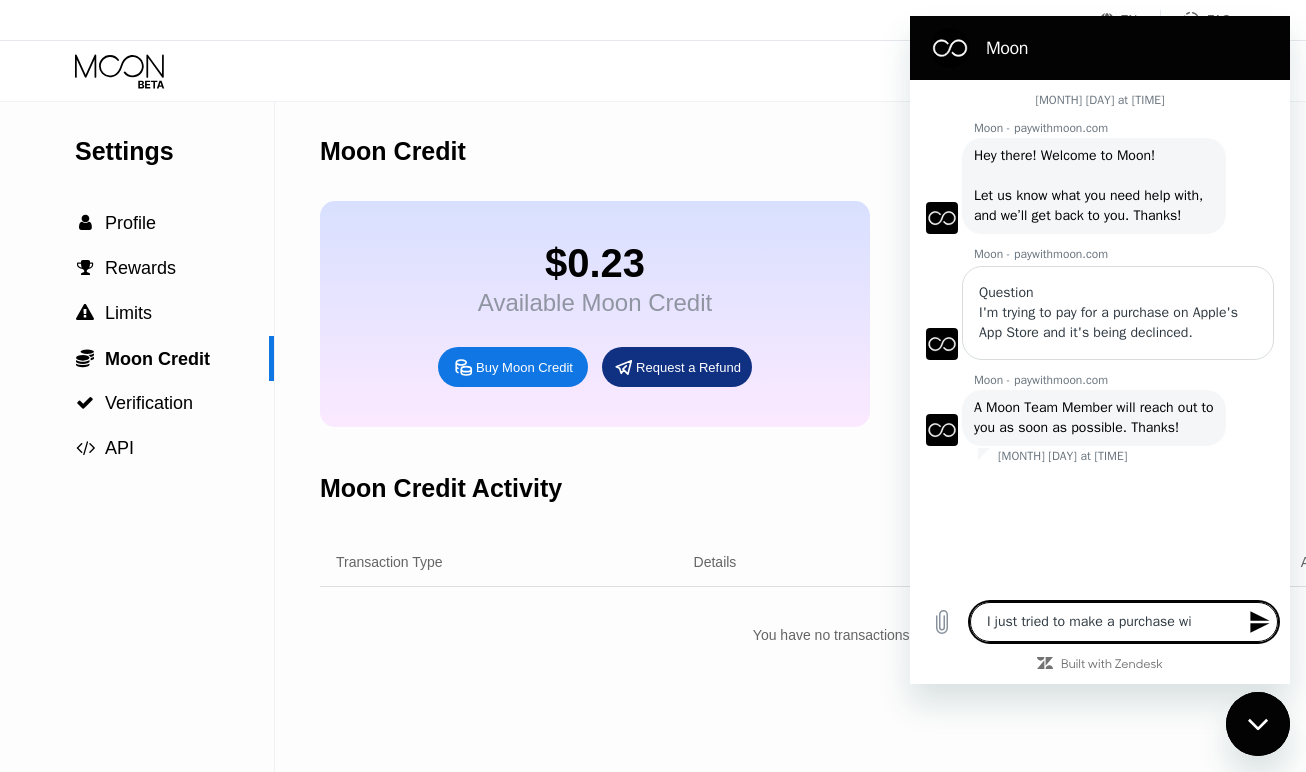 type on "x" 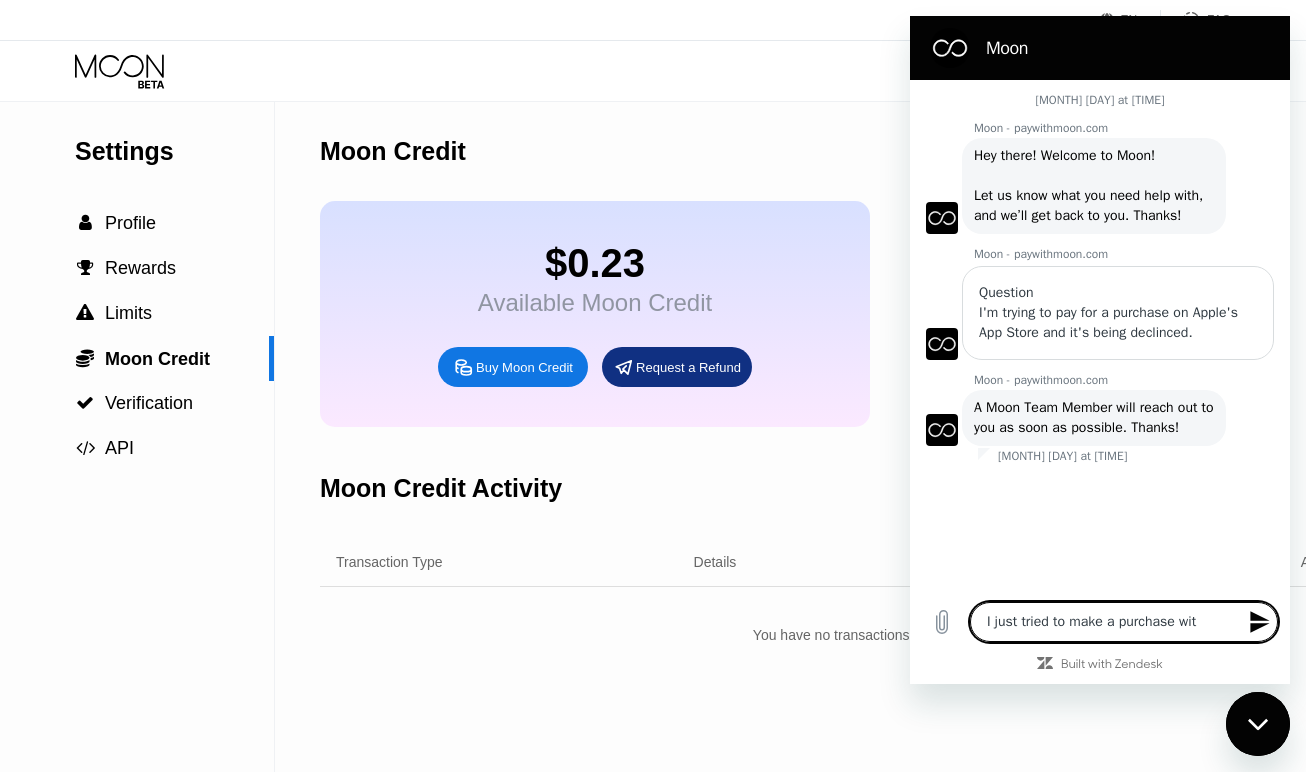 type on "I just tried to make a purchase wit" 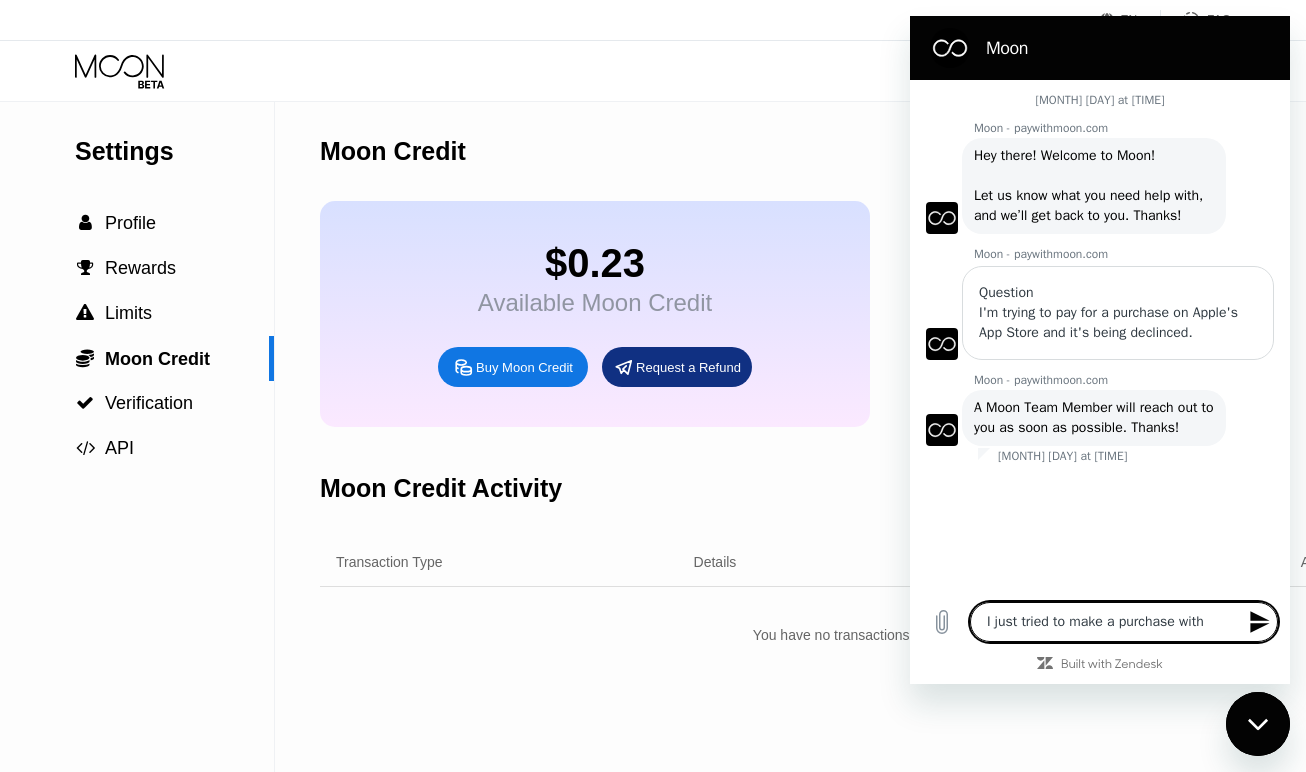 type on "I just tried to make a purchase with" 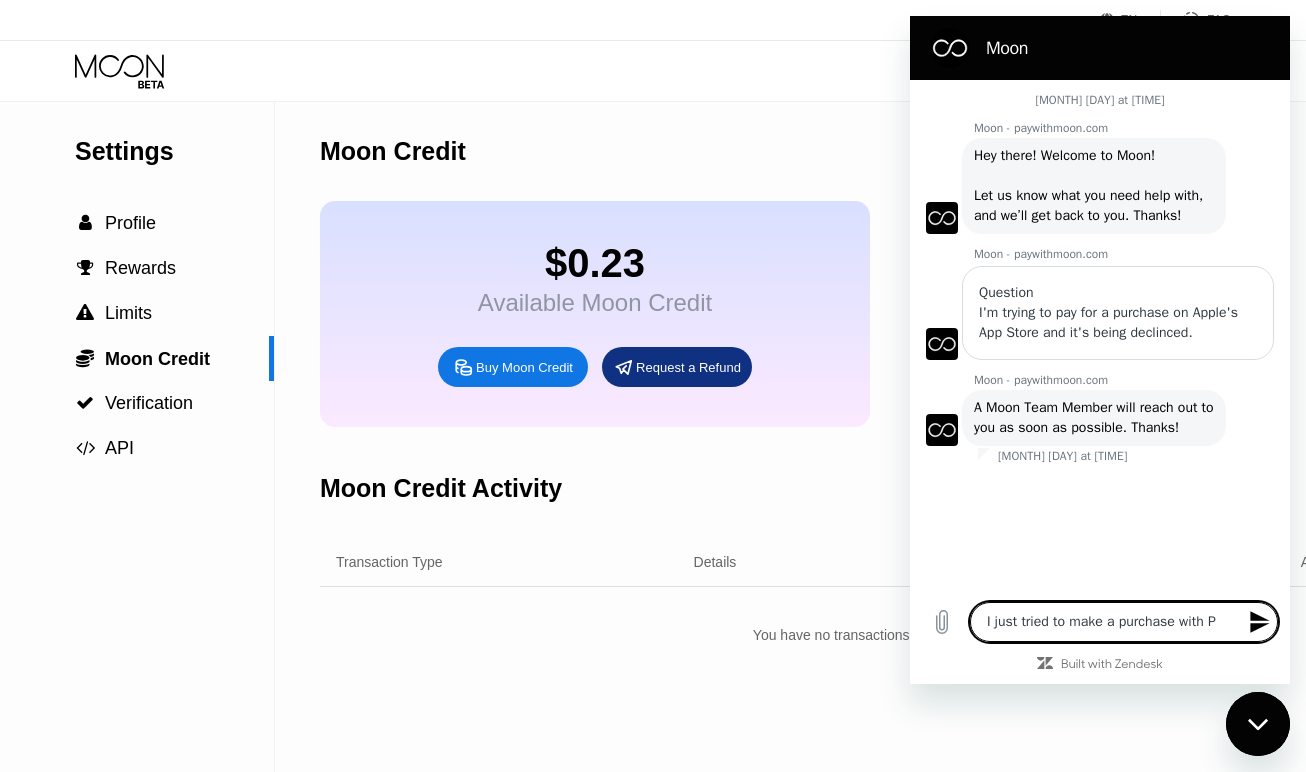 type on "I just tried to make a purchase with Pa" 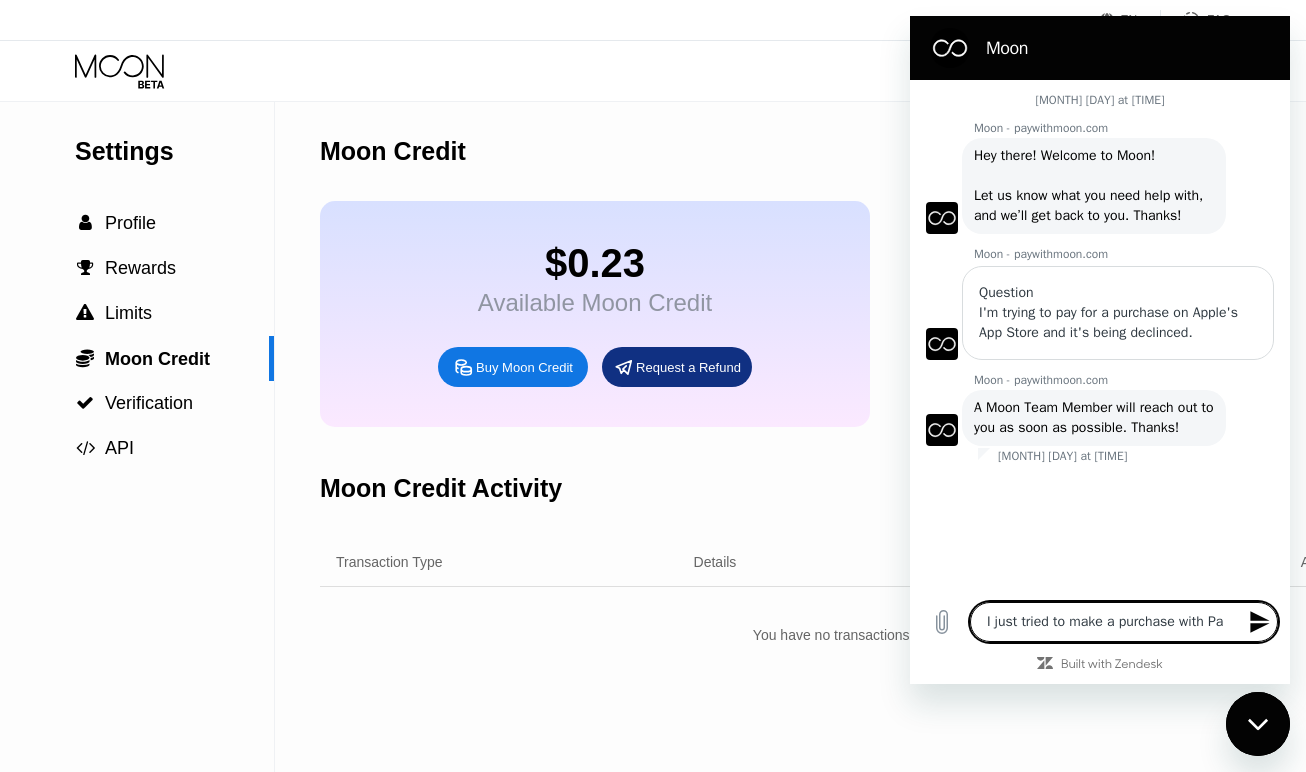 type on "I just tried to make a purchase with Pay" 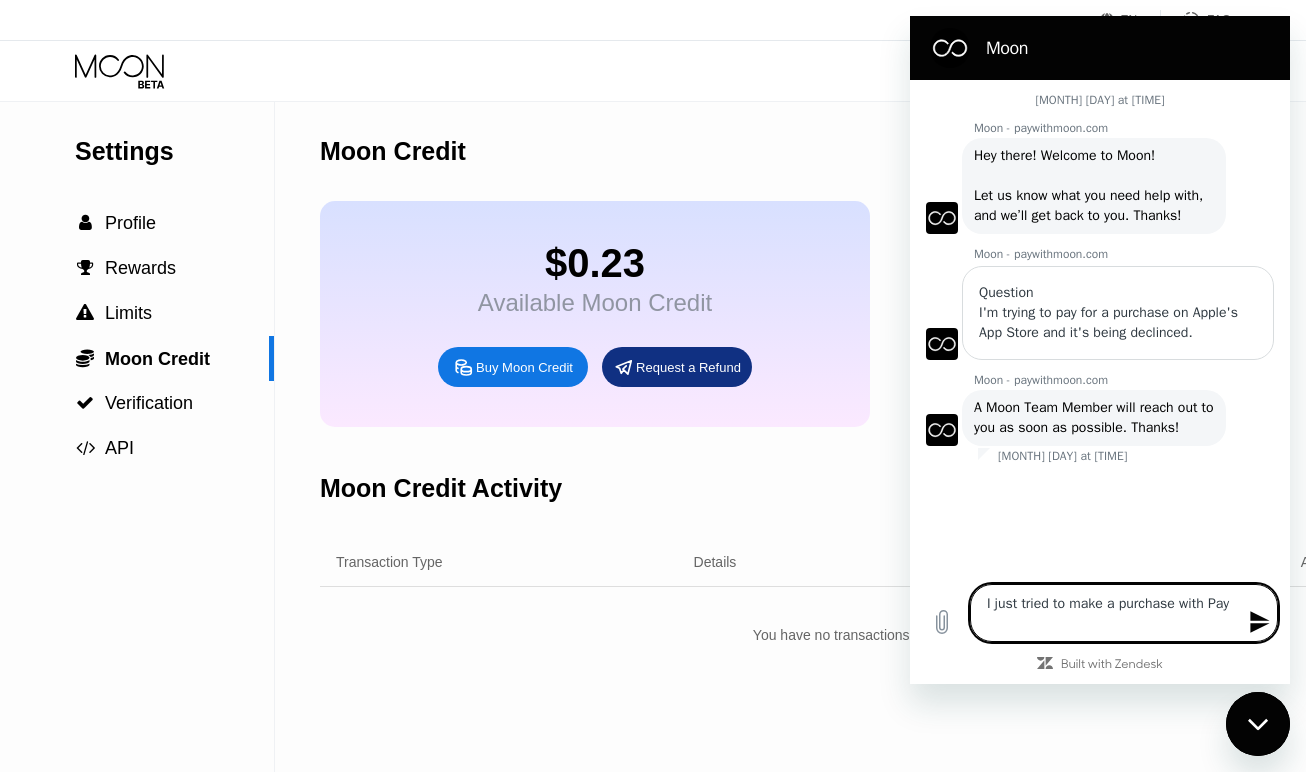 type on "I just tried to make a purchase with PayP" 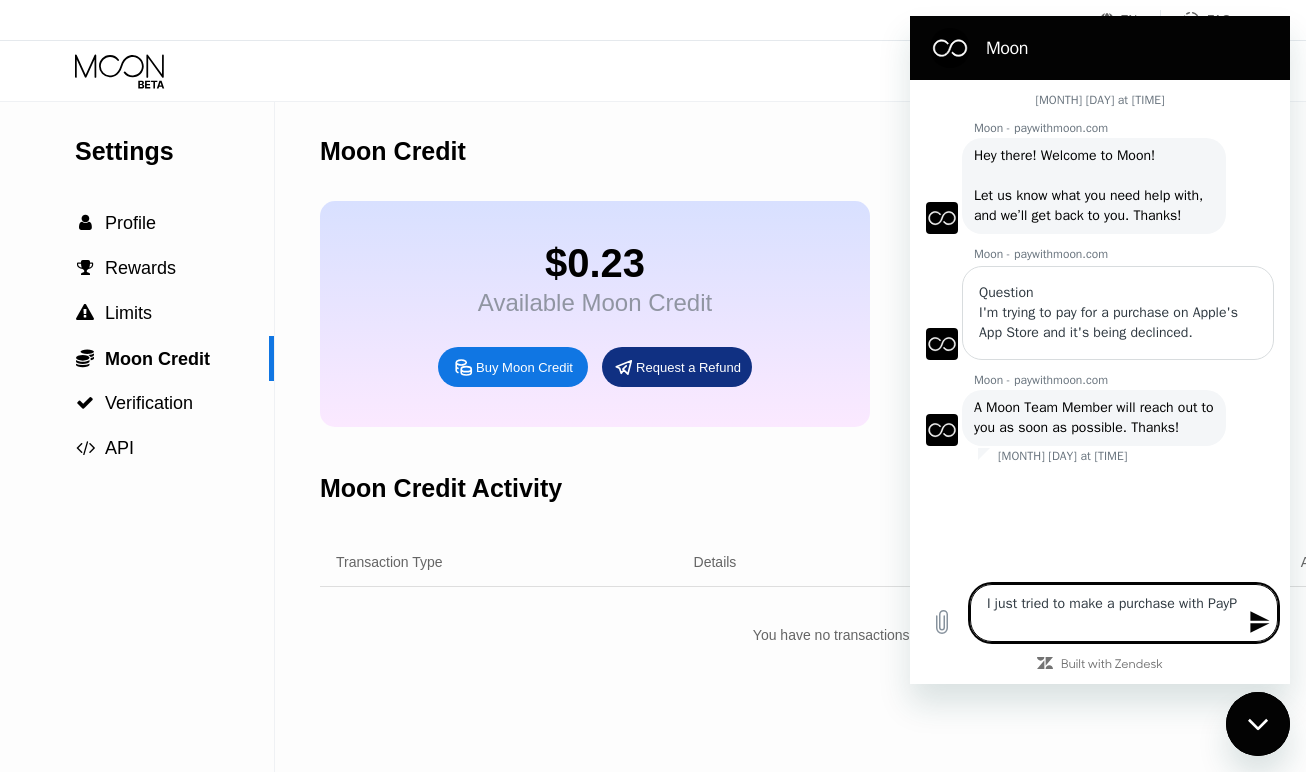 type on "I just tried to make a purchase with PayPa" 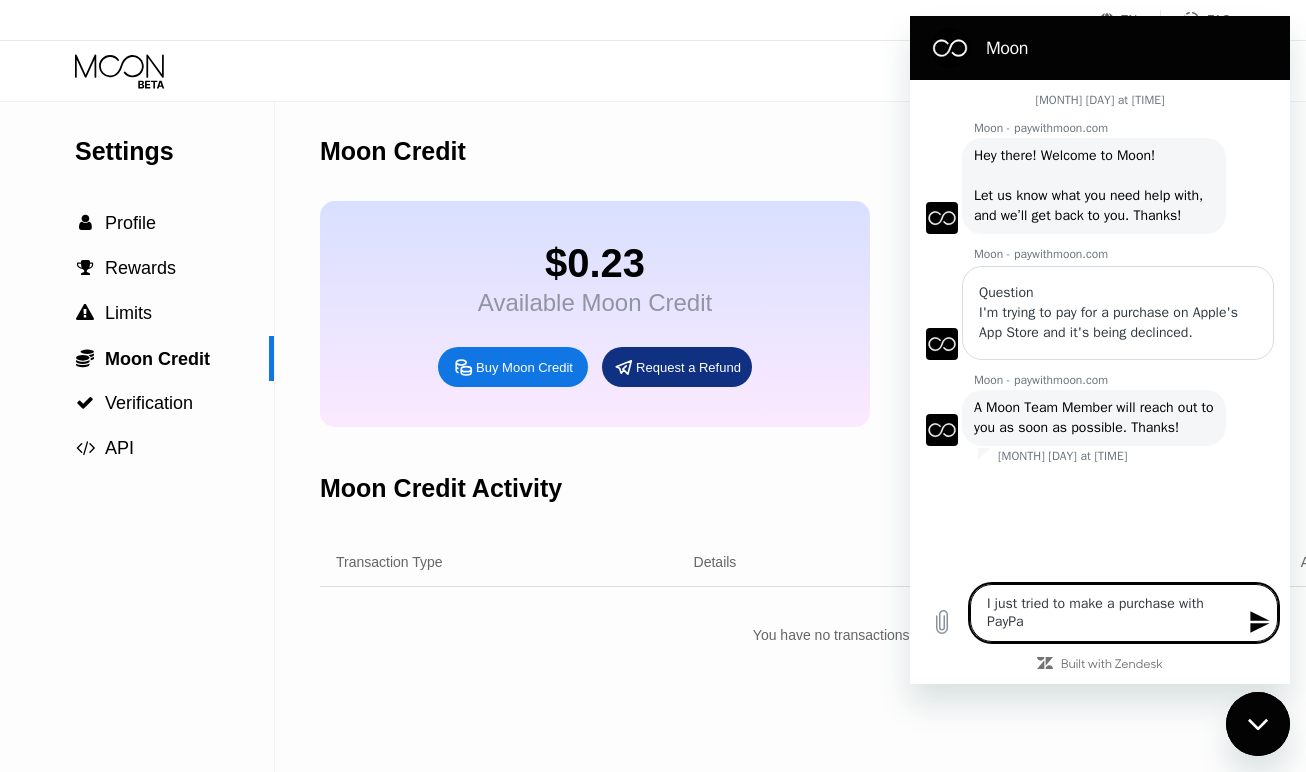 type on "I just tried to make a purchase with PayPal" 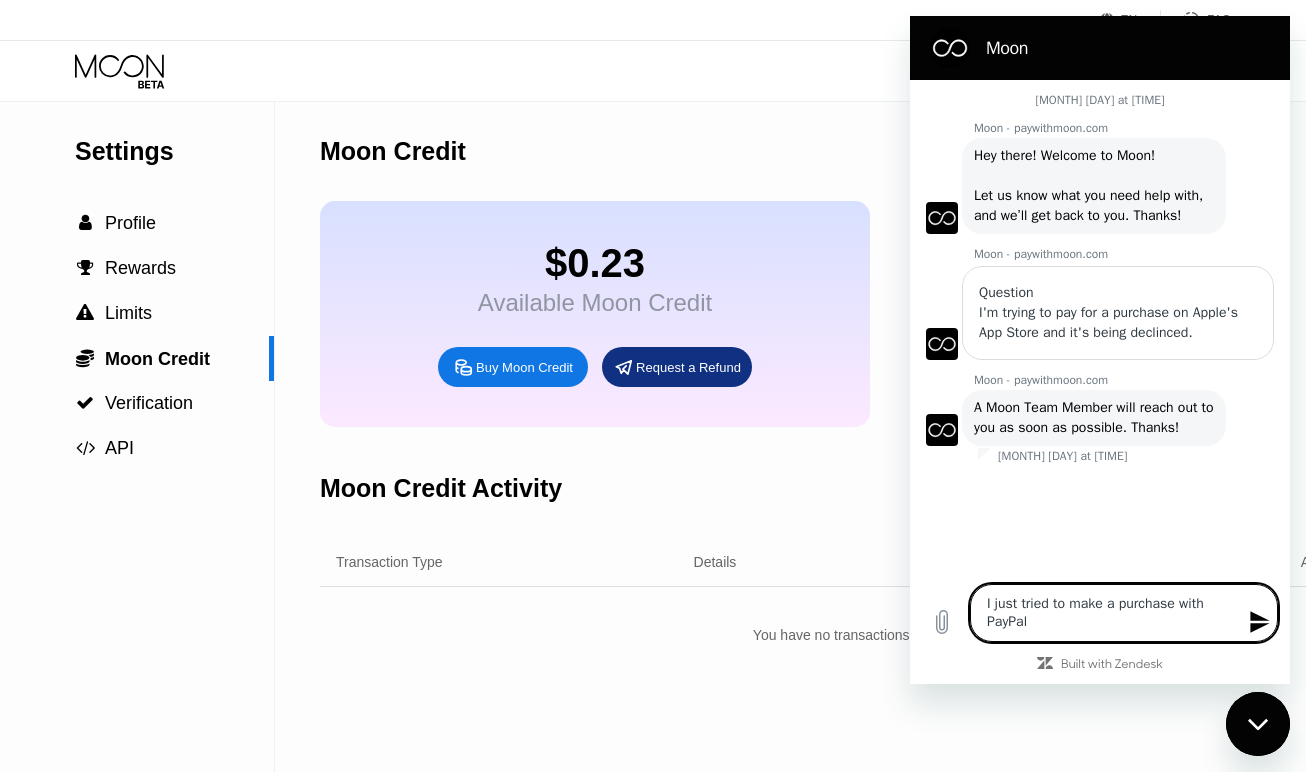 type on "I just tried to make a purchase with PayPal" 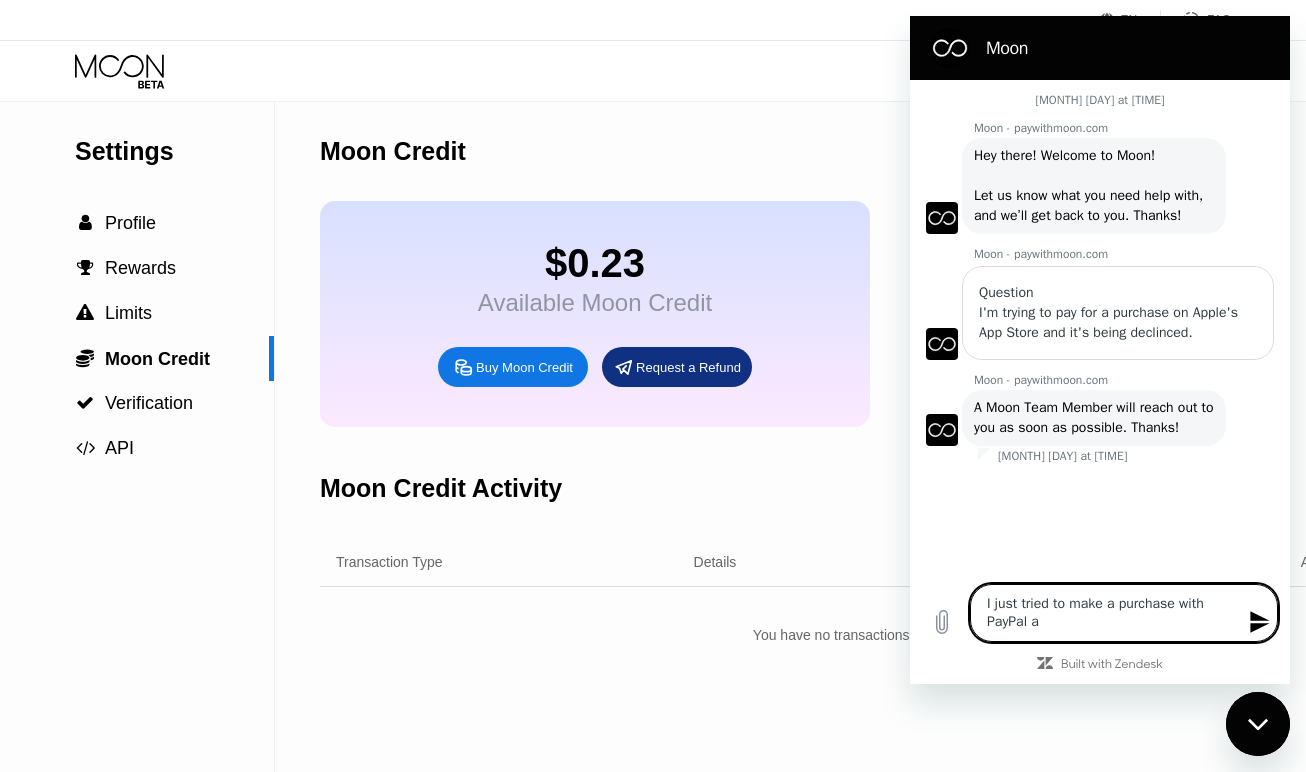 type on "I just tried to make a purchase with PayPal an" 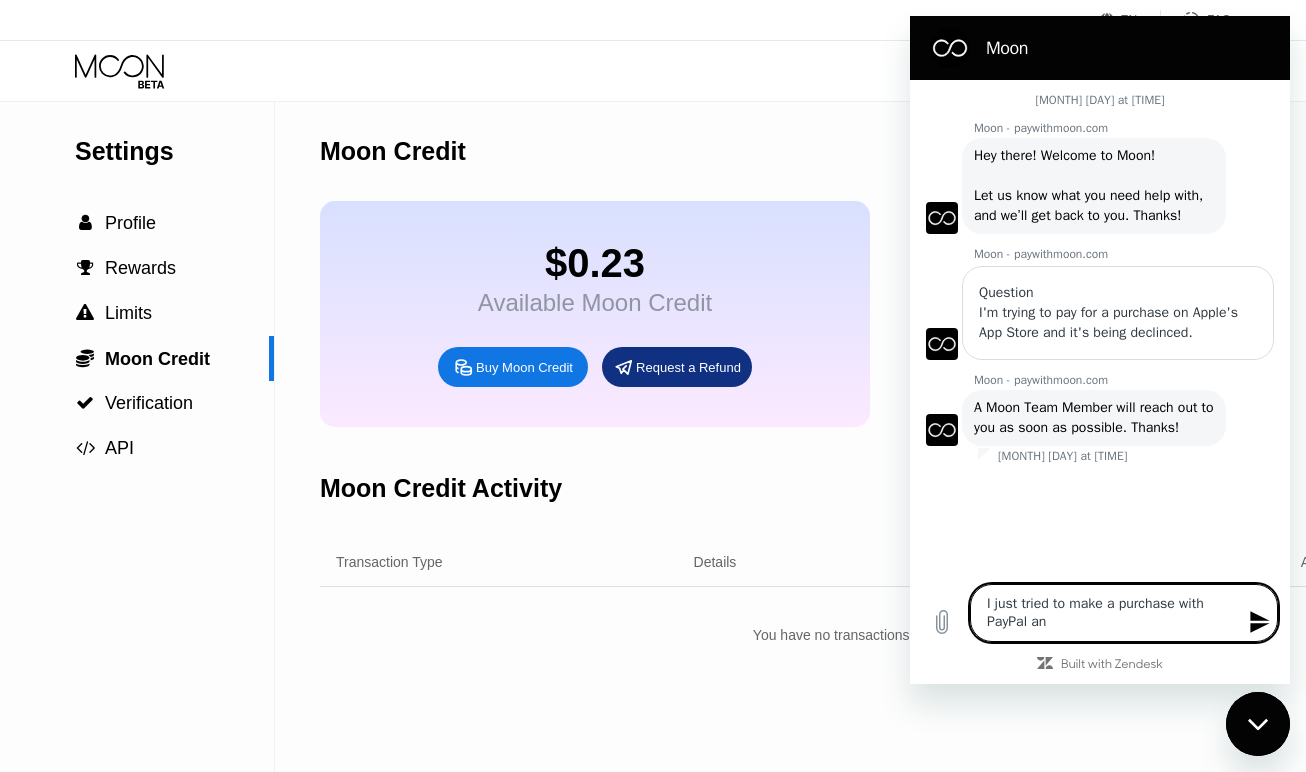 type on "I just tried to make a purchase with PayPal and" 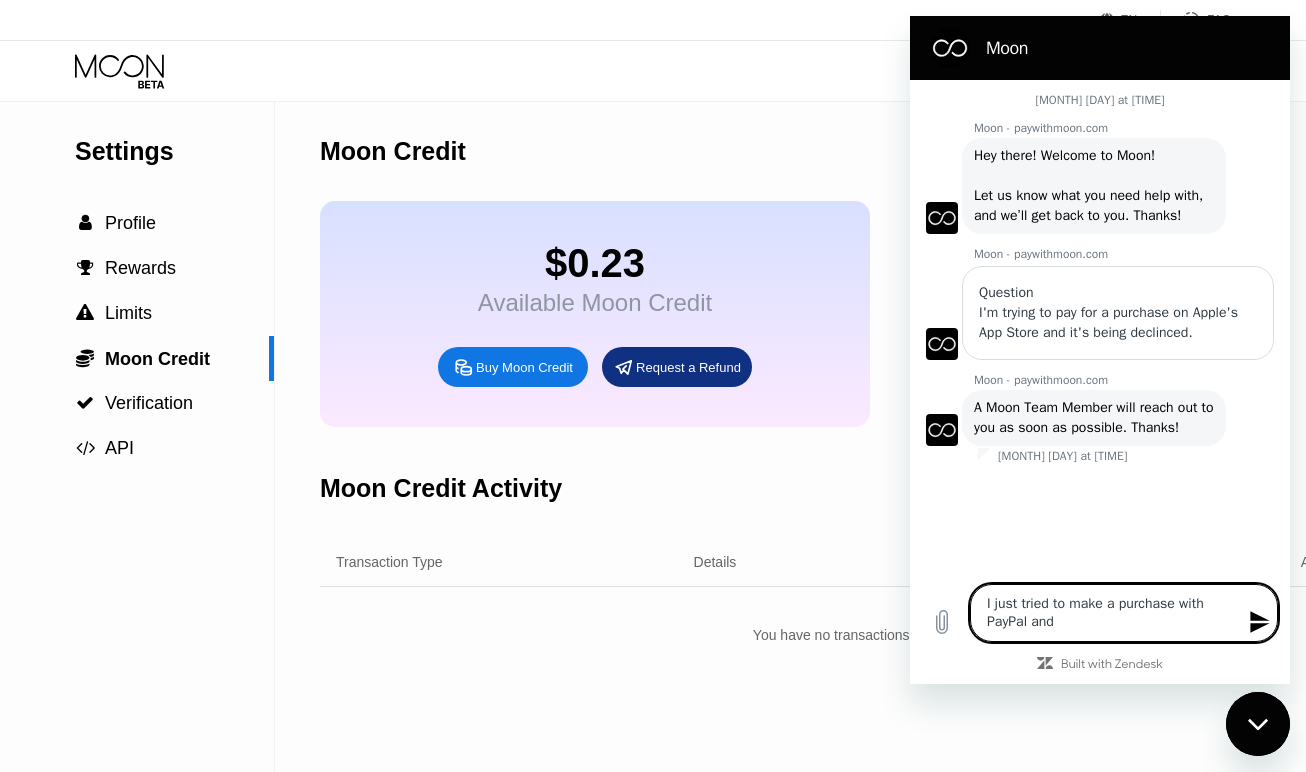 type on "I just tried to make a purchase with PayPal and" 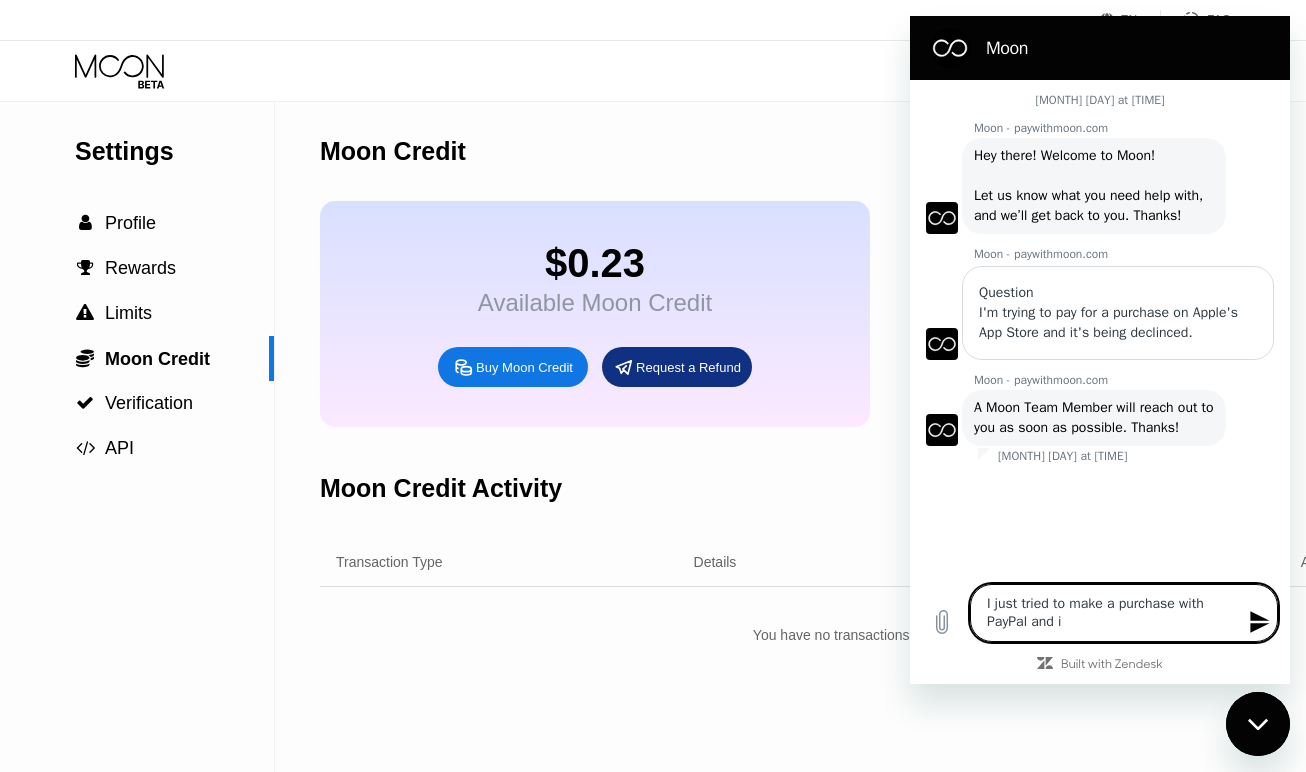 type on "I just tried to make a purchase with PayPal and it" 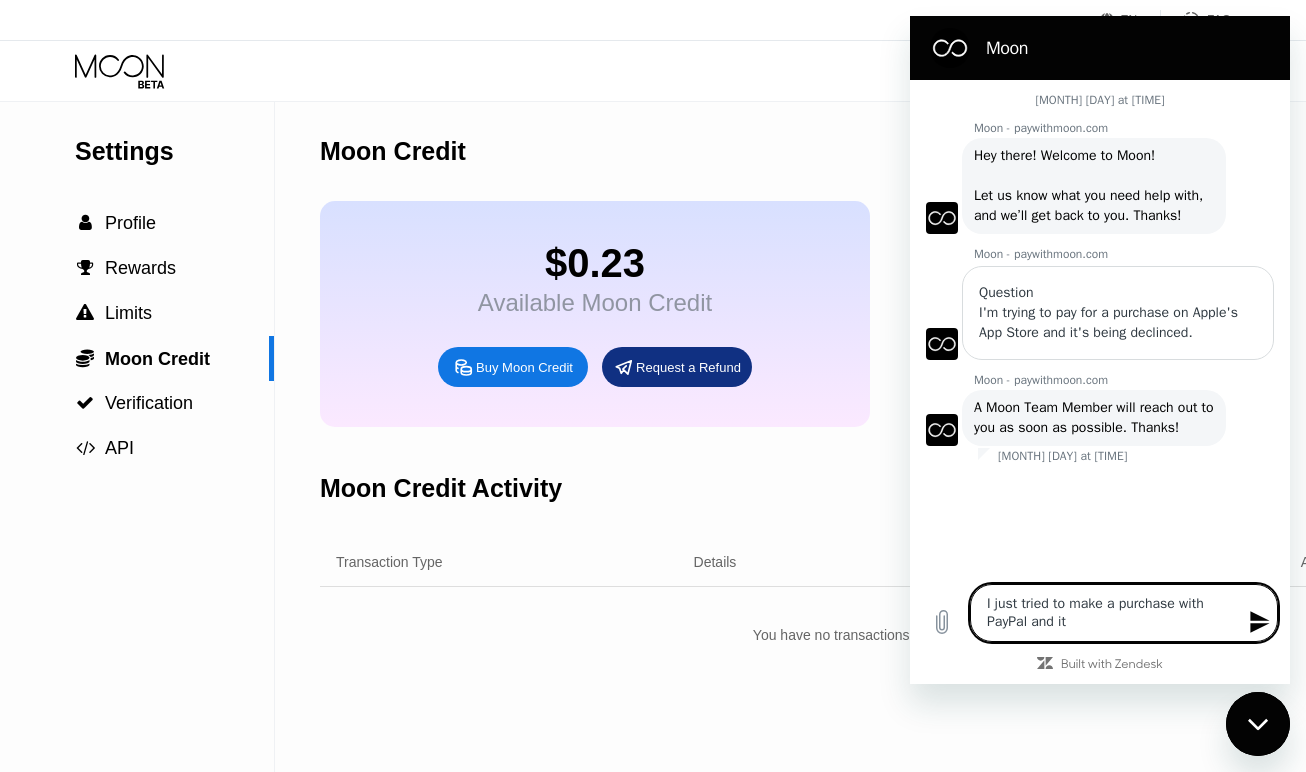 type on "I just tried to make a purchase with PayPal and it" 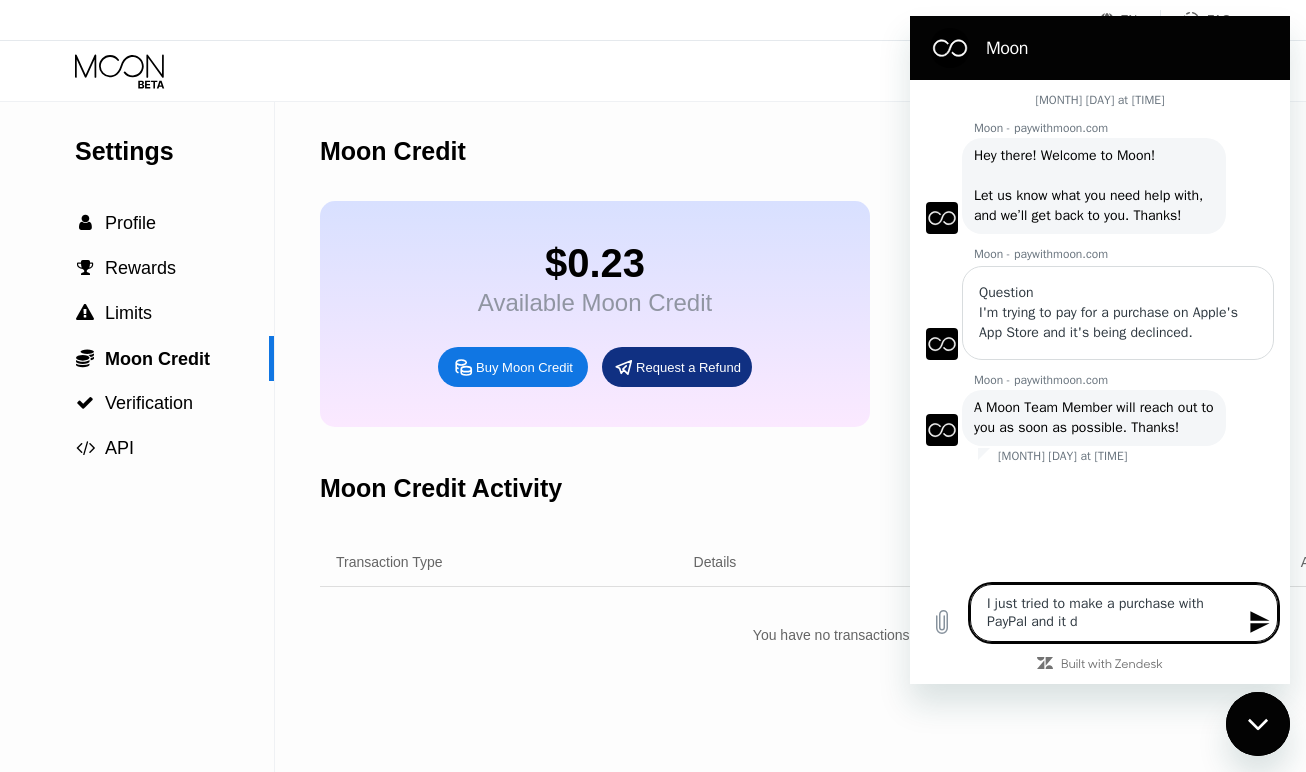 type on "I just tried to make a purchase with PayPal and it de" 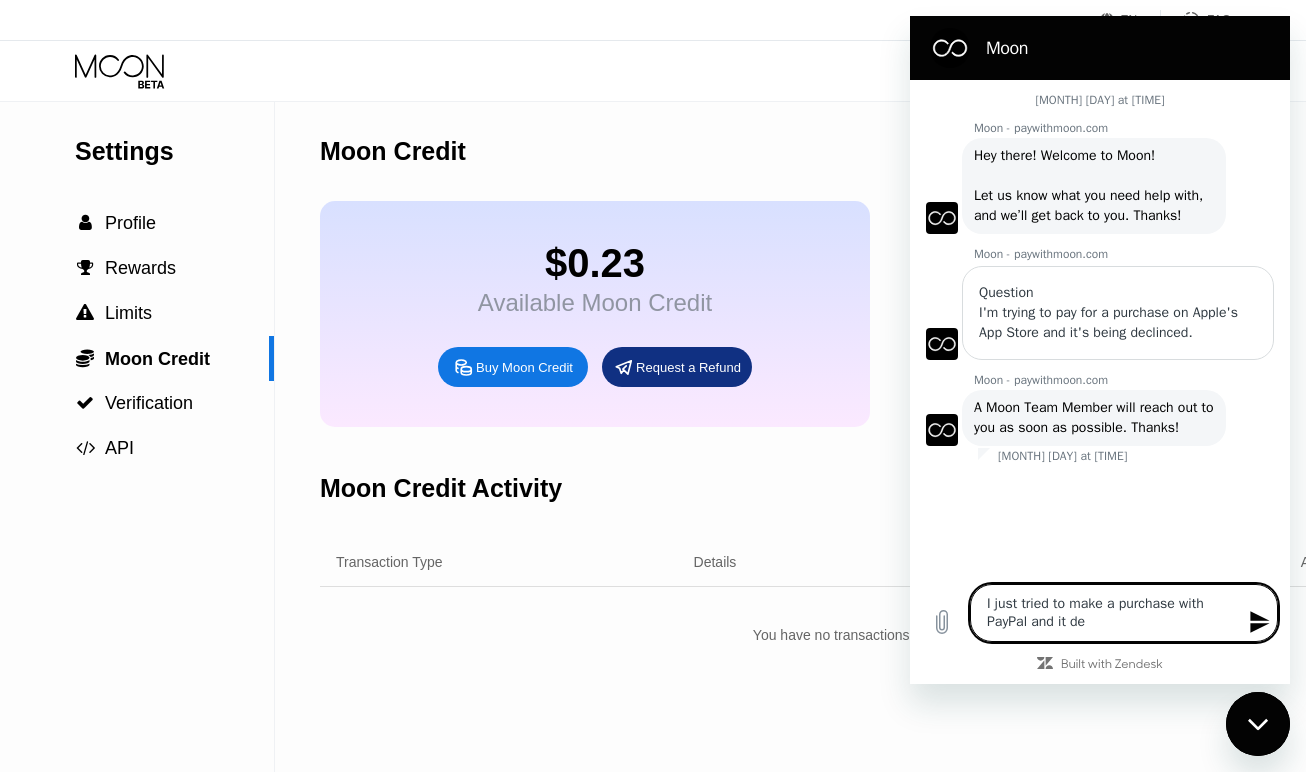 type on "I just tried to make a purchase with PayPal and it dec" 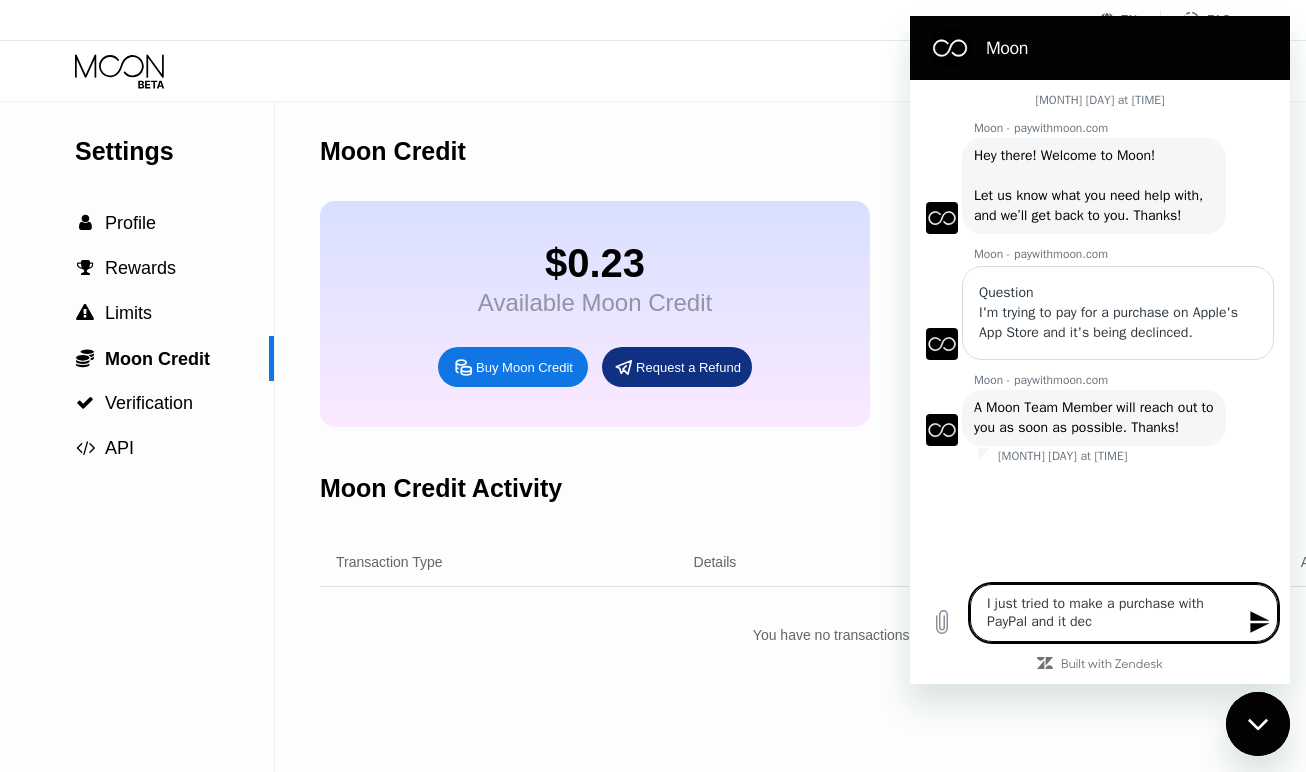 type on "I just tried to make a purchase with PayPal and it decl" 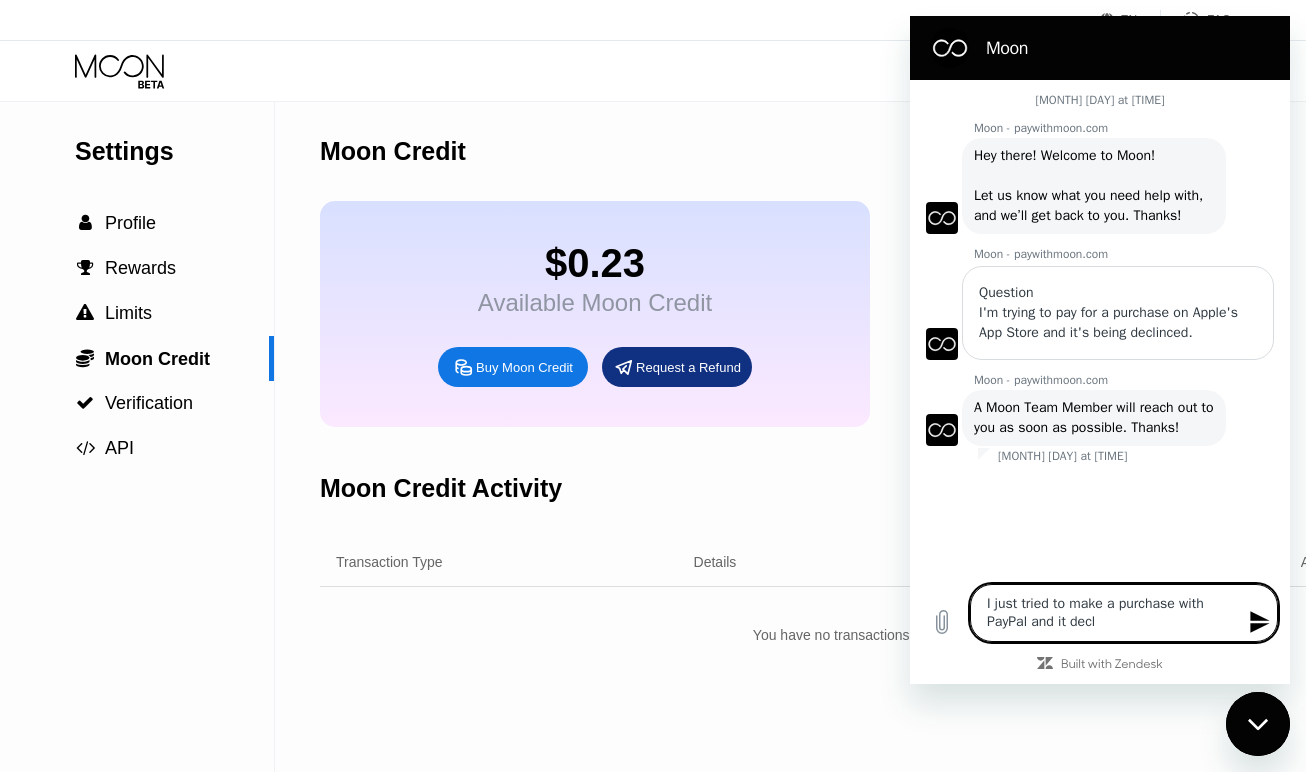 type on "I just tried to make a purchase with PayPal and it decli" 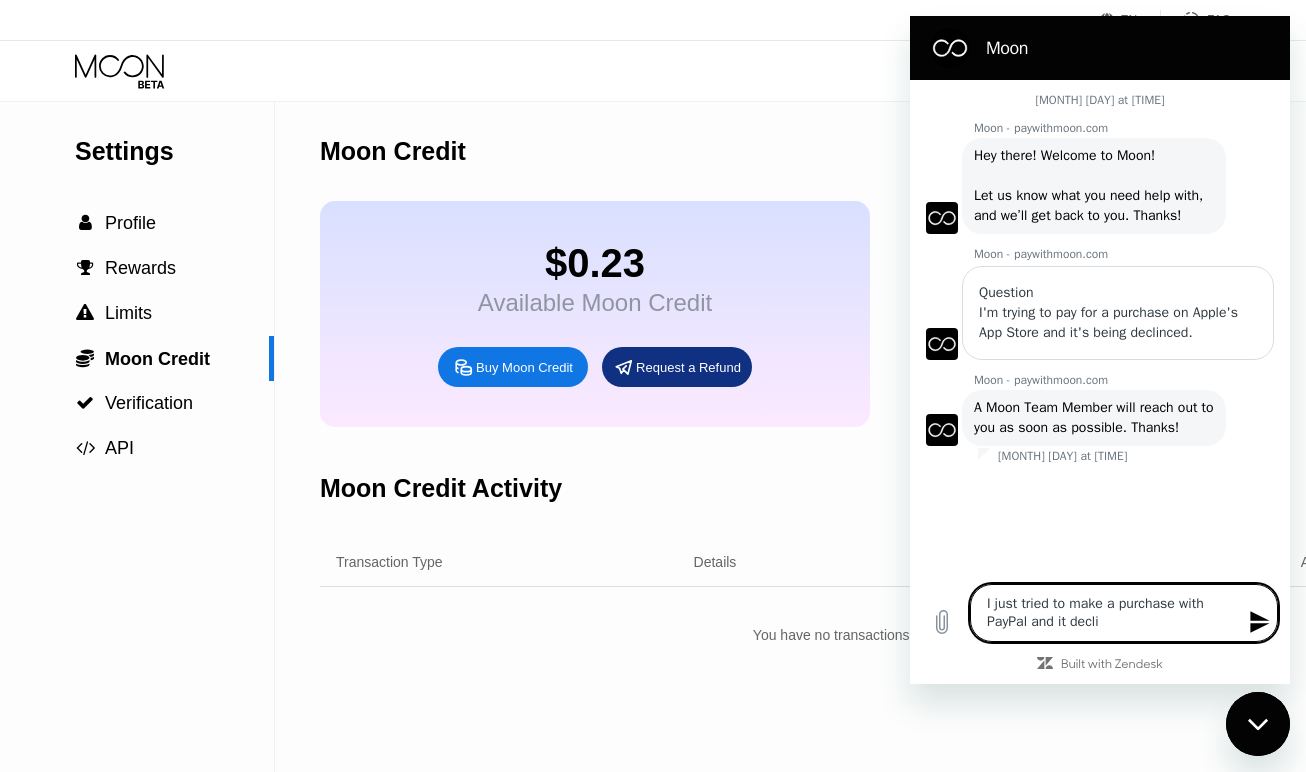 type on "I just tried to make a purchase with PayPal and it decl" 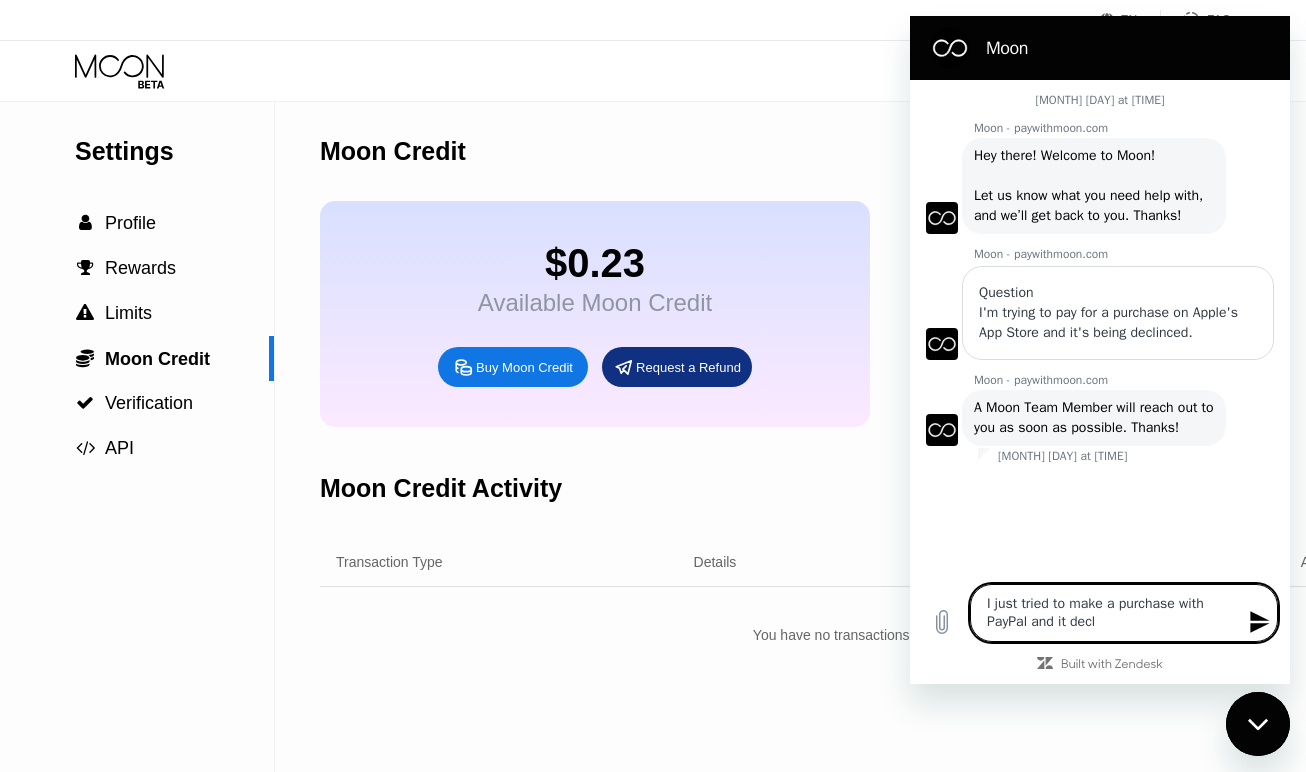 type on "I just tried to make a purchase with PayPal and it dec" 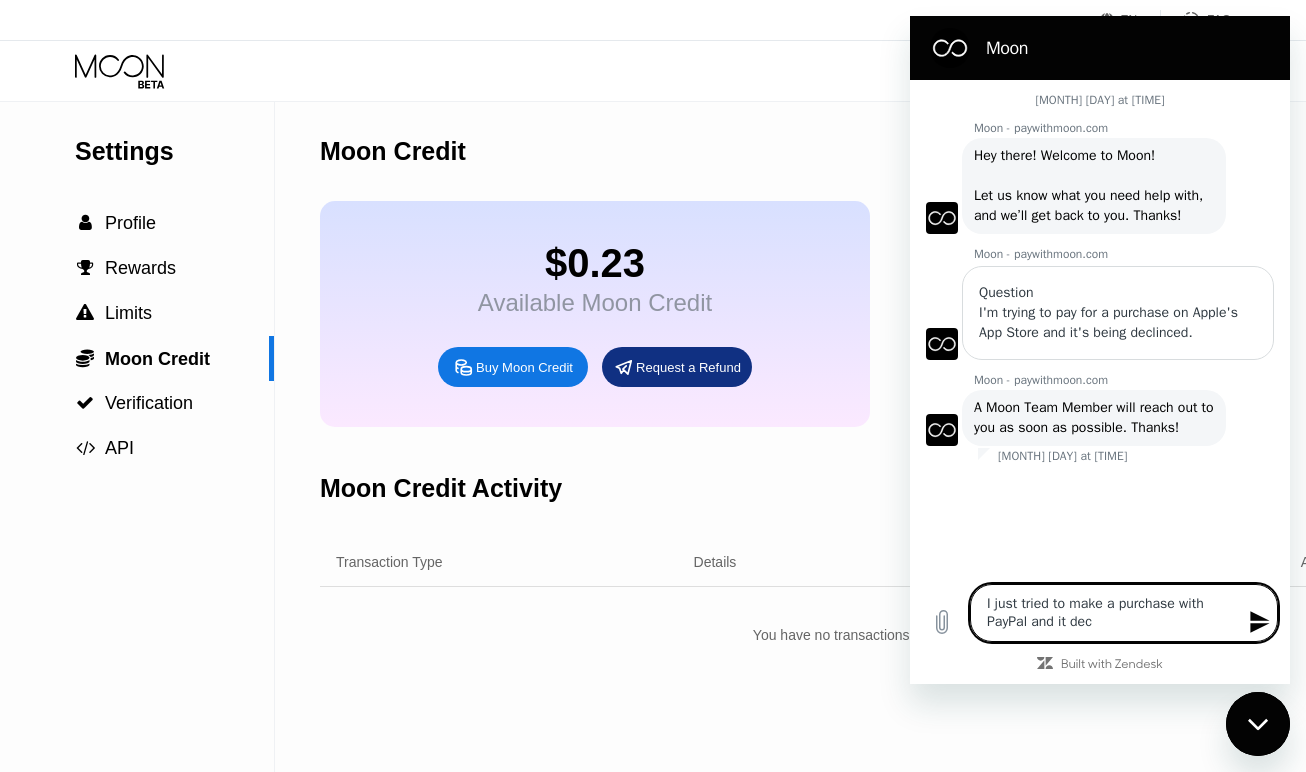 type on "I just tried to make a purchase with PayPal and it de" 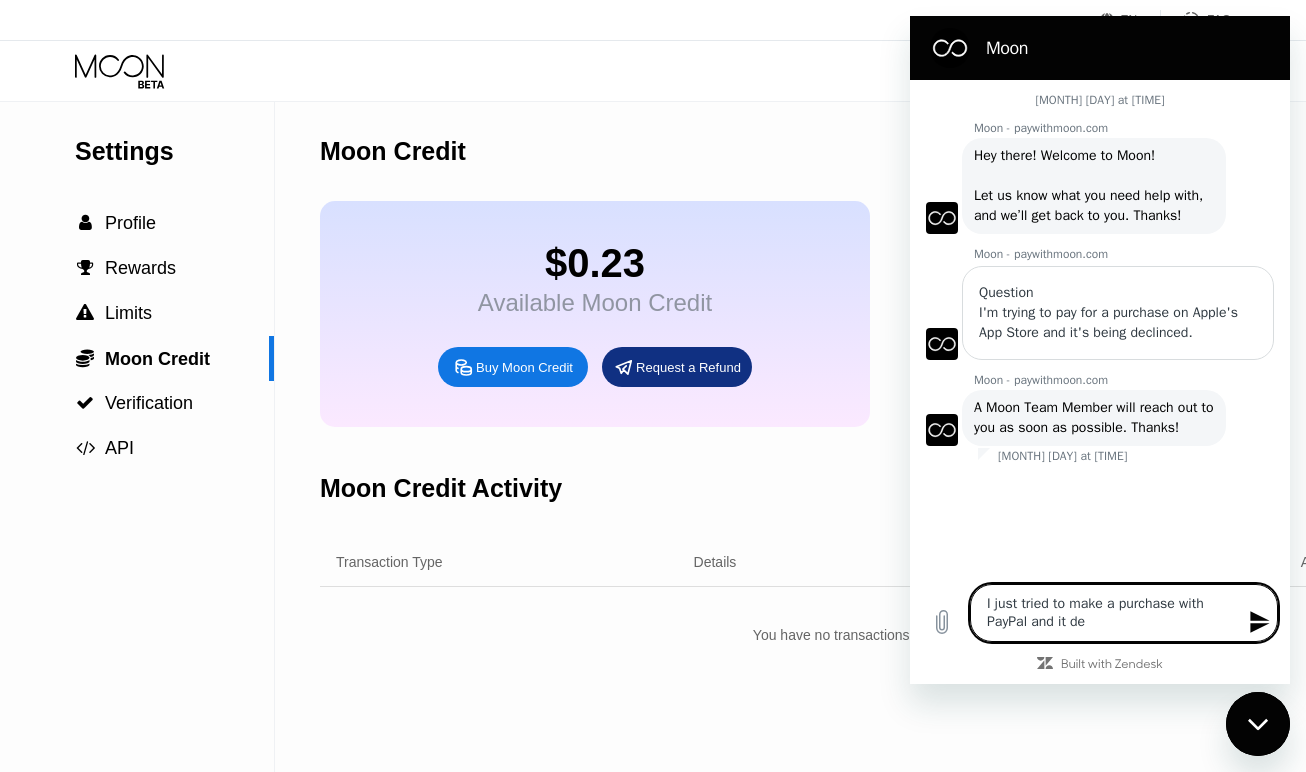 type on "I just tried to make a purchase with PayPal and it d" 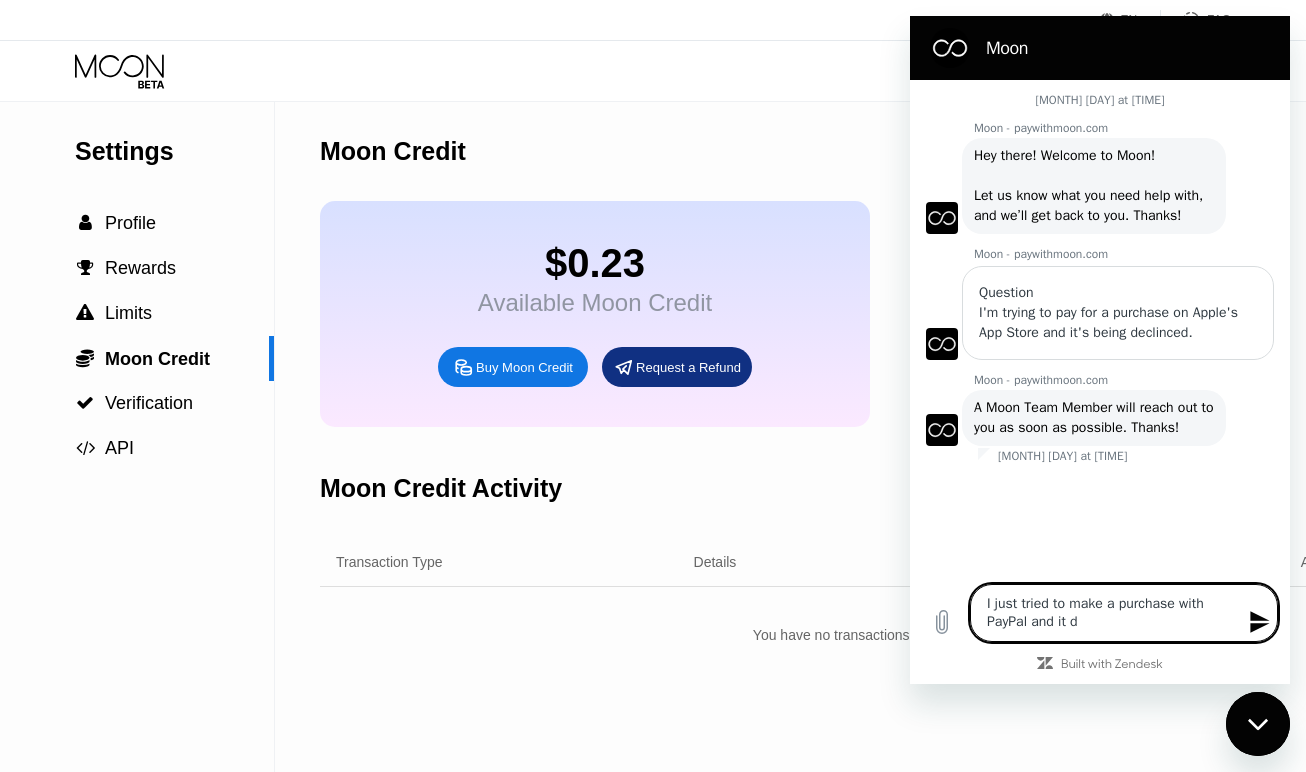type on "I just tried to make a purchase with PayPal and it" 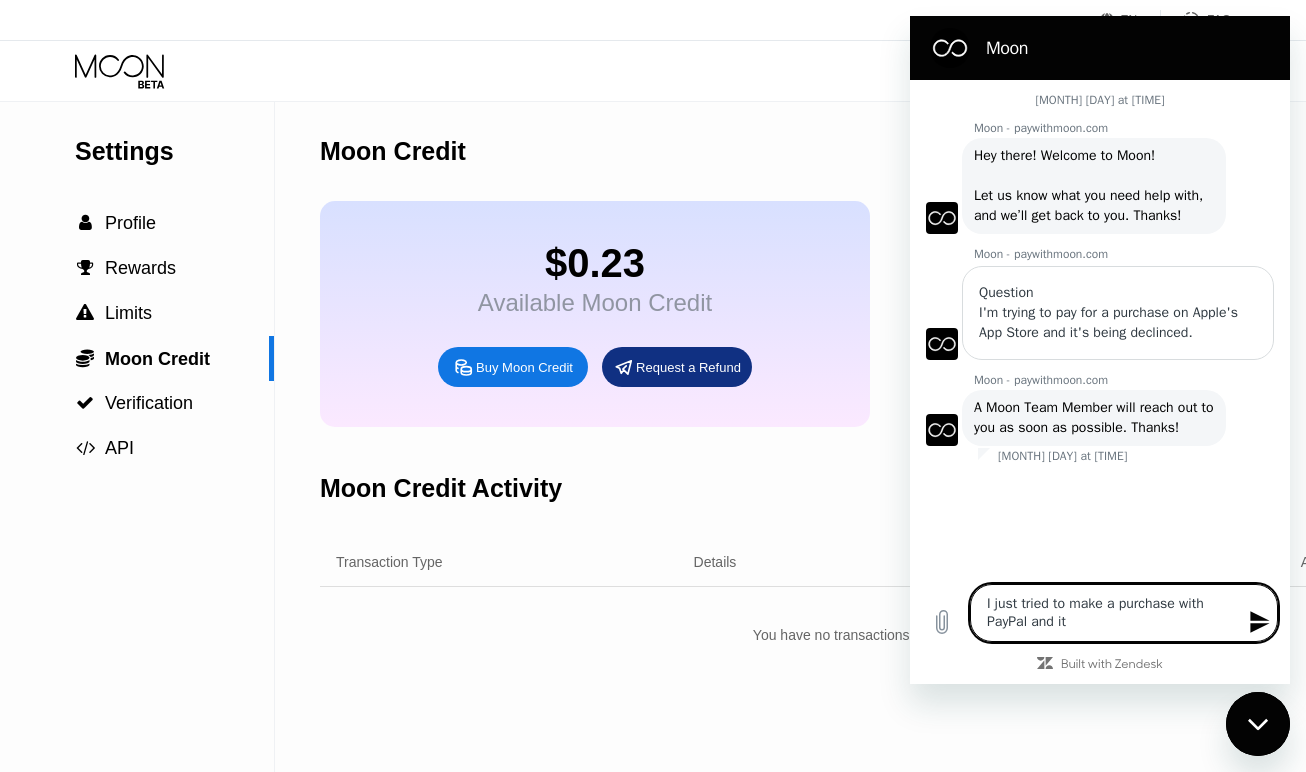type on "I just tried to make a purchase with PayPal and it d" 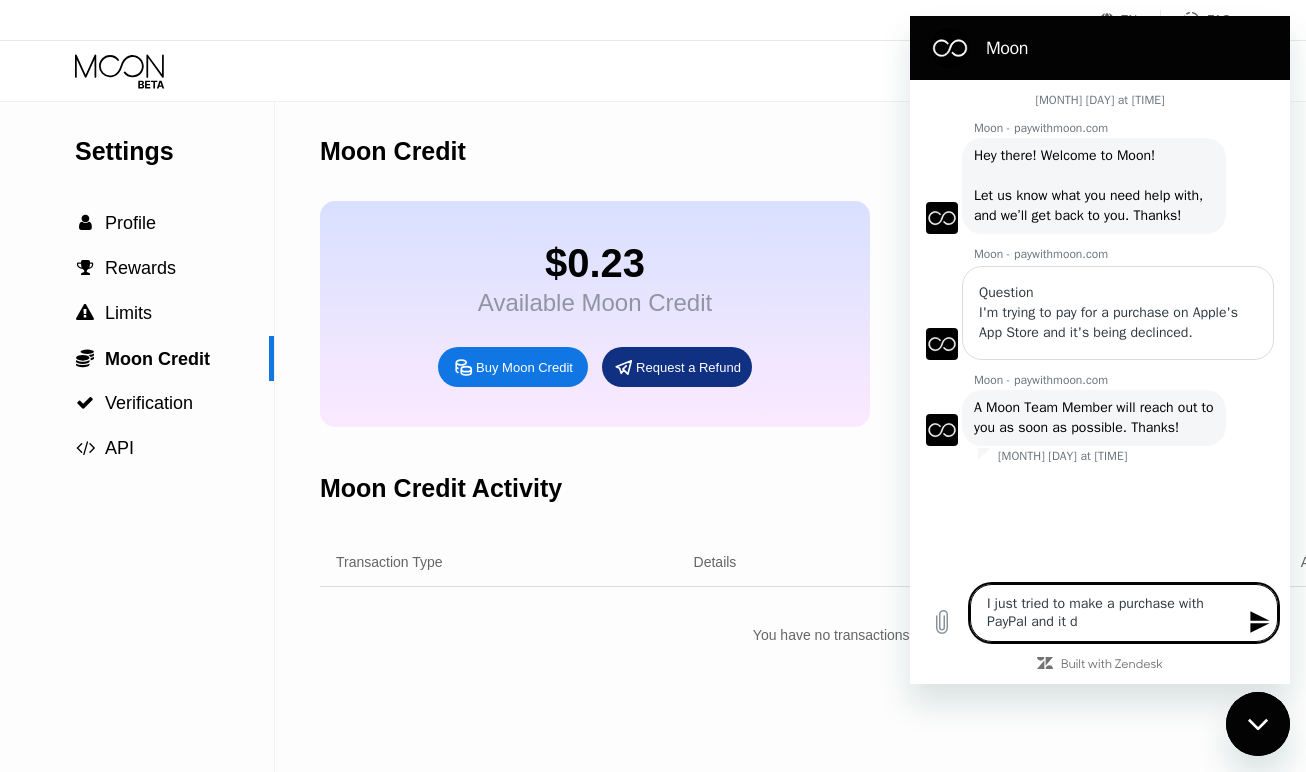 type on "I just tried to make a purchase with PayPal and it di" 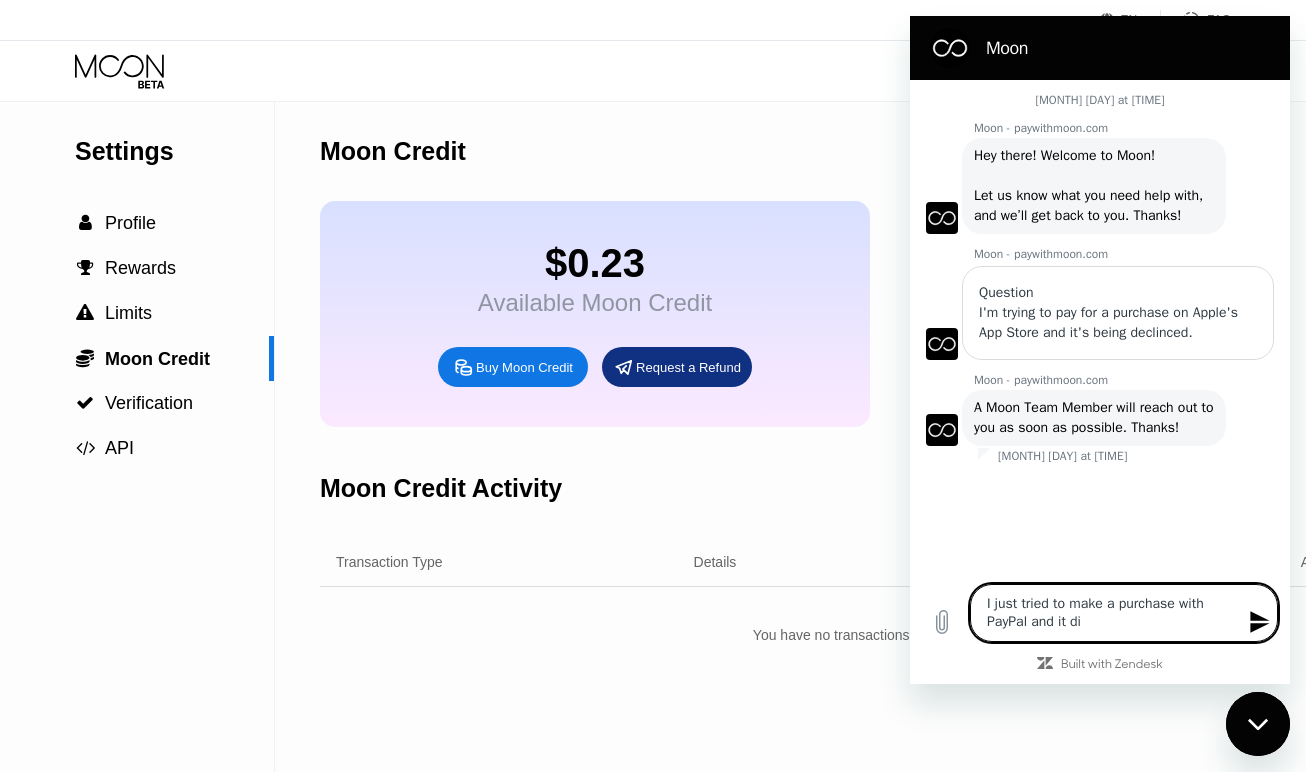 type on "I just tried to make a purchase with PayPal and it did" 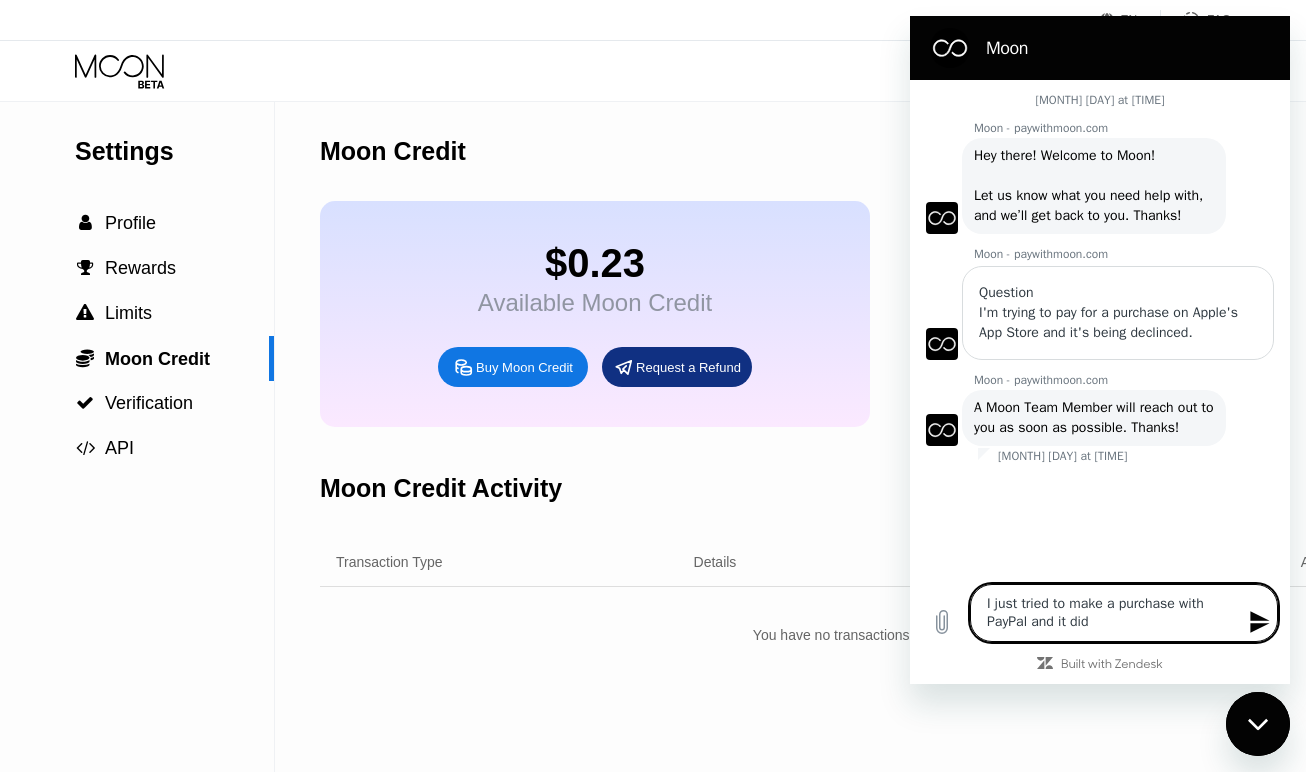 type on "I just tried to make a purchase with PayPal and it didn" 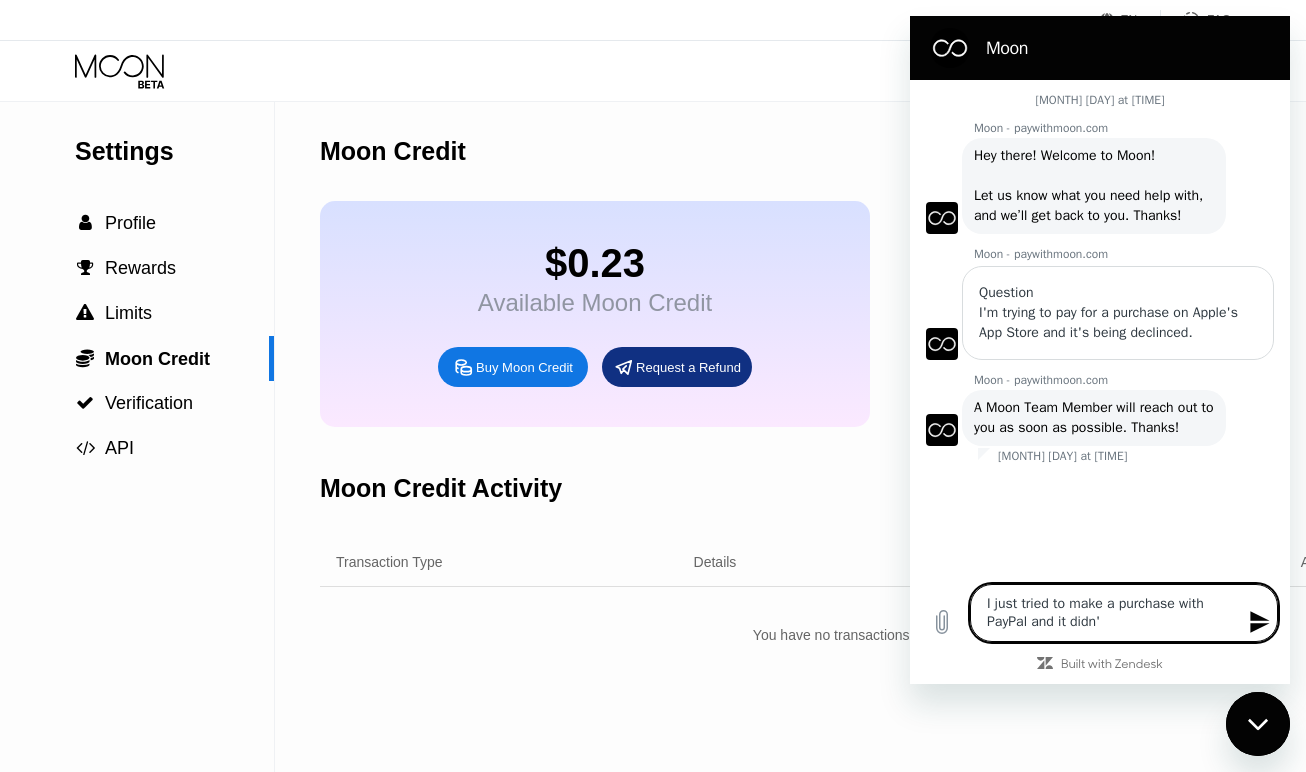type on "I just tried to make a purchase with PayPal and it didn'" 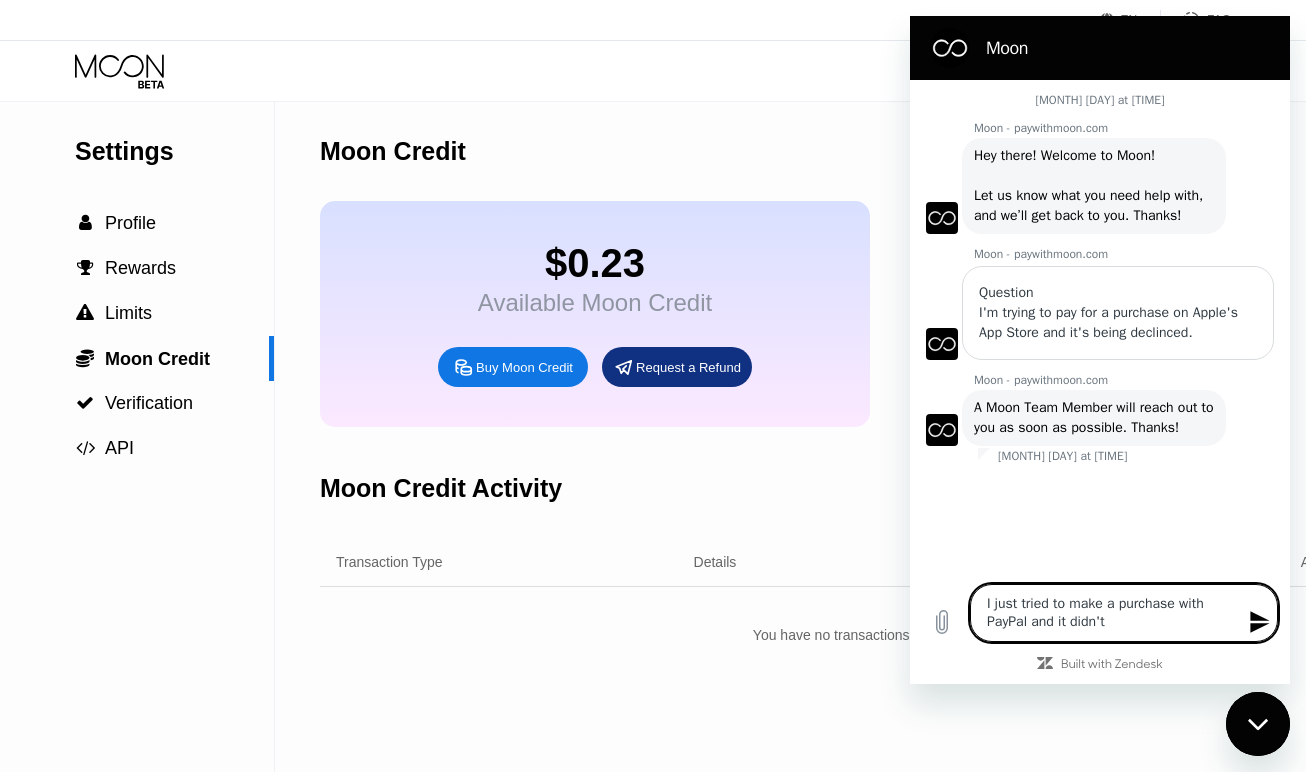 type on "I just tried to make a purchase with PayPal and it didn't" 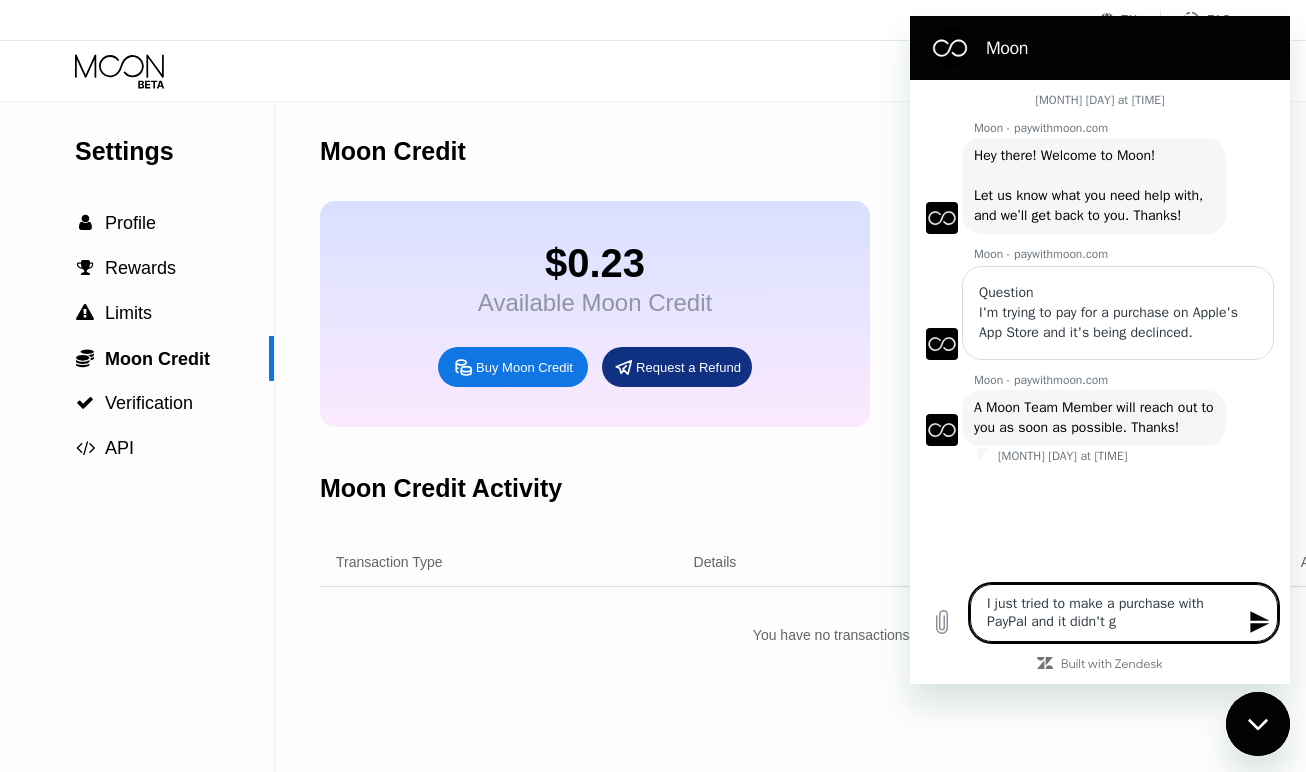 type on "I just tried to make a purchase with PayPal and it didn't go" 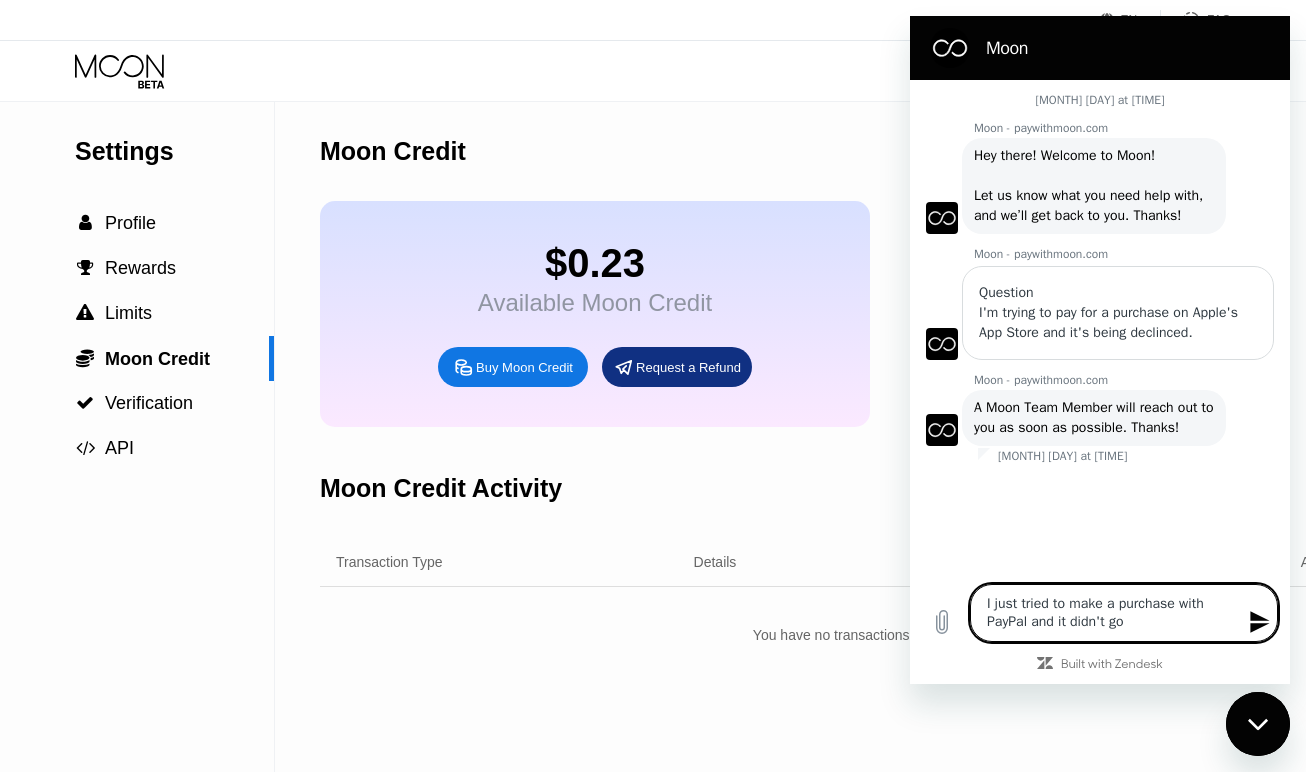 type on "I just tried to make a purchase with PayPal and it didn't go" 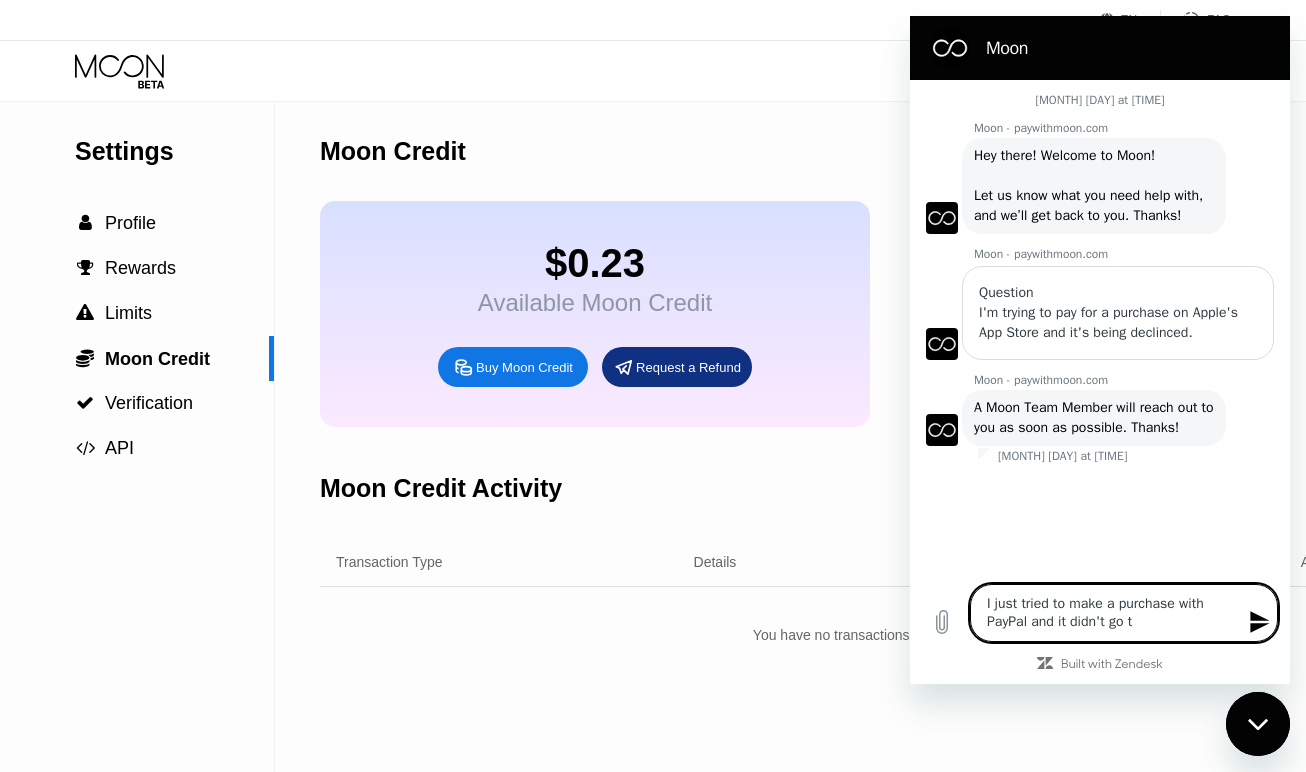type on "I just tried to make a purchase with PayPal and it didn't go th" 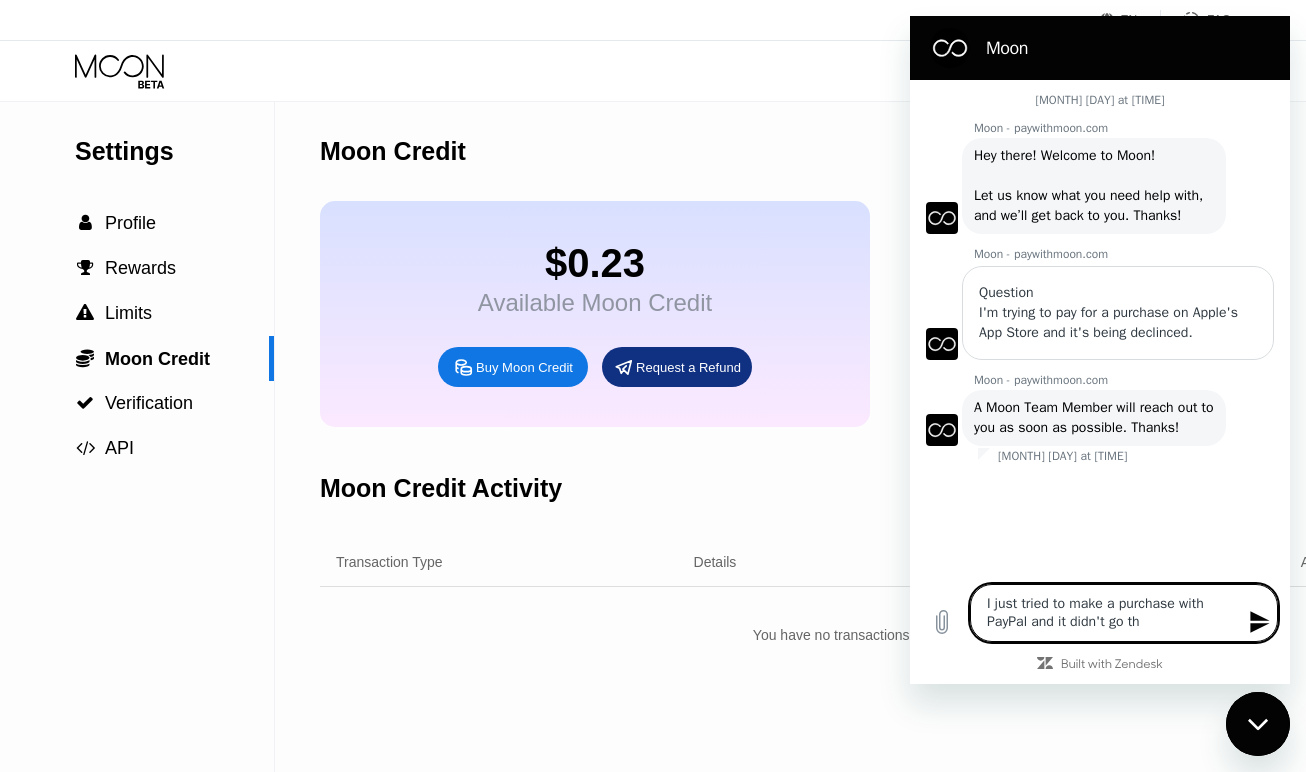 type on "I just tried to make a purchase with PayPal and it didn't go thr" 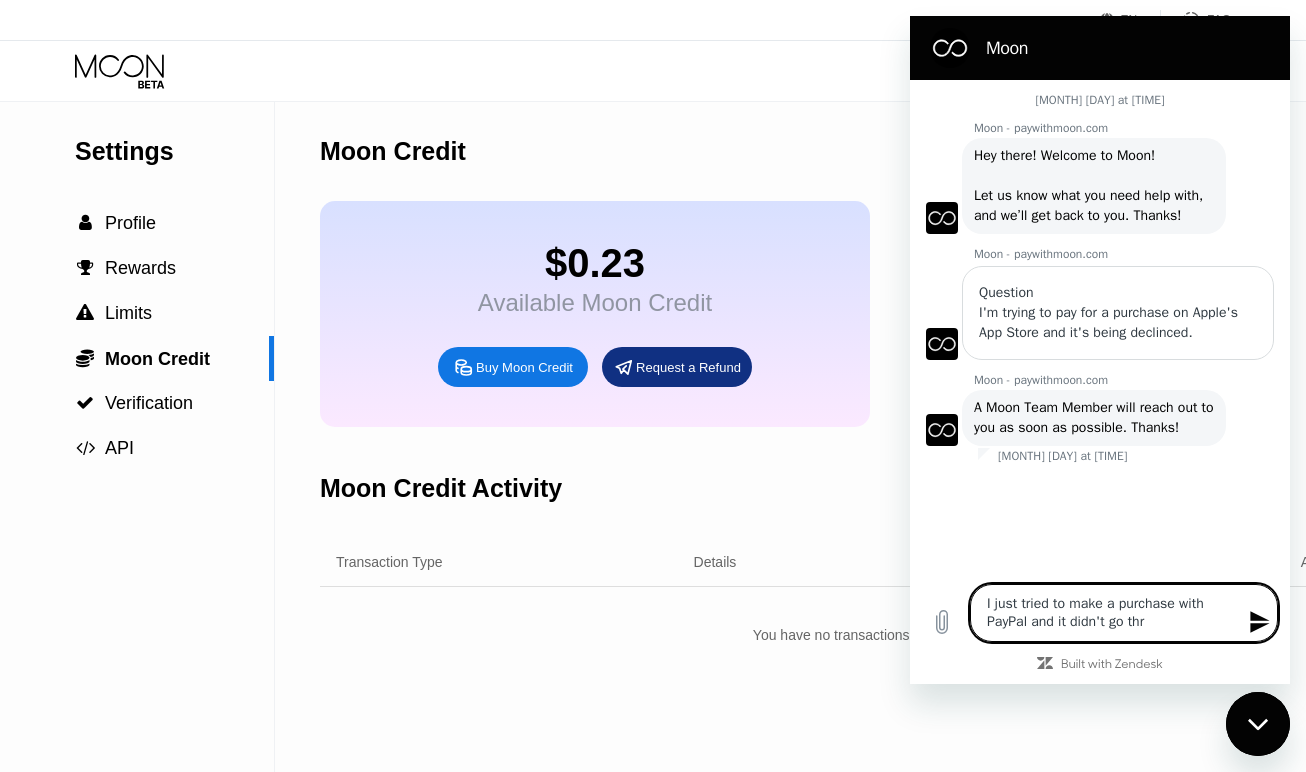 type on "I just tried to make a purchase with PayPal and it didn't go thro" 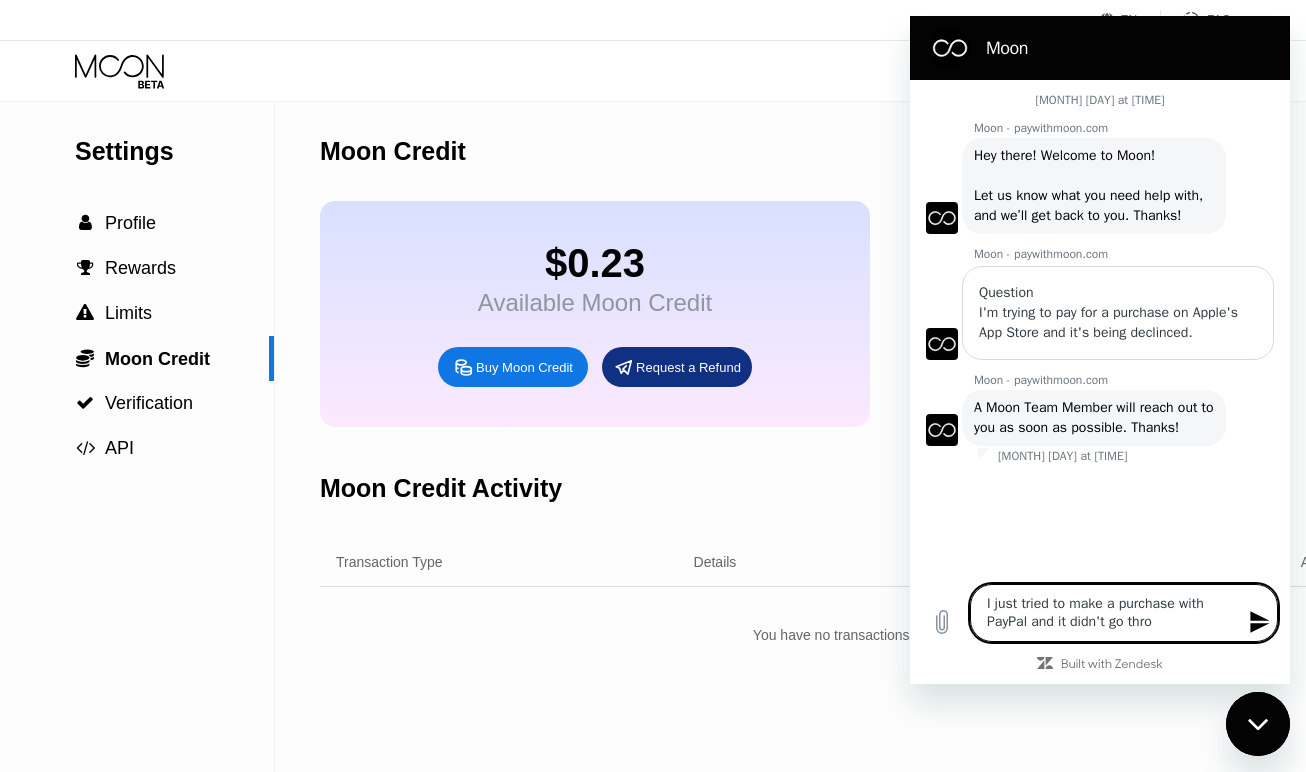 type on "I just tried to make a purchase with PayPal and it didn't go throu" 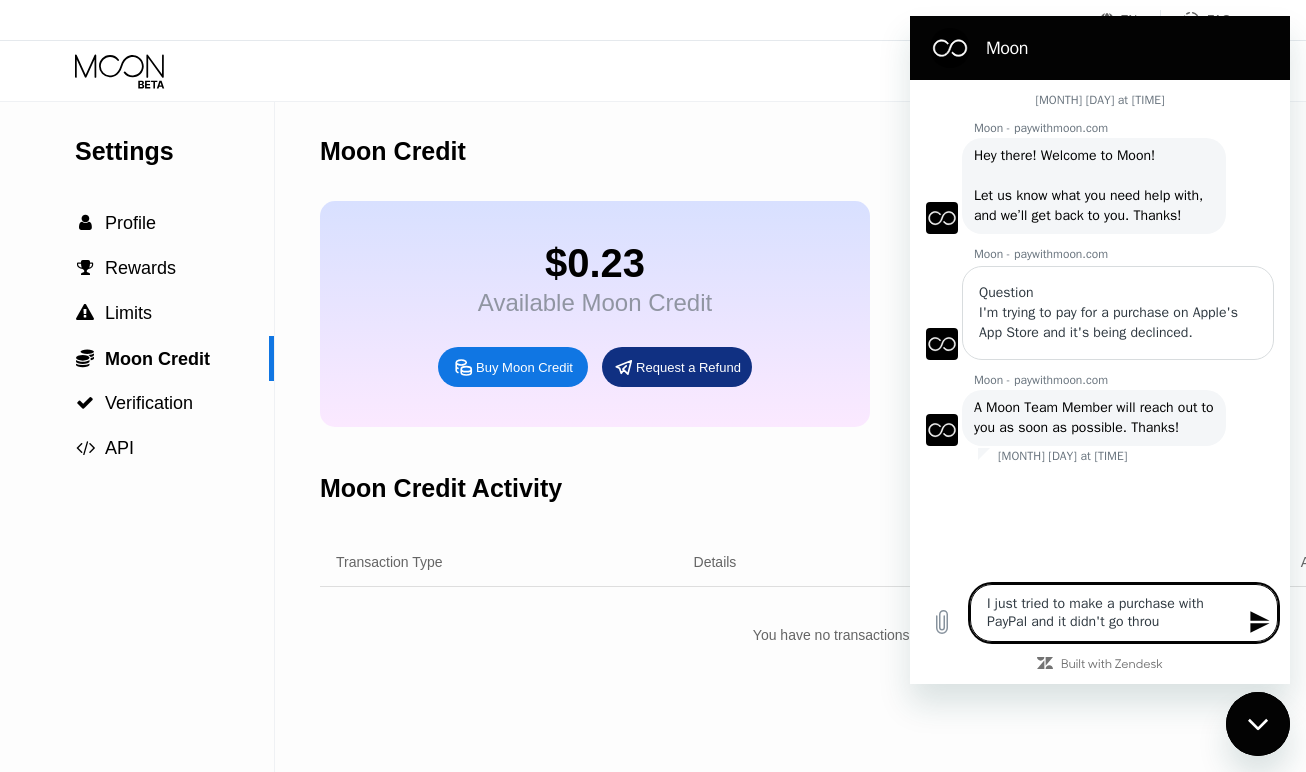 type on "I just tried to make a purchase with PayPal and it didn't go throug" 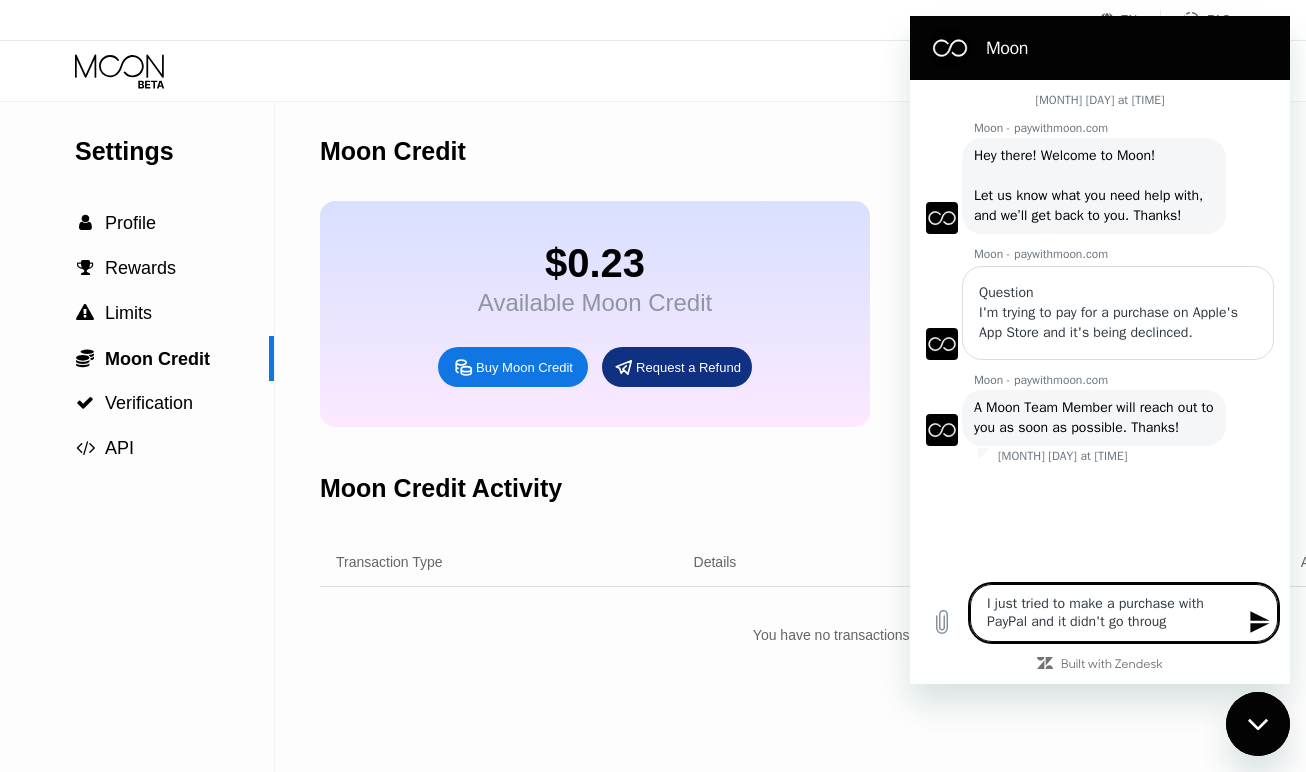 type on "I just tried to make a purchase with PayPal and it didn't go through" 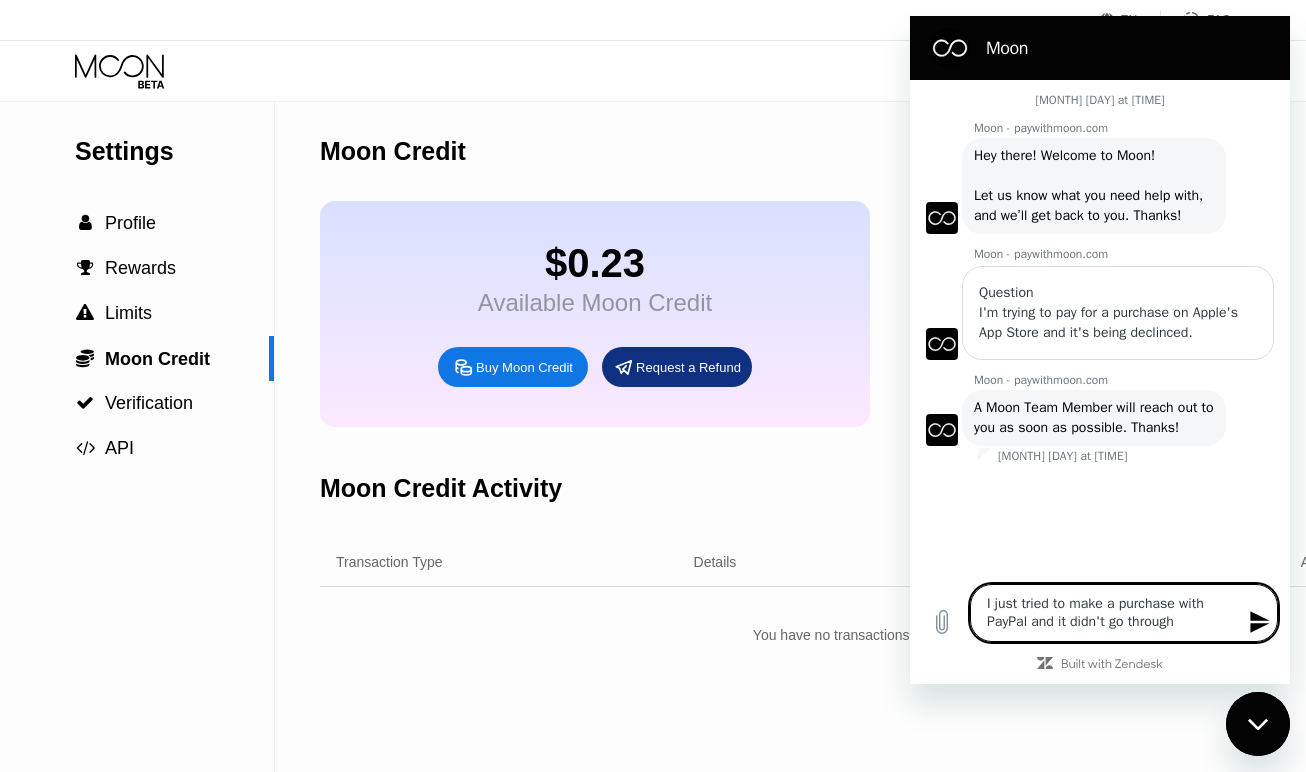 type on "I just tried to make a purchase with PayPal and it didn't go through" 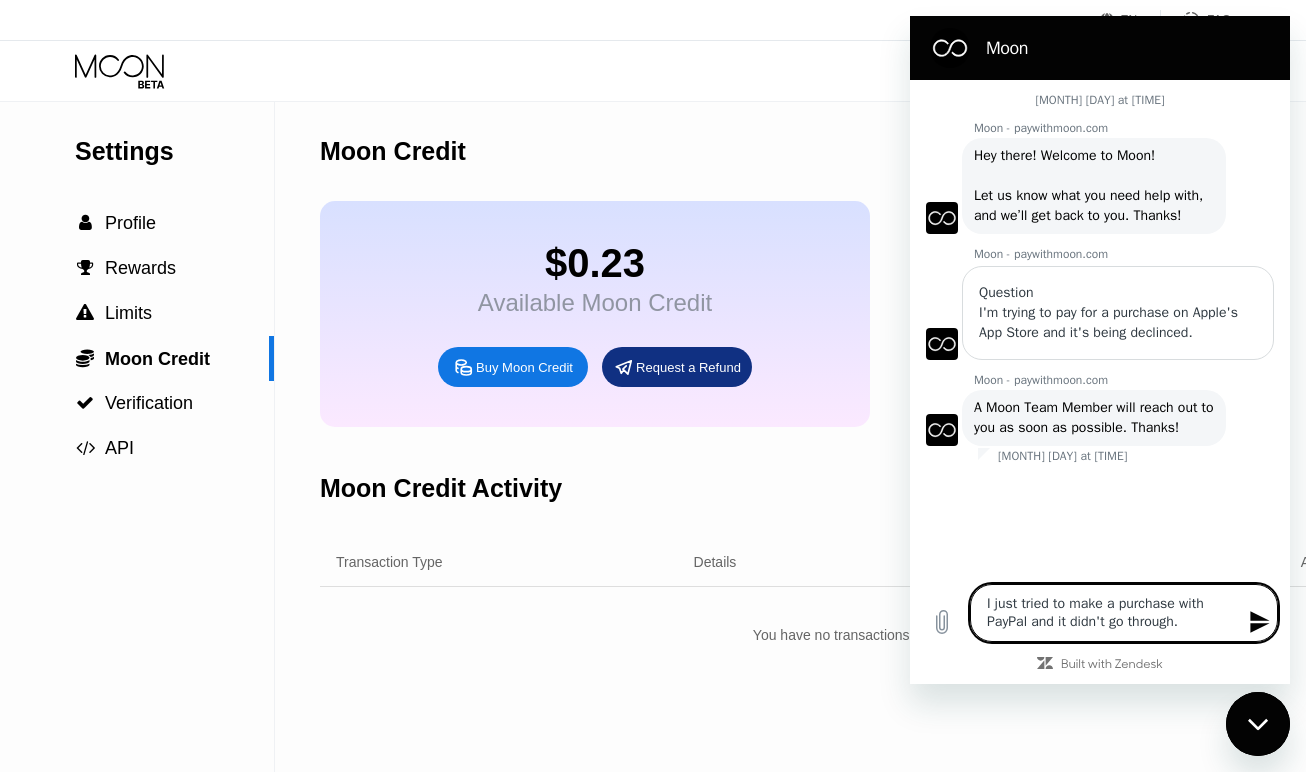 type 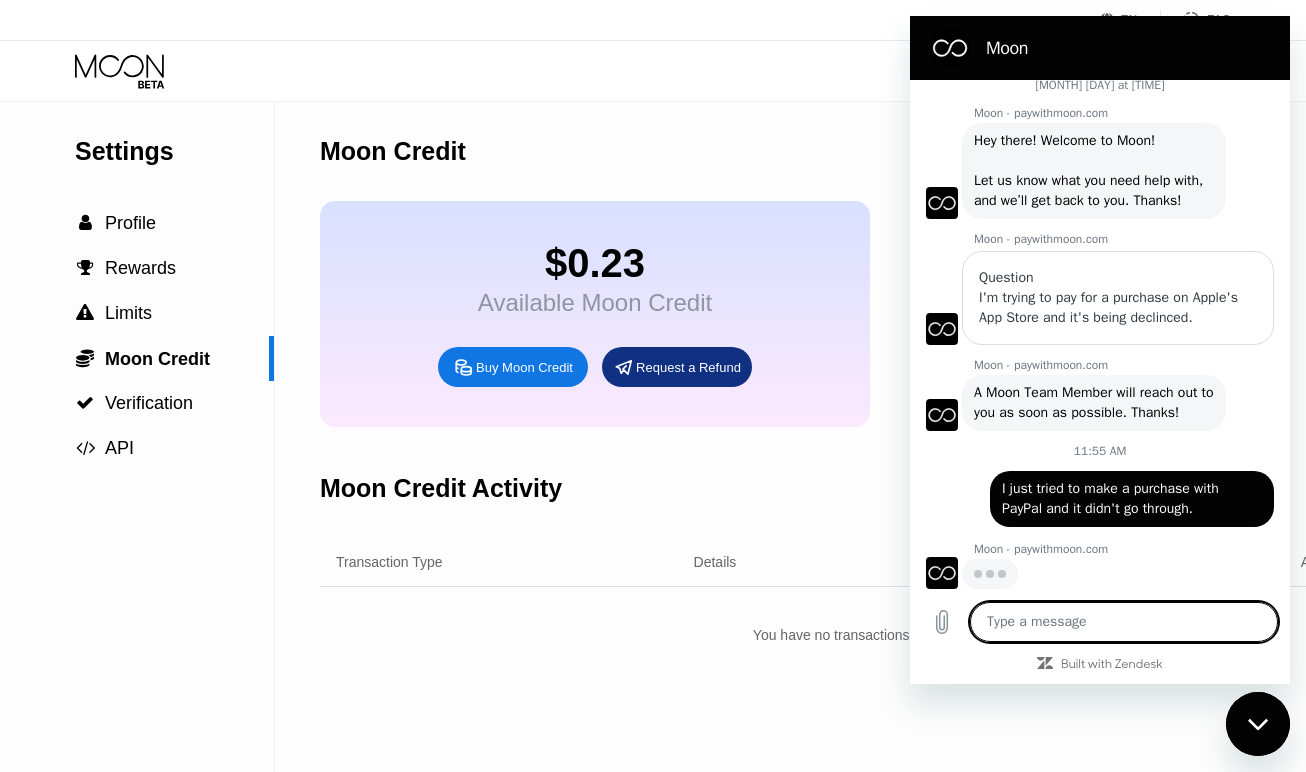 scroll, scrollTop: 33, scrollLeft: 0, axis: vertical 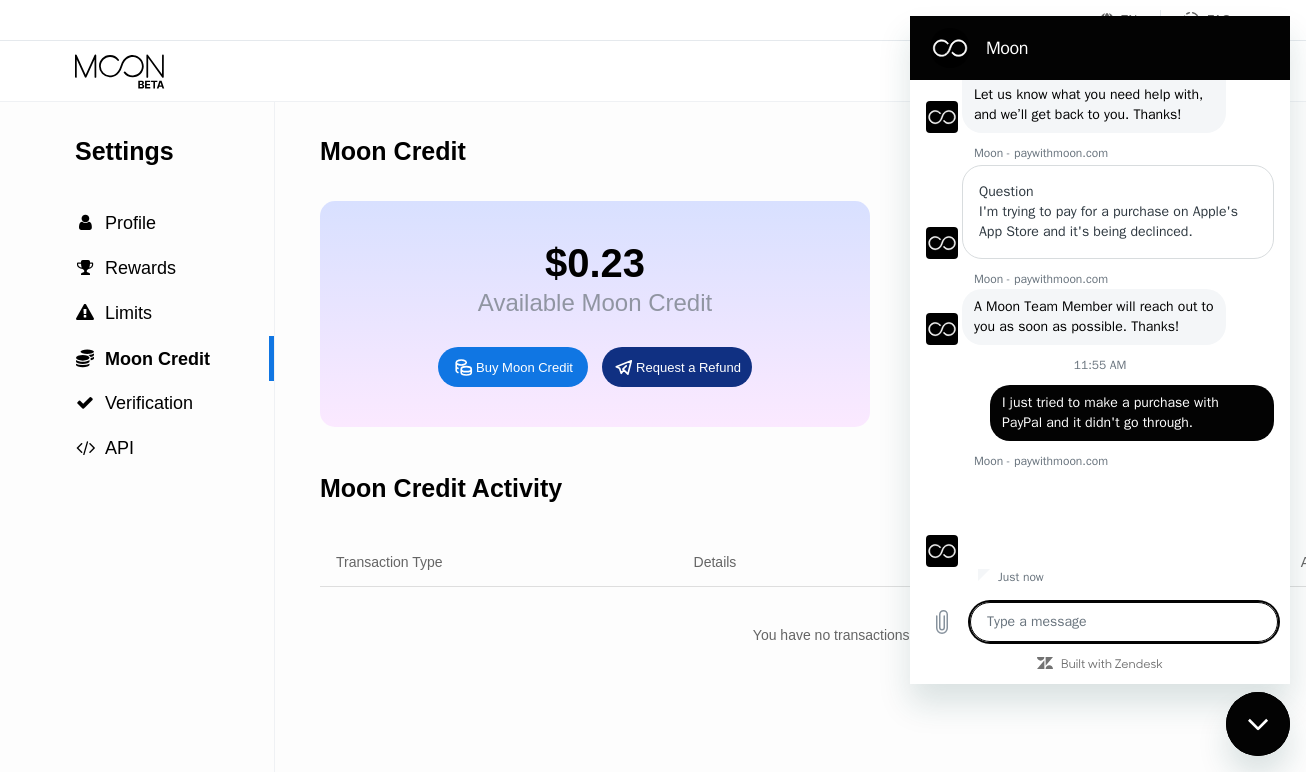 type on "x" 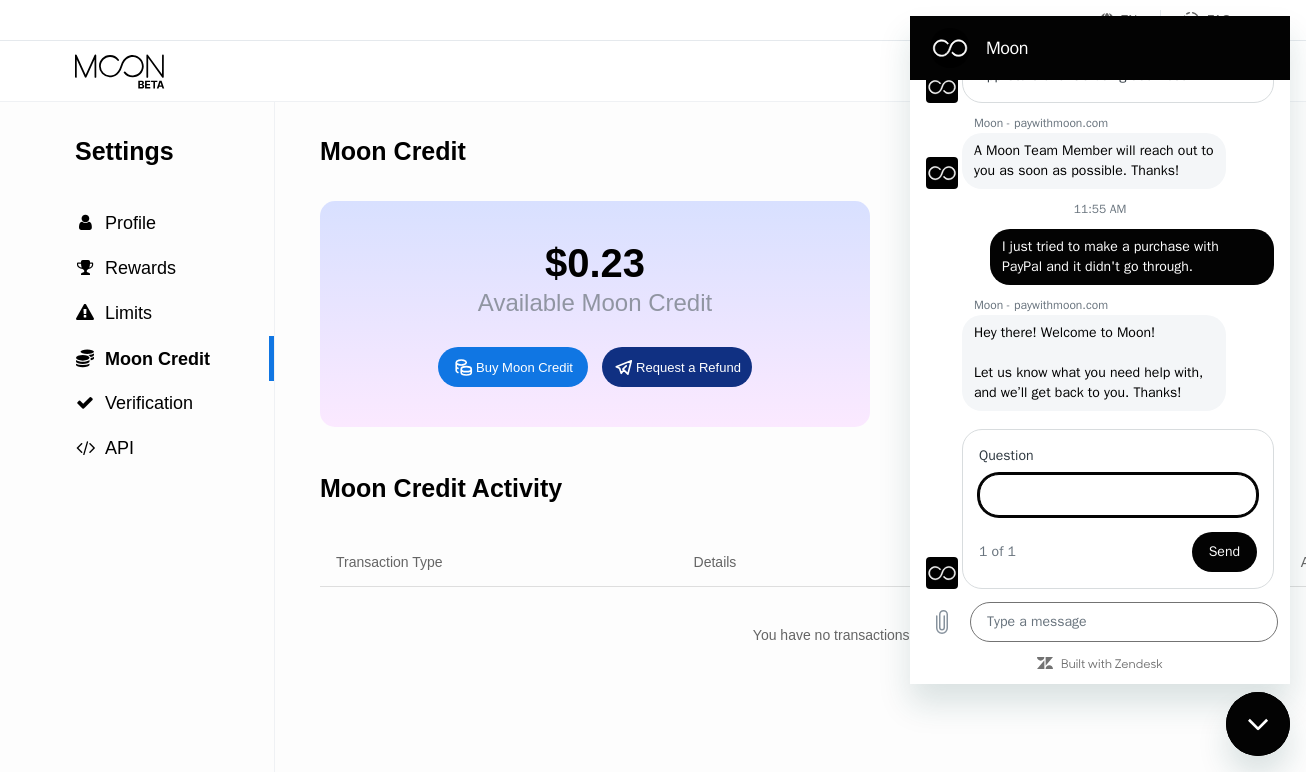 scroll, scrollTop: 295, scrollLeft: 0, axis: vertical 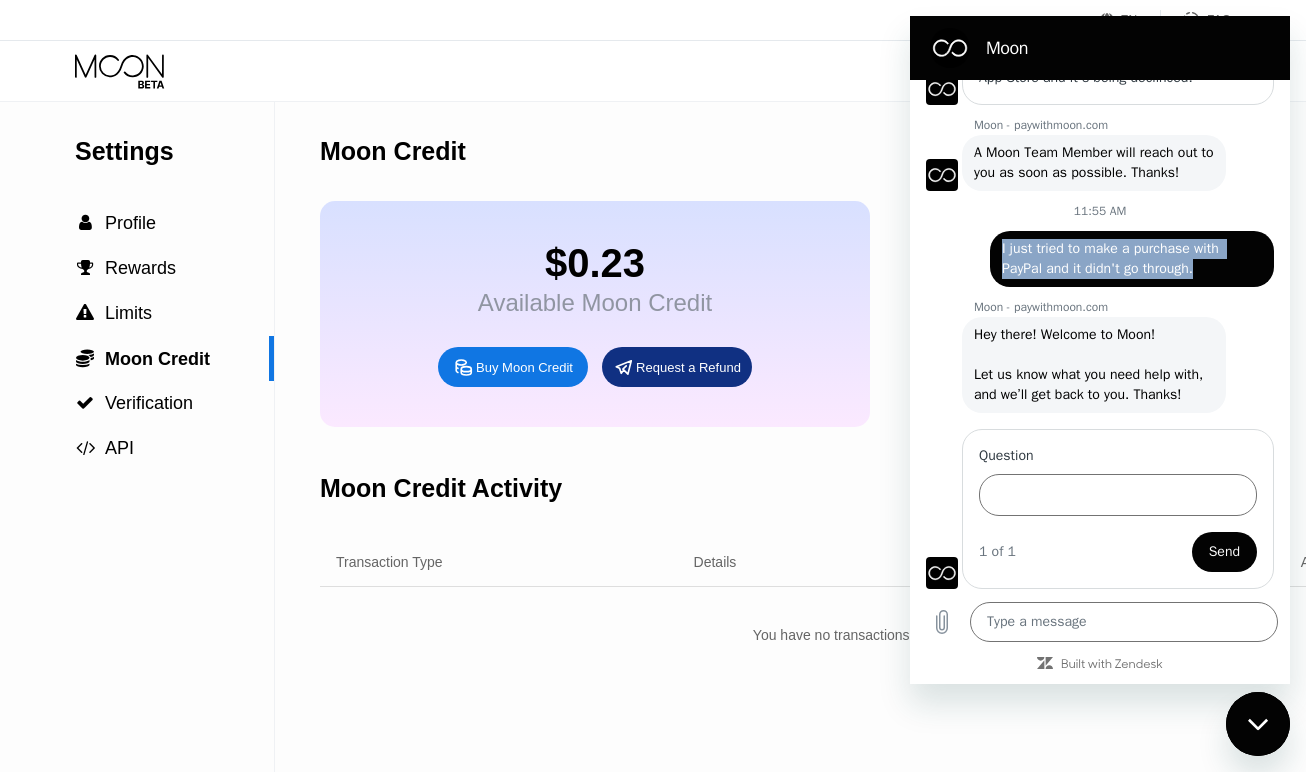drag, startPoint x: 1216, startPoint y: 254, endPoint x: 1002, endPoint y: 234, distance: 214.93254 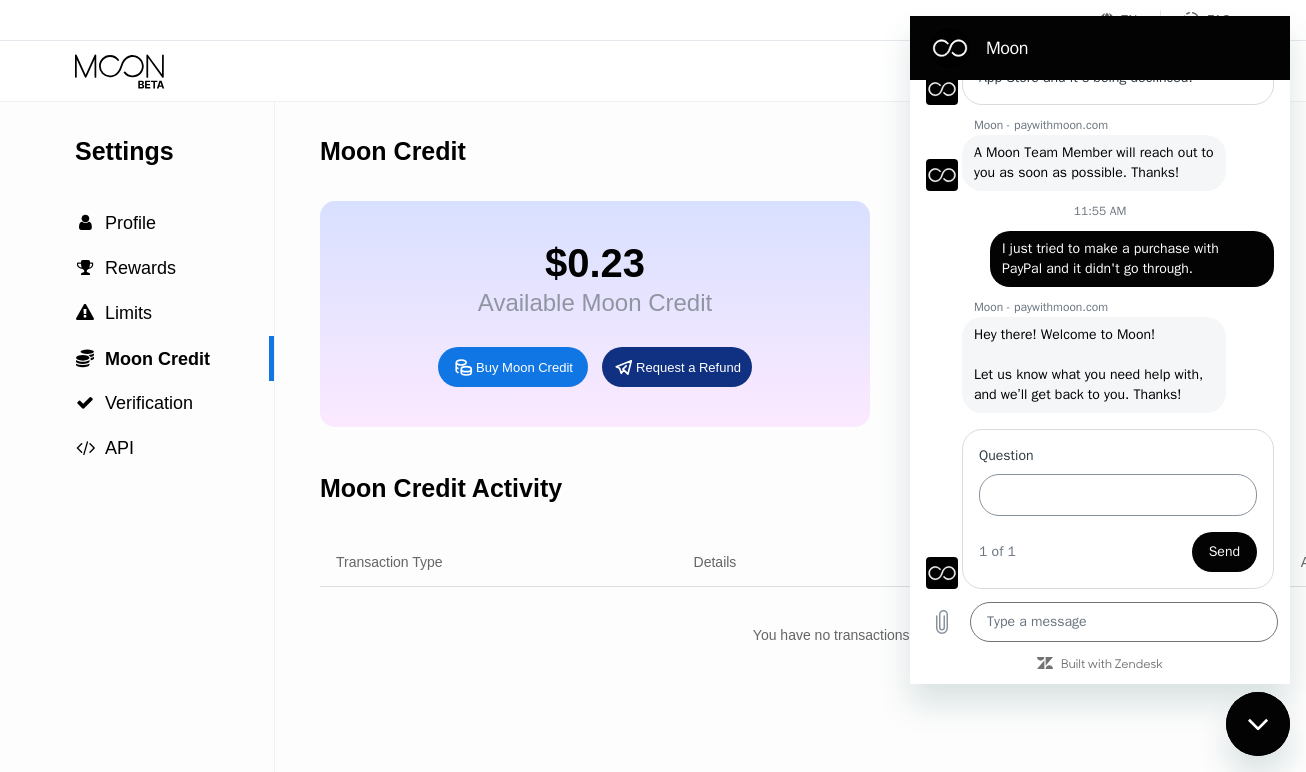 click on "Question" at bounding box center (1118, 495) 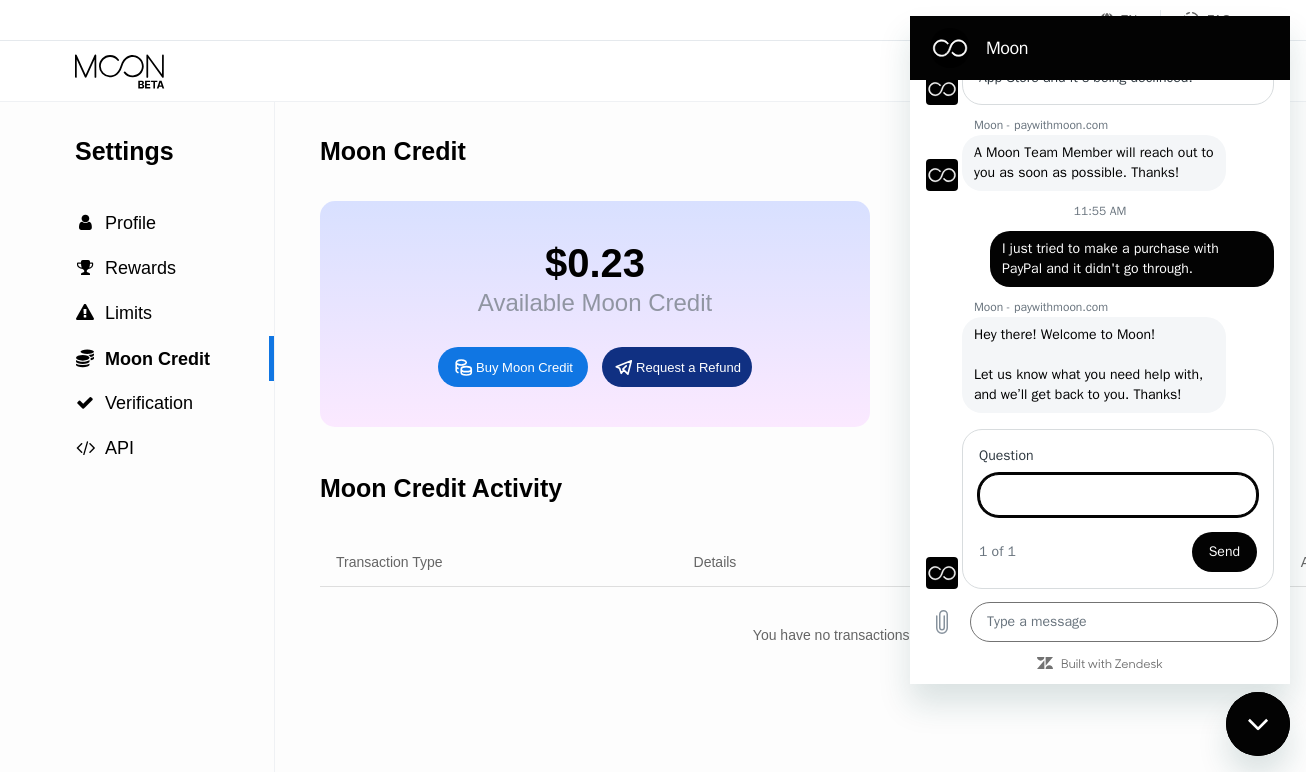 paste on "I just tried to make a purchase with PayPal and it didn't go through." 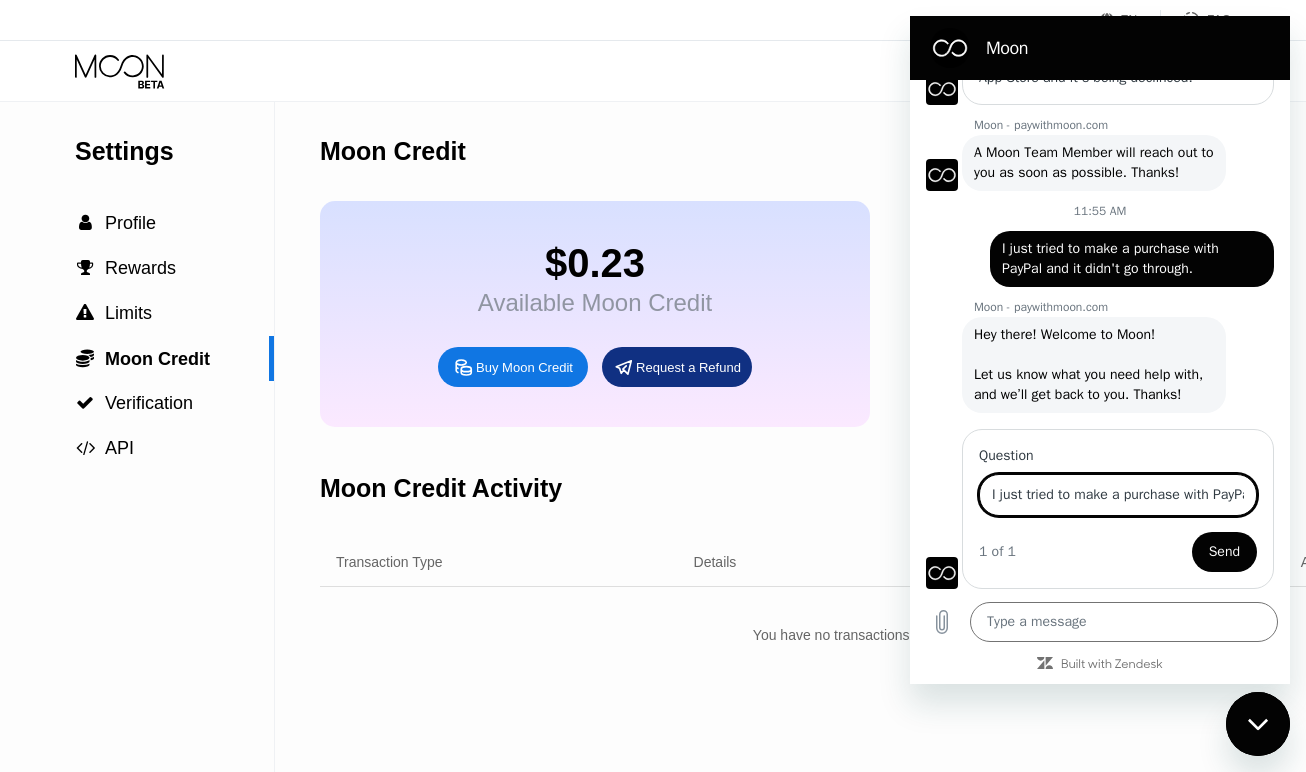 scroll, scrollTop: 0, scrollLeft: 179, axis: horizontal 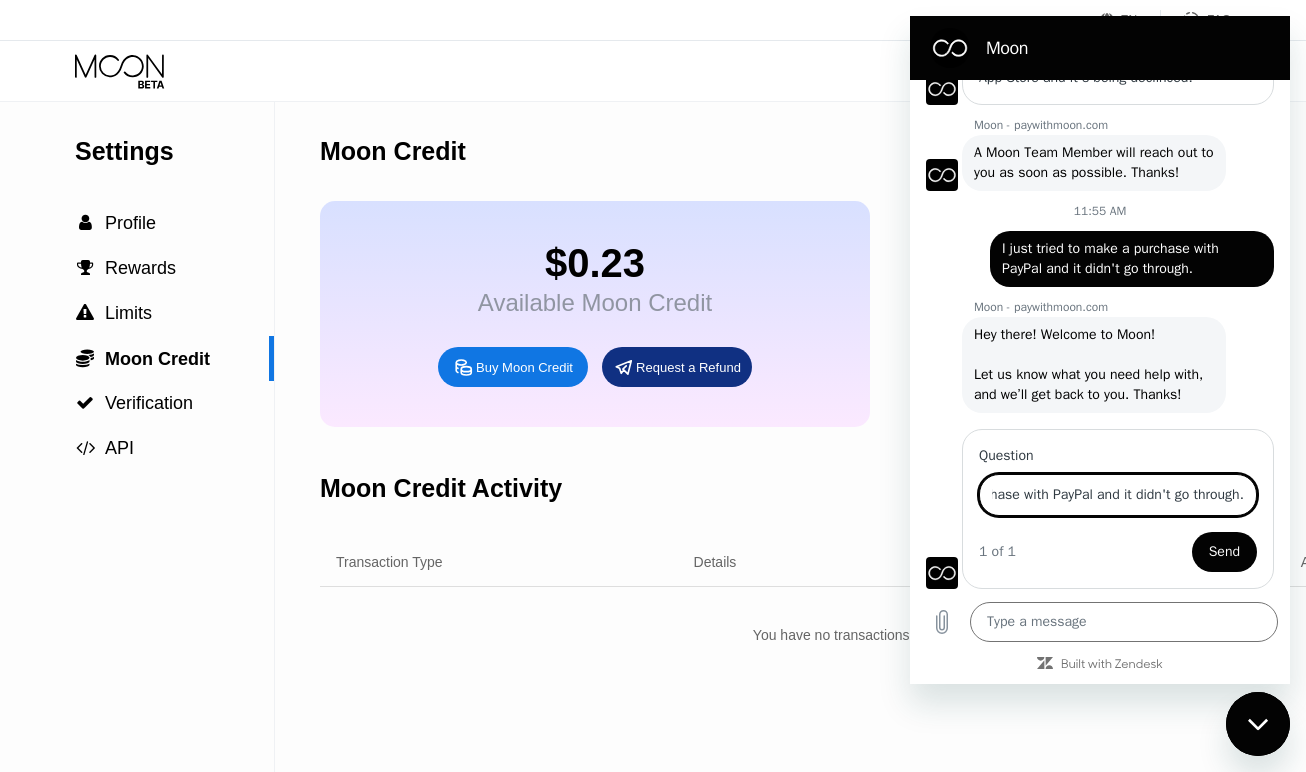 type on "I just tried to make a purchase with PayPal and it didn't go through." 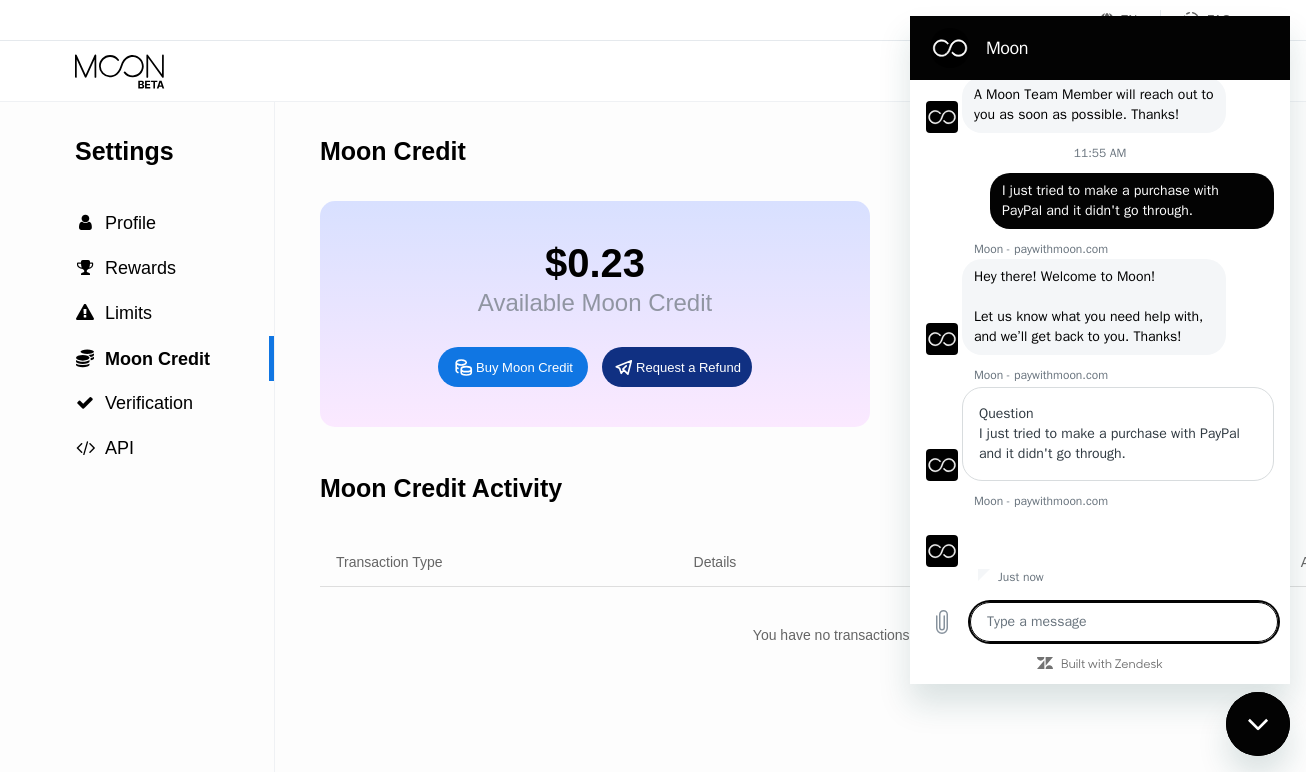 scroll, scrollTop: 353, scrollLeft: 0, axis: vertical 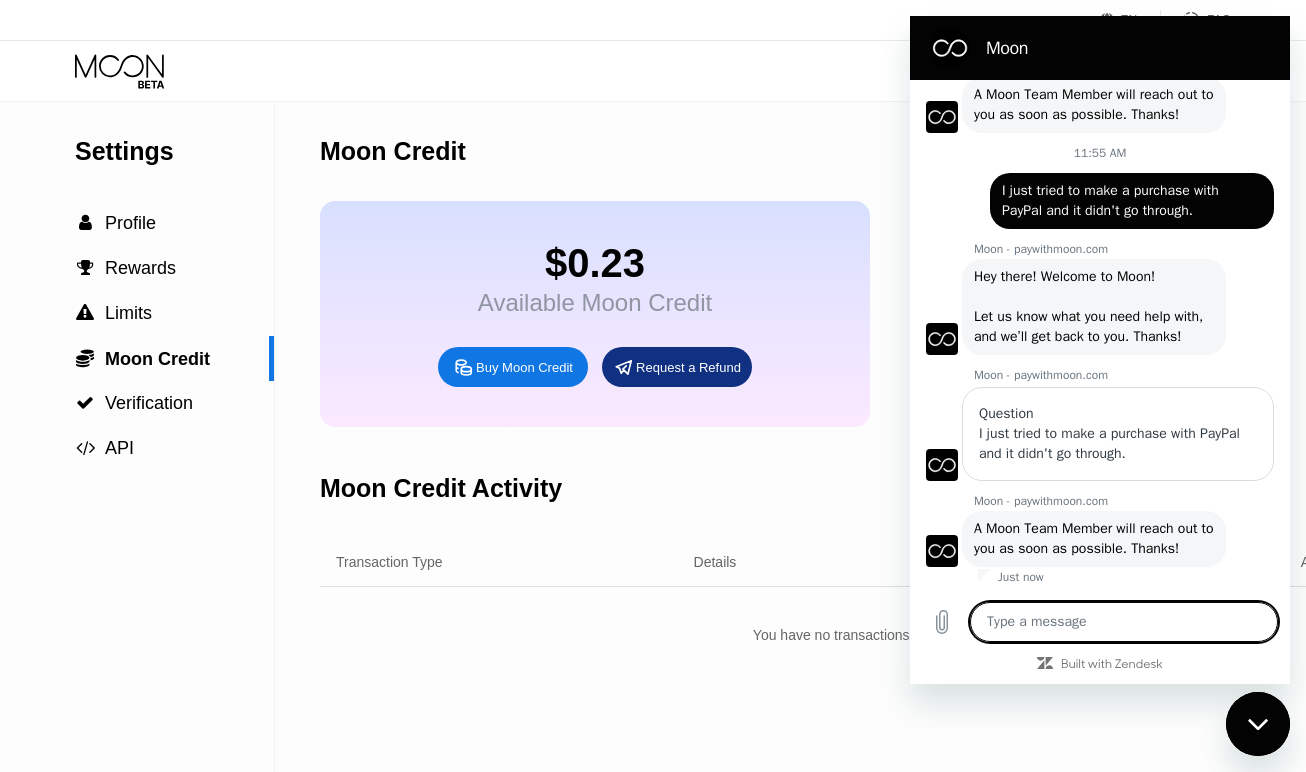 click on "Moon Credit" at bounding box center (842, 151) 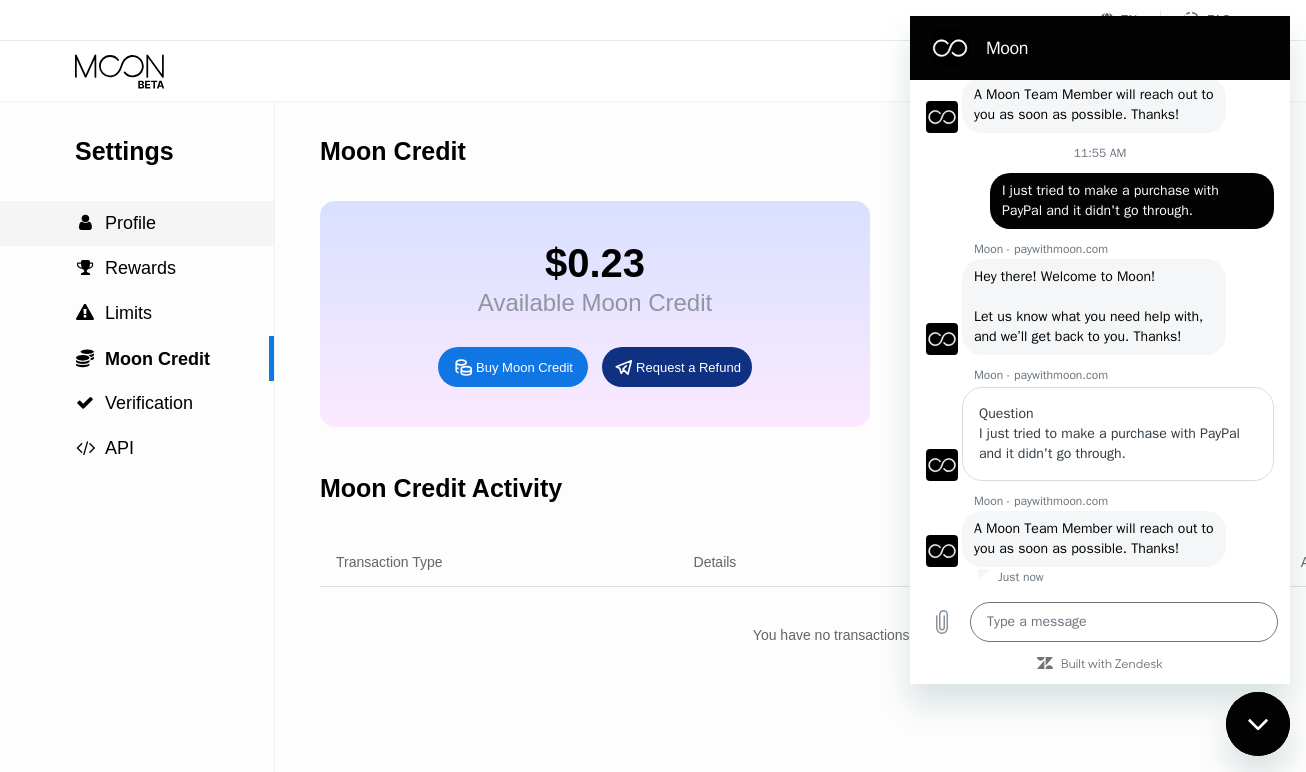 click on " Profile" at bounding box center [137, 223] 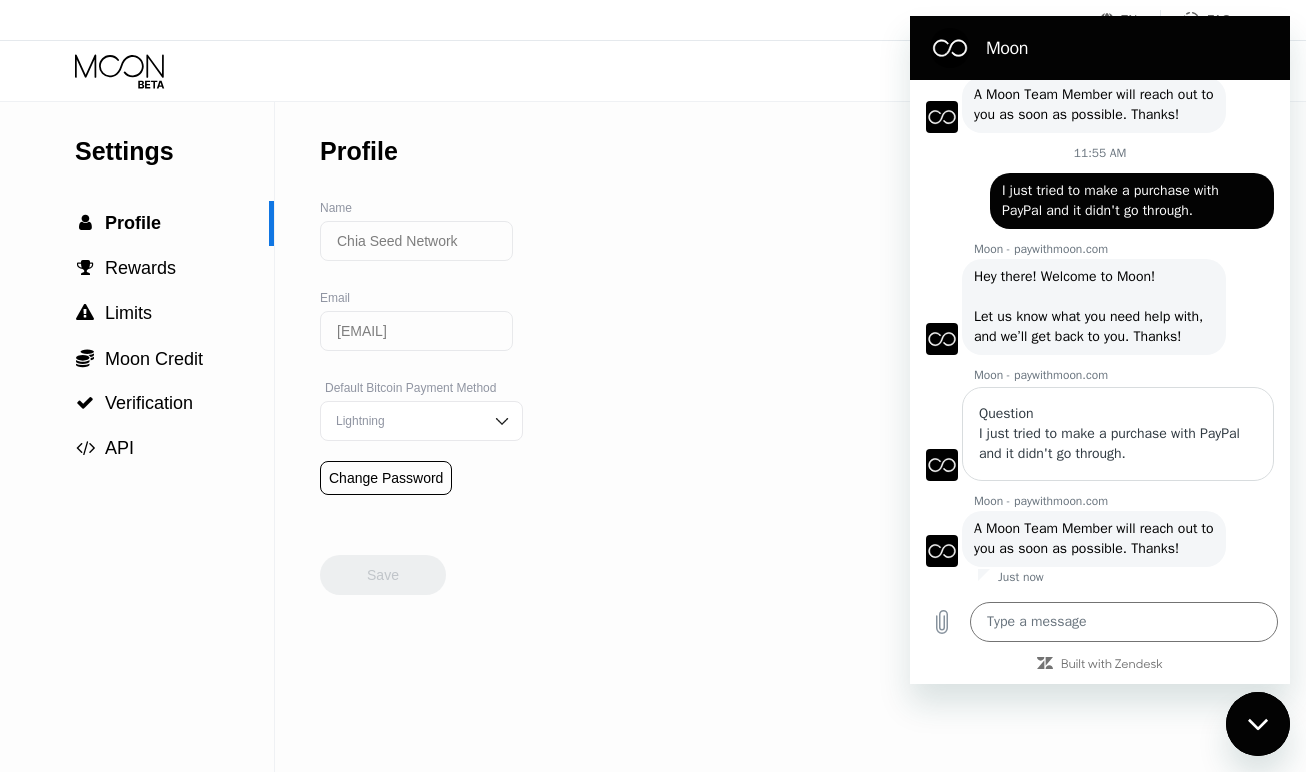 click on "Settings  Profile  Rewards  Limits  Moon Credit  Verification  API Profile Name Chia Seed Network Email puvnfrrq@gmail.com Default Bitcoin Payment Method Lightning Change Password Save" at bounding box center (653, 437) 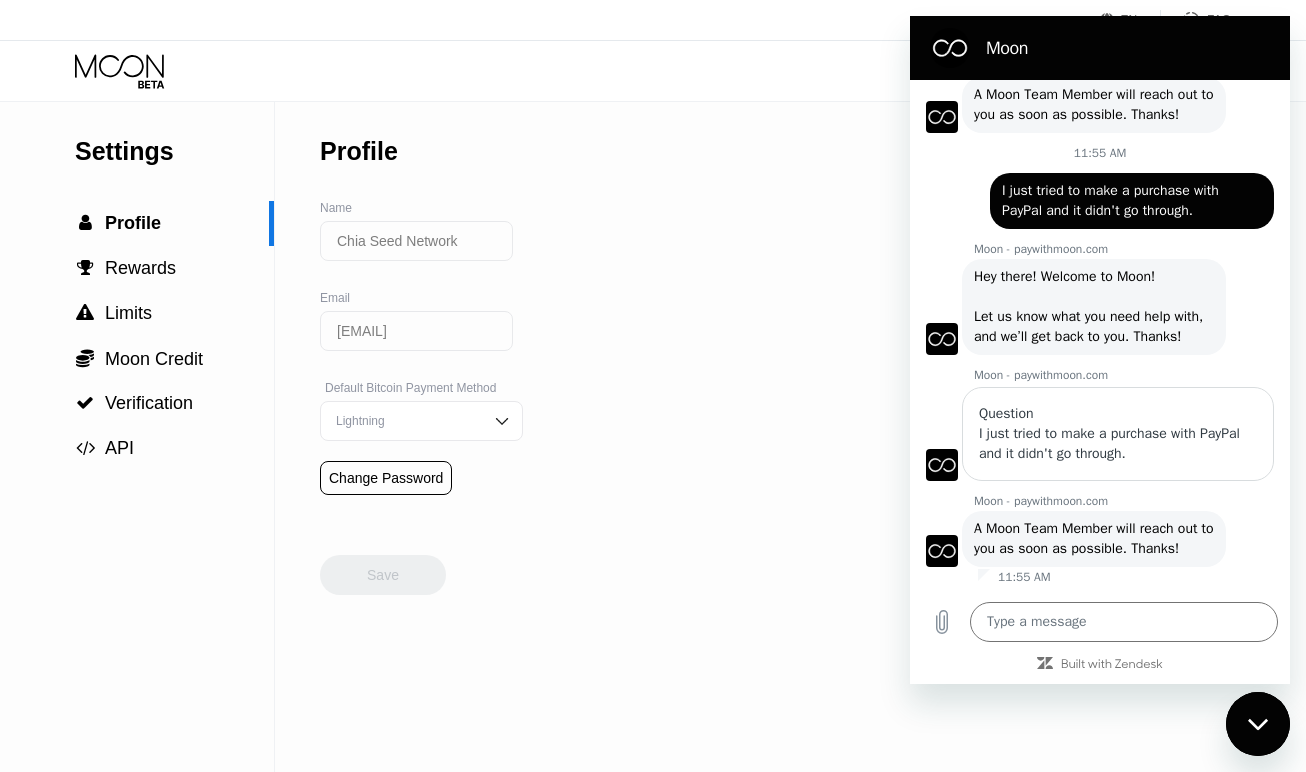 click 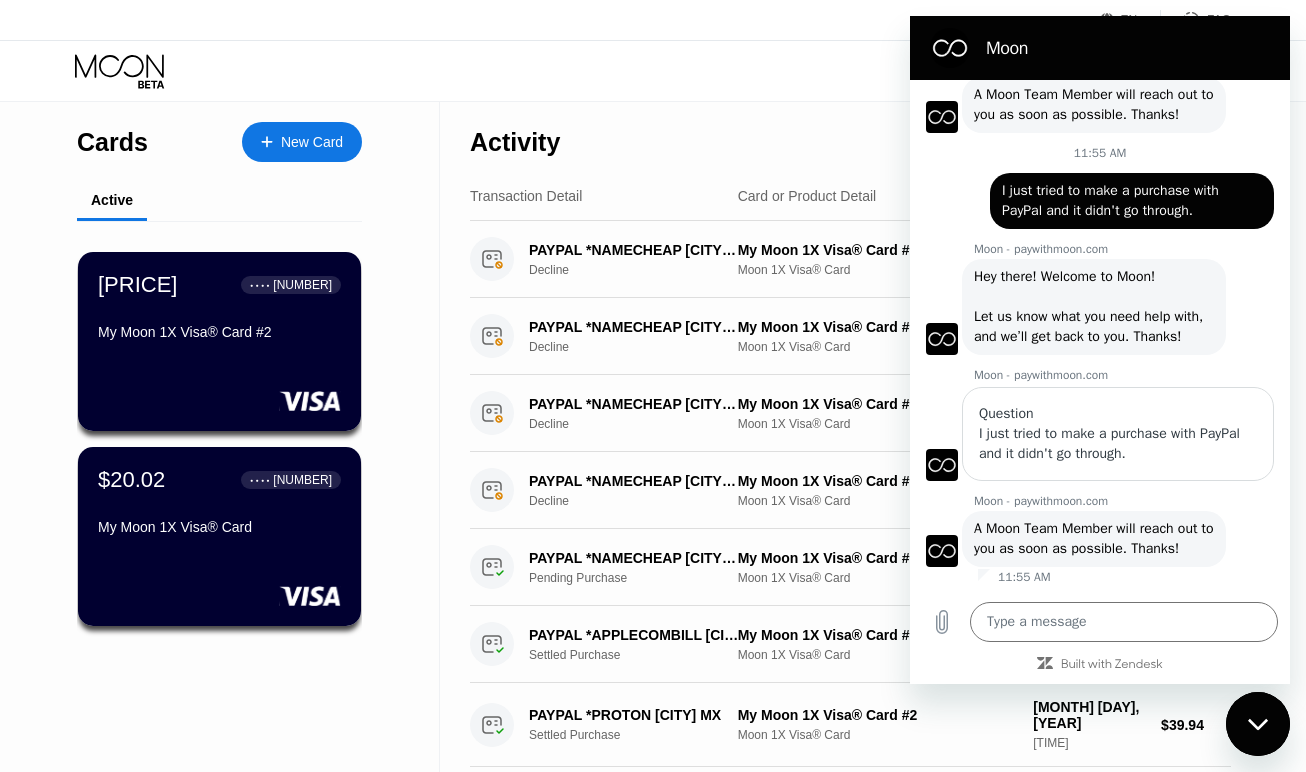 click on "Visa Monthly Spend Limit $54.51 / $4,000.00 $0.23 Moon Credit Chia Seed Network puvnfrrq@gmail.com  Home Settings Support Careers About Us Log out Privacy policy Terms" at bounding box center (653, 71) 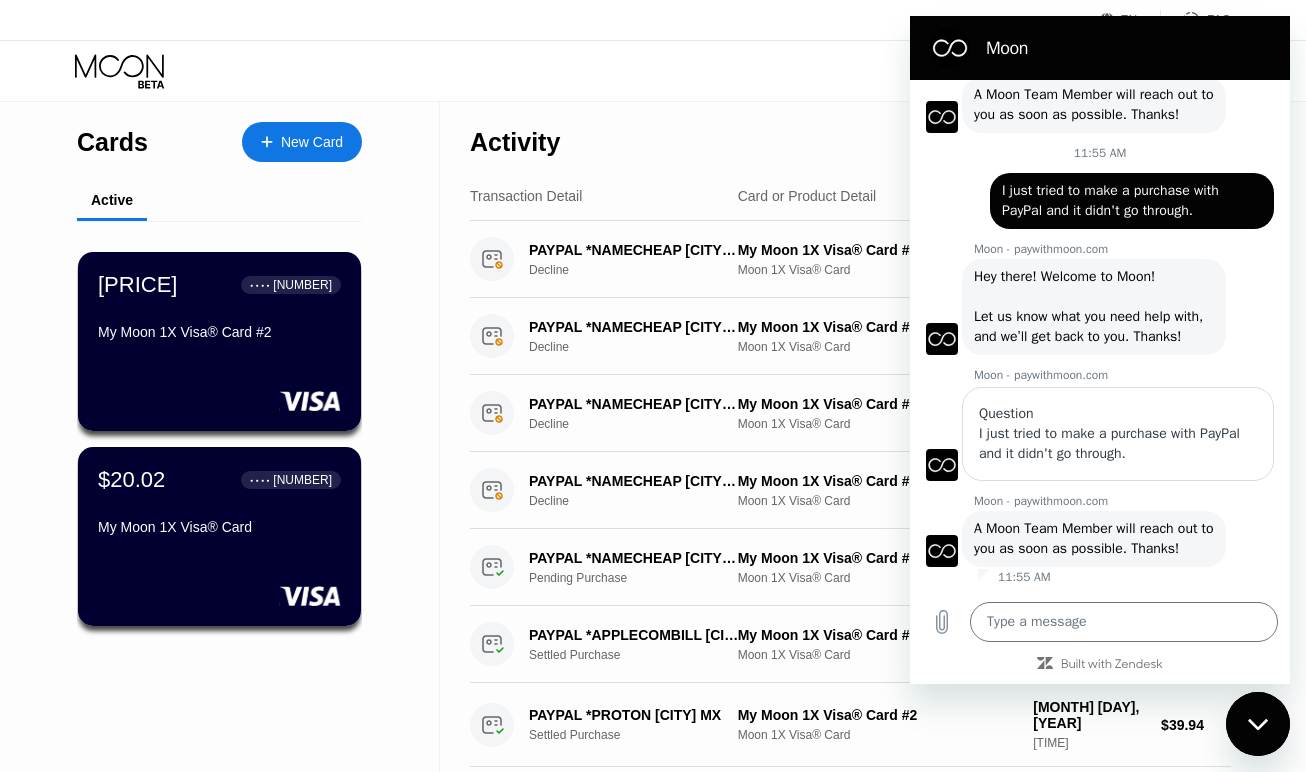 click on "Transaction Detail Card or Product Detail Date & Time Amount" at bounding box center (850, 196) 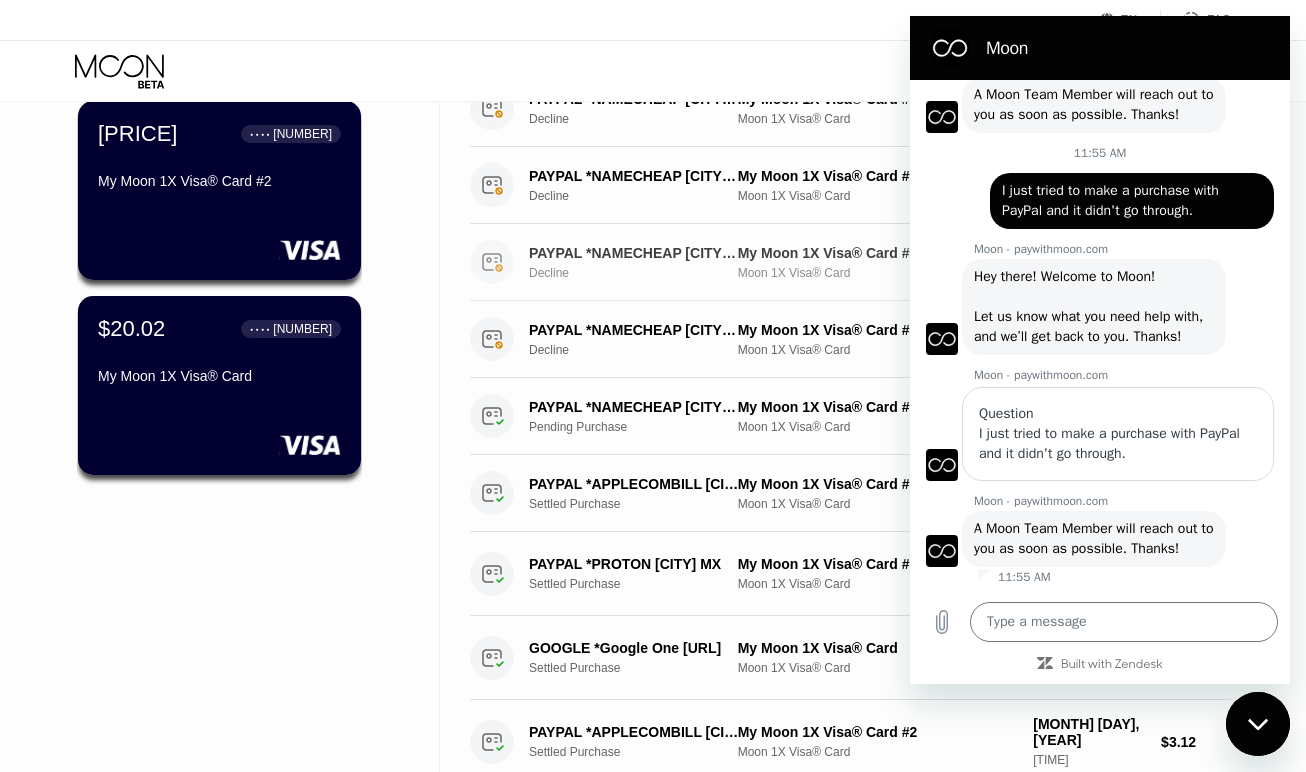 scroll, scrollTop: 152, scrollLeft: 0, axis: vertical 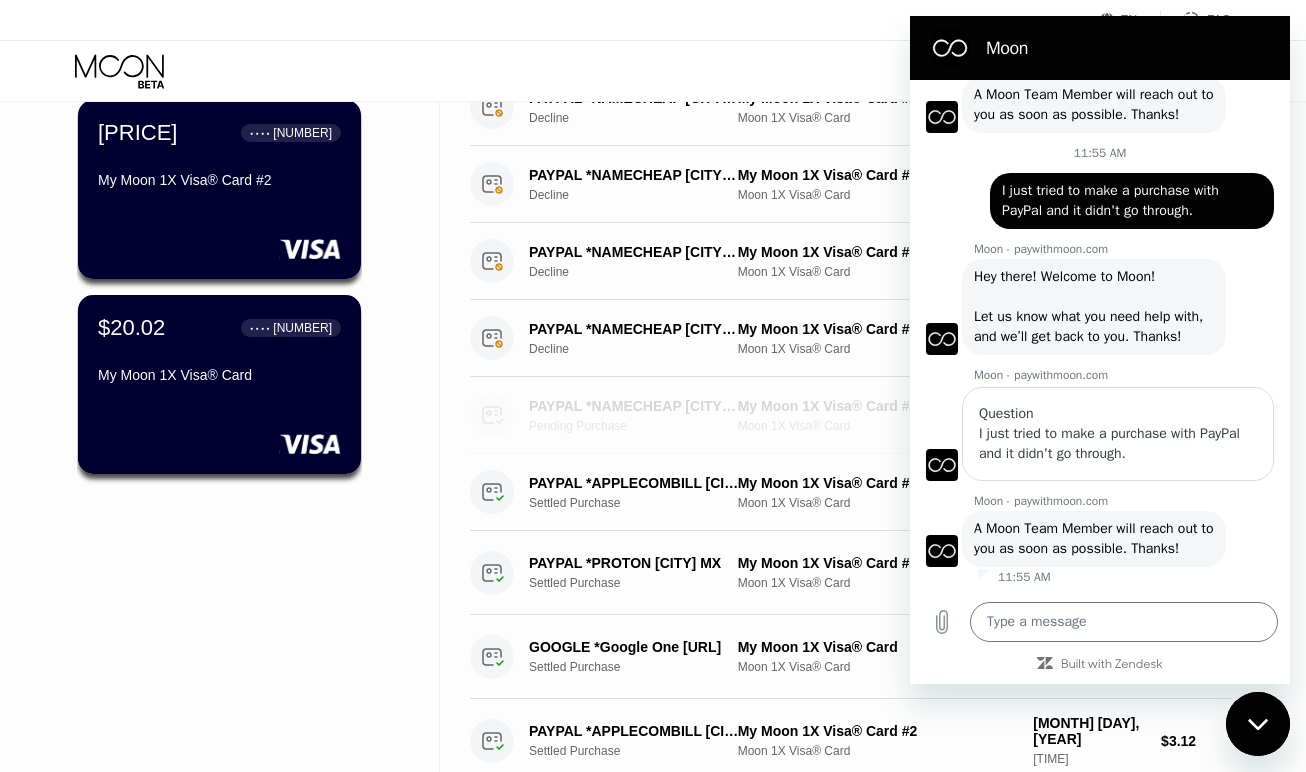 click on "Pending Purchase" at bounding box center (642, 426) 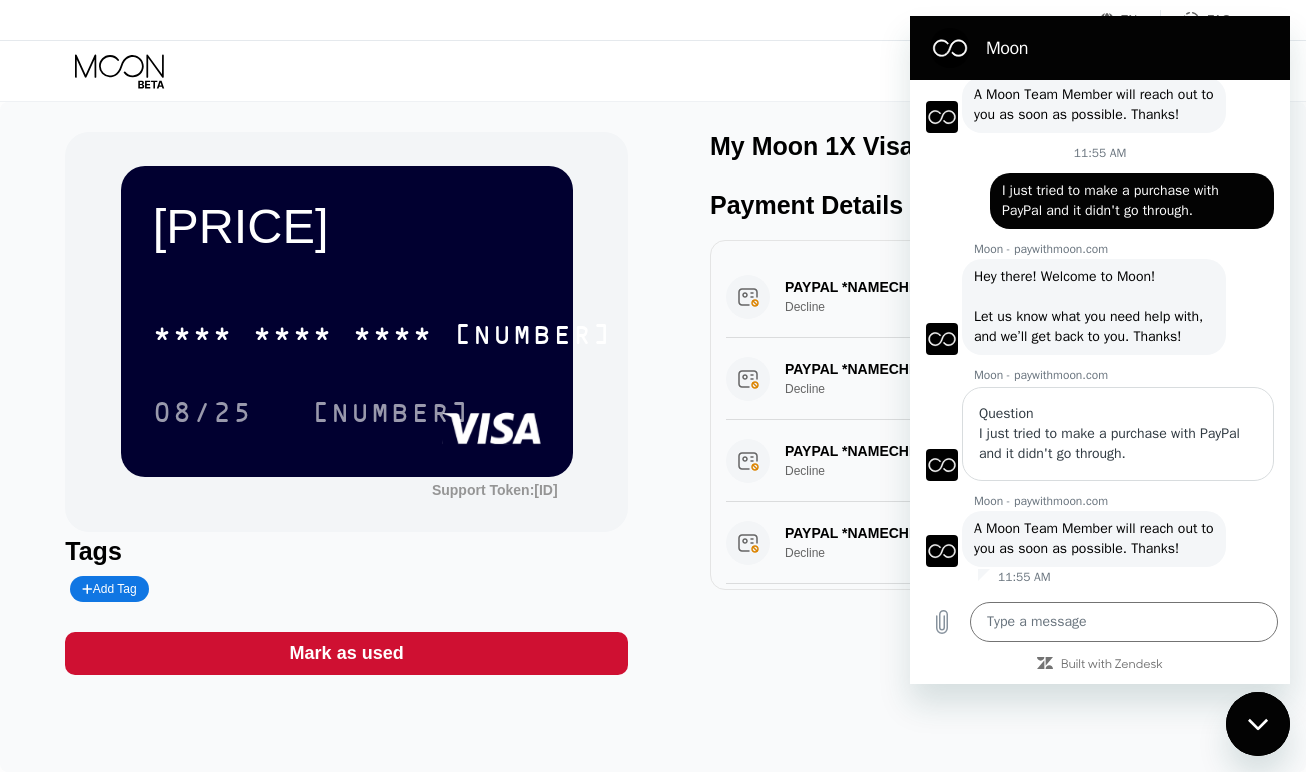 click on "Moon" at bounding box center (1096, 48) 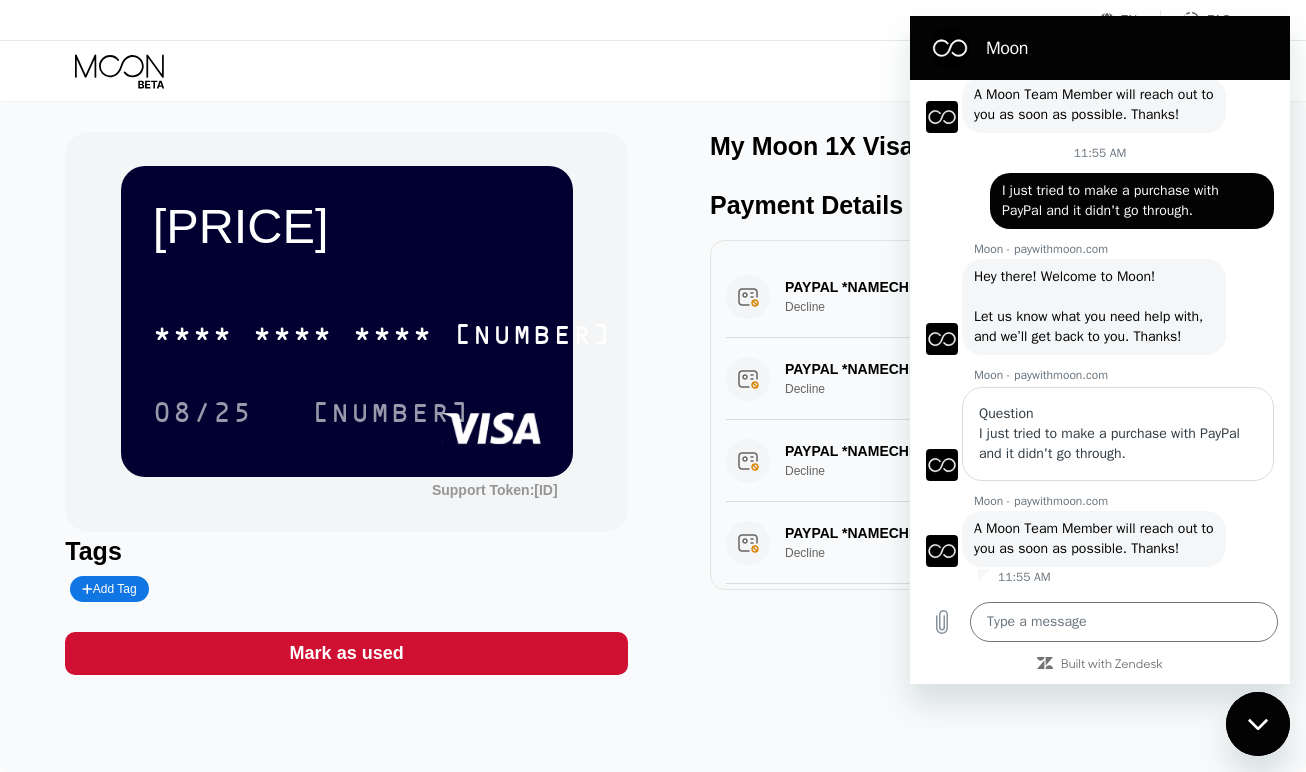 click at bounding box center (1258, 724) 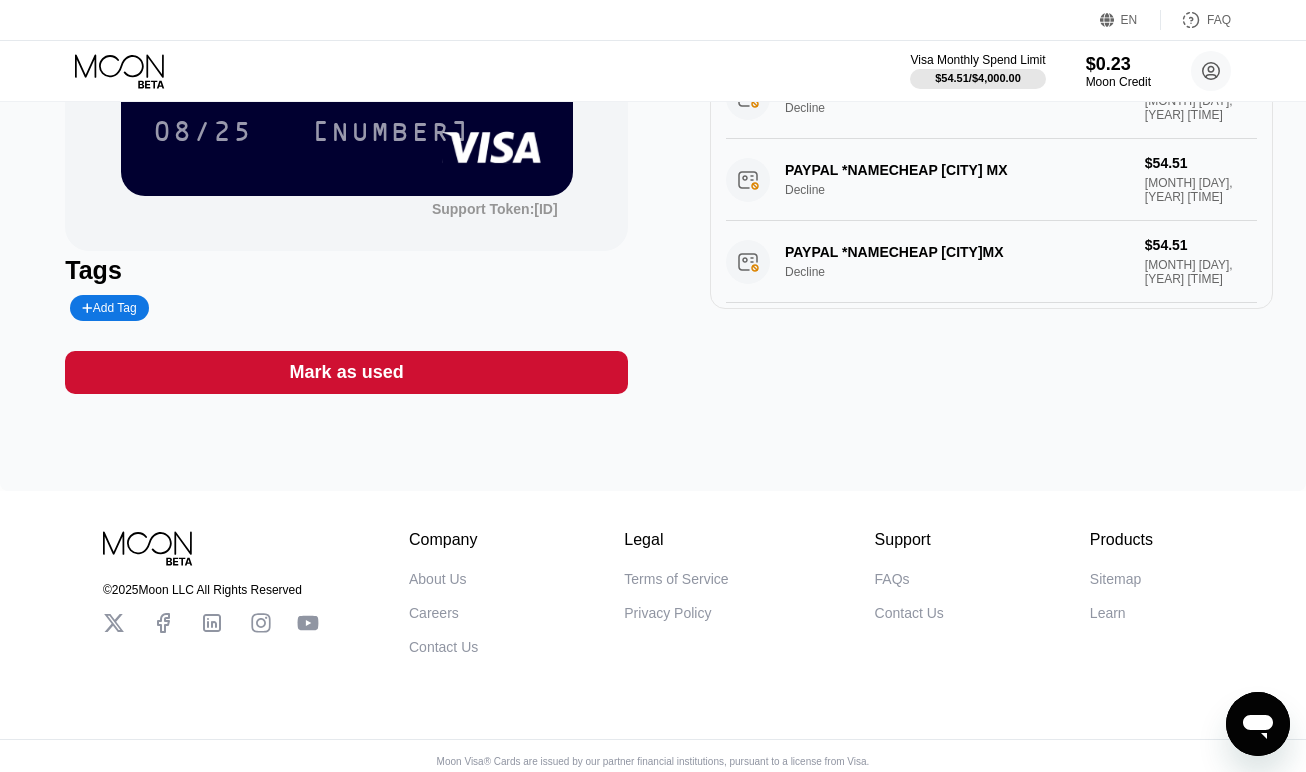 scroll, scrollTop: 0, scrollLeft: 0, axis: both 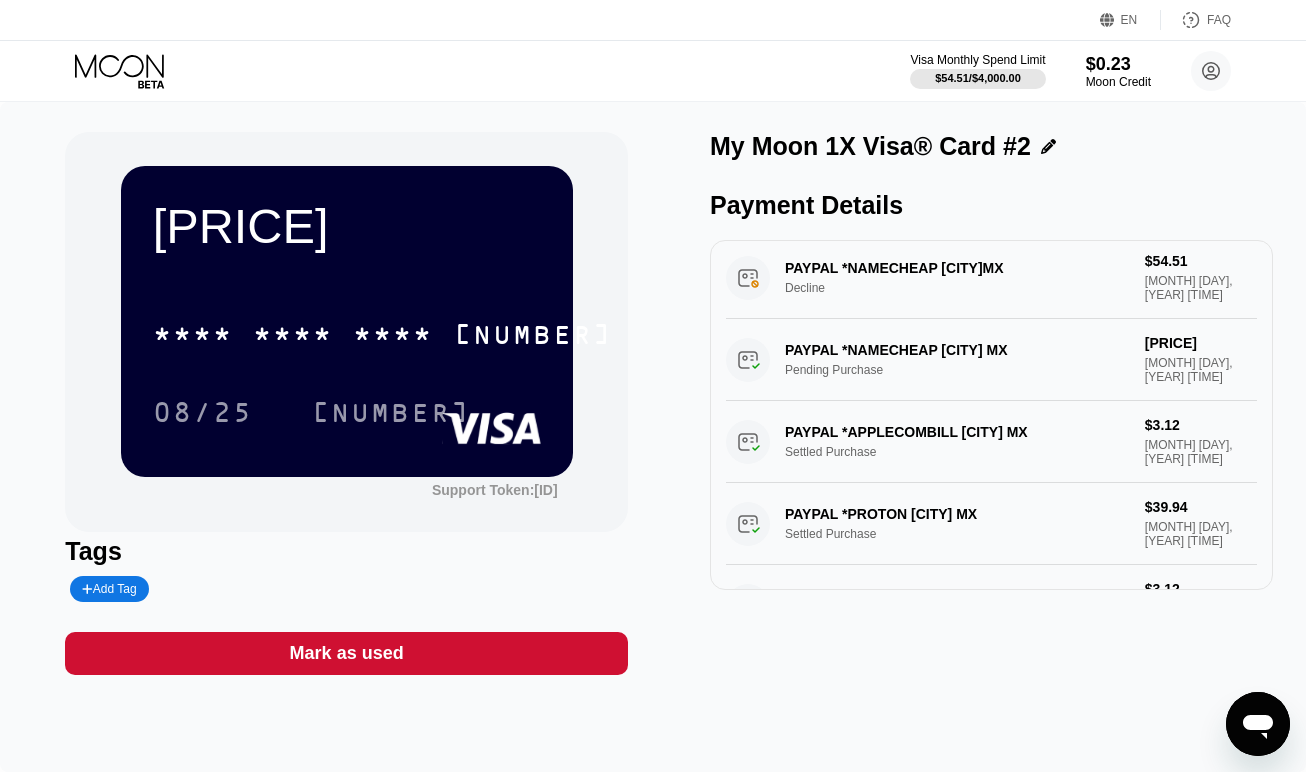 click on "PAYPAL *NAMECHEAP        MEXICO CITY  MX Pending Purchase $54.50 Aug 01, 2025 11:39 AM" at bounding box center [991, 360] 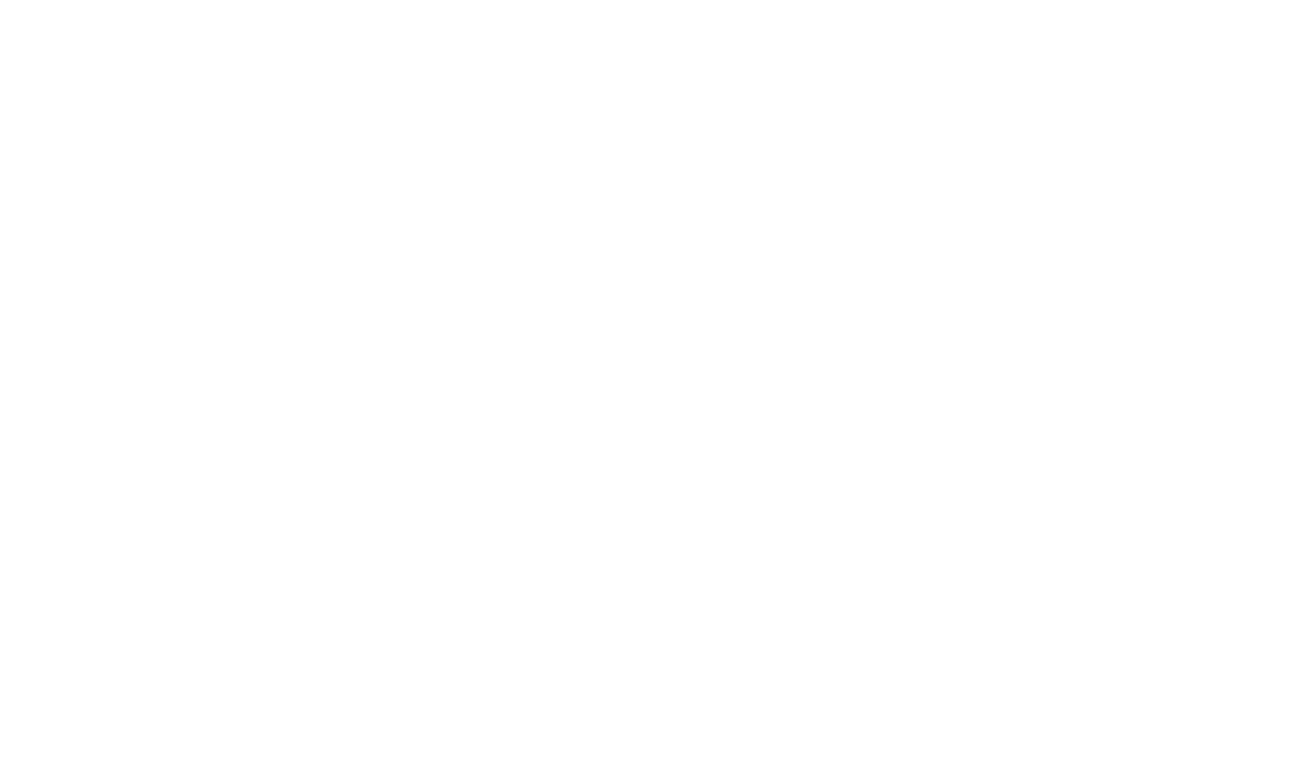 scroll, scrollTop: 0, scrollLeft: 0, axis: both 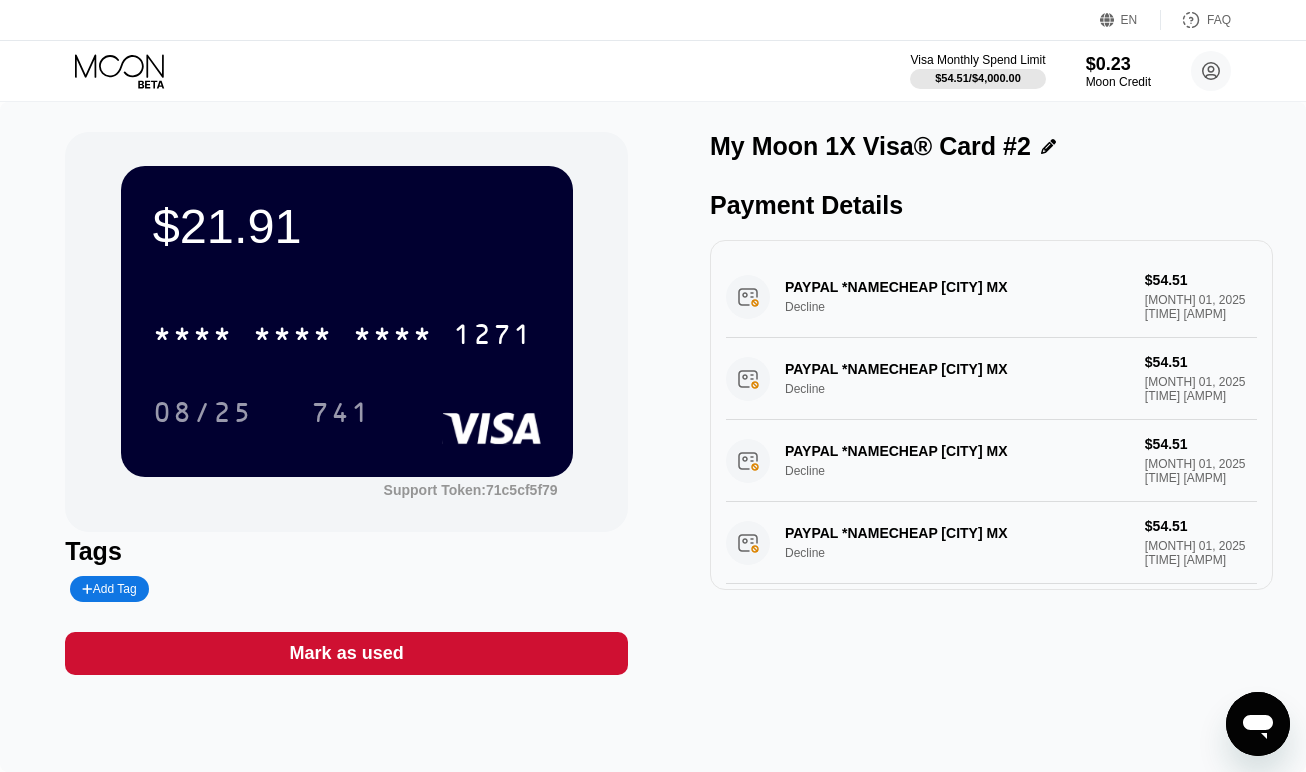 click 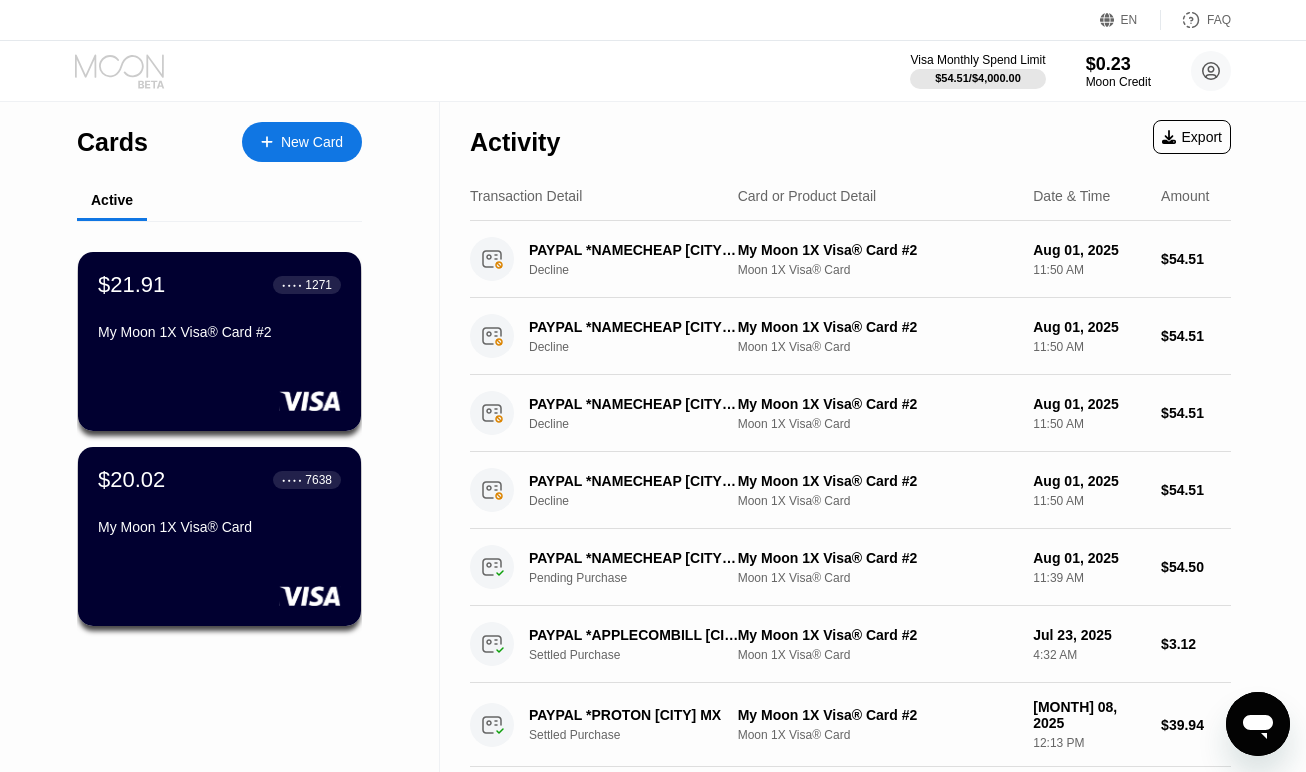 click 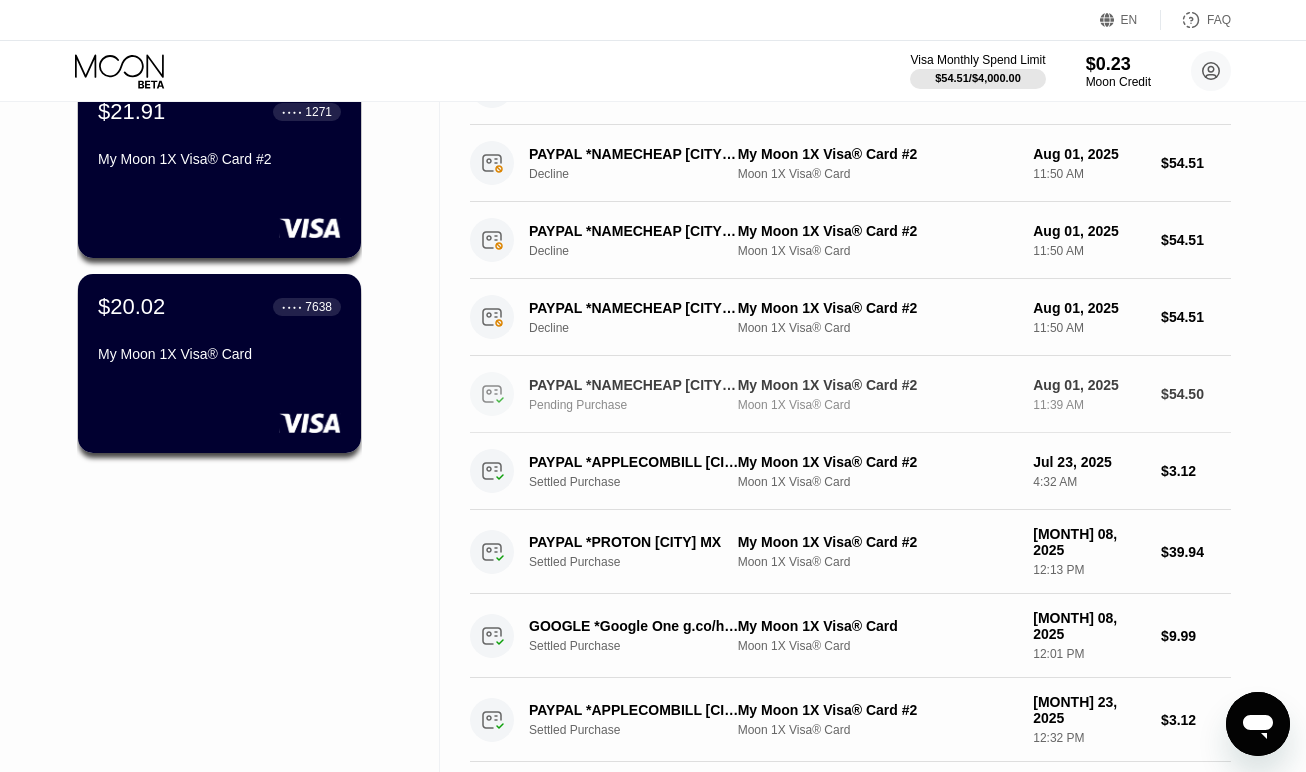 scroll, scrollTop: 175, scrollLeft: 0, axis: vertical 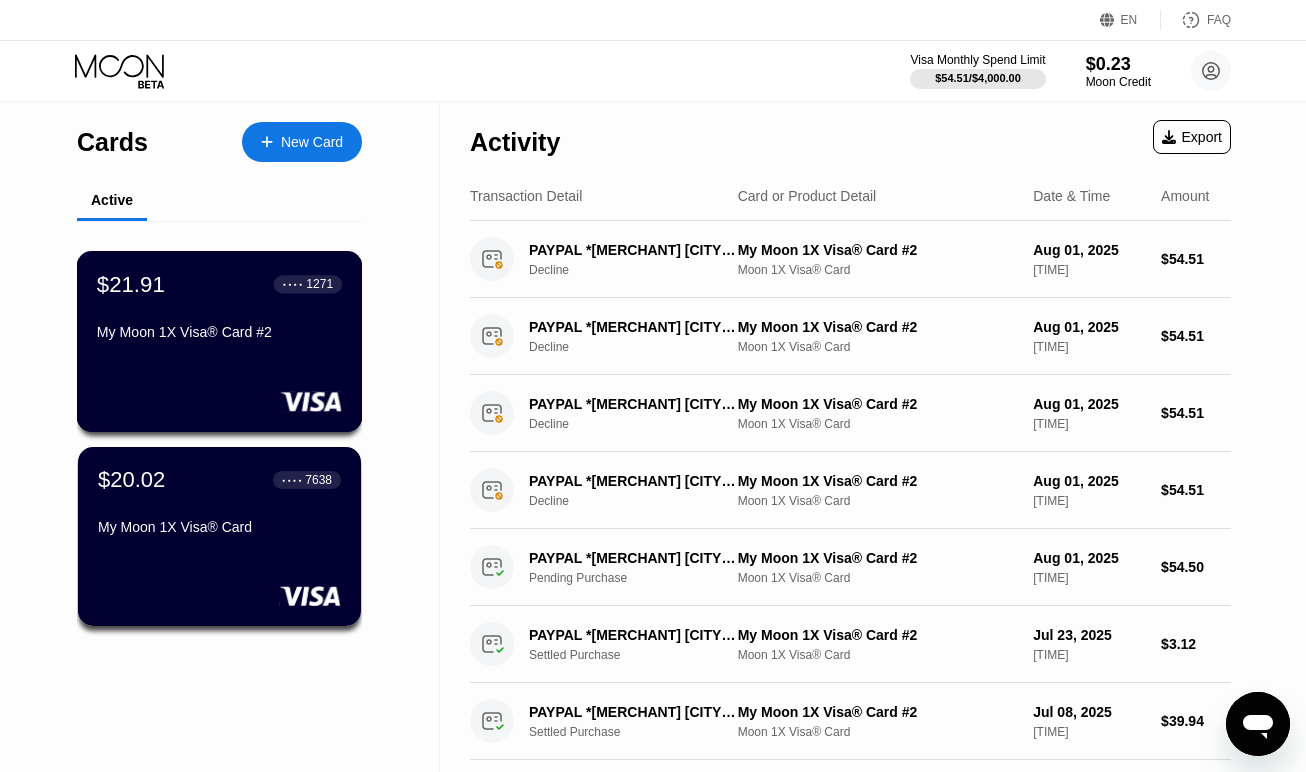 click on "$21.91 ● ● ● ● 1271 My Moon 1X Visa® Card #2" at bounding box center (220, 341) 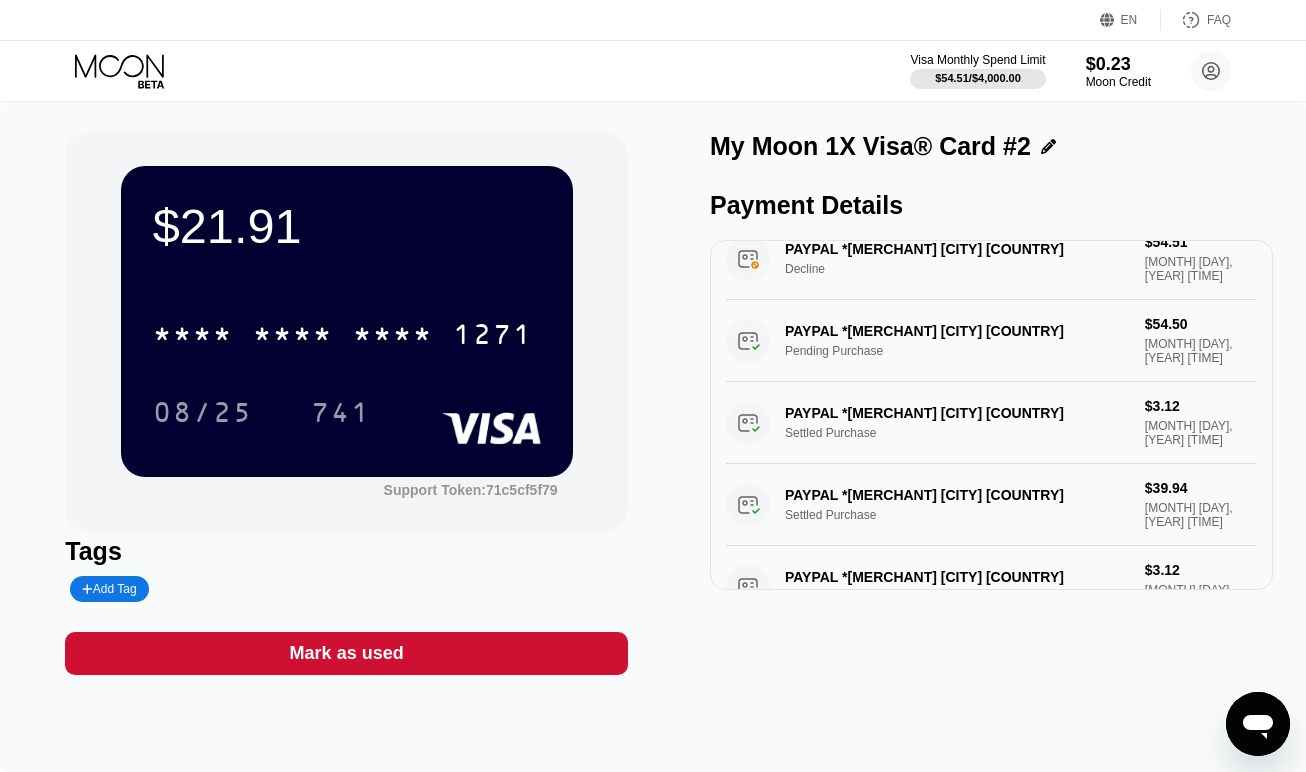 scroll, scrollTop: 298, scrollLeft: 0, axis: vertical 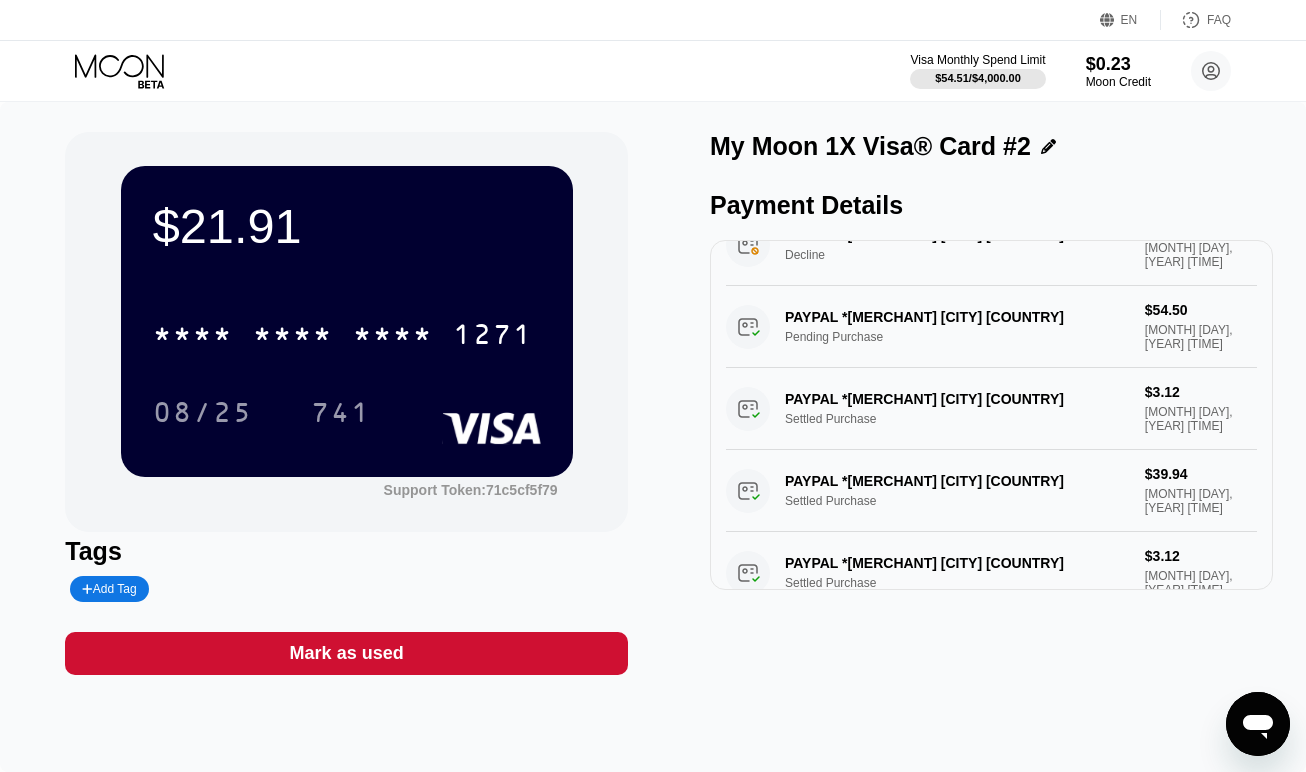 click on "PAYPAL *NAMECHEAP        MEXICO CITY  MX Pending Purchase $54.50 Aug 01, 2025 11:39 AM" at bounding box center (991, 327) 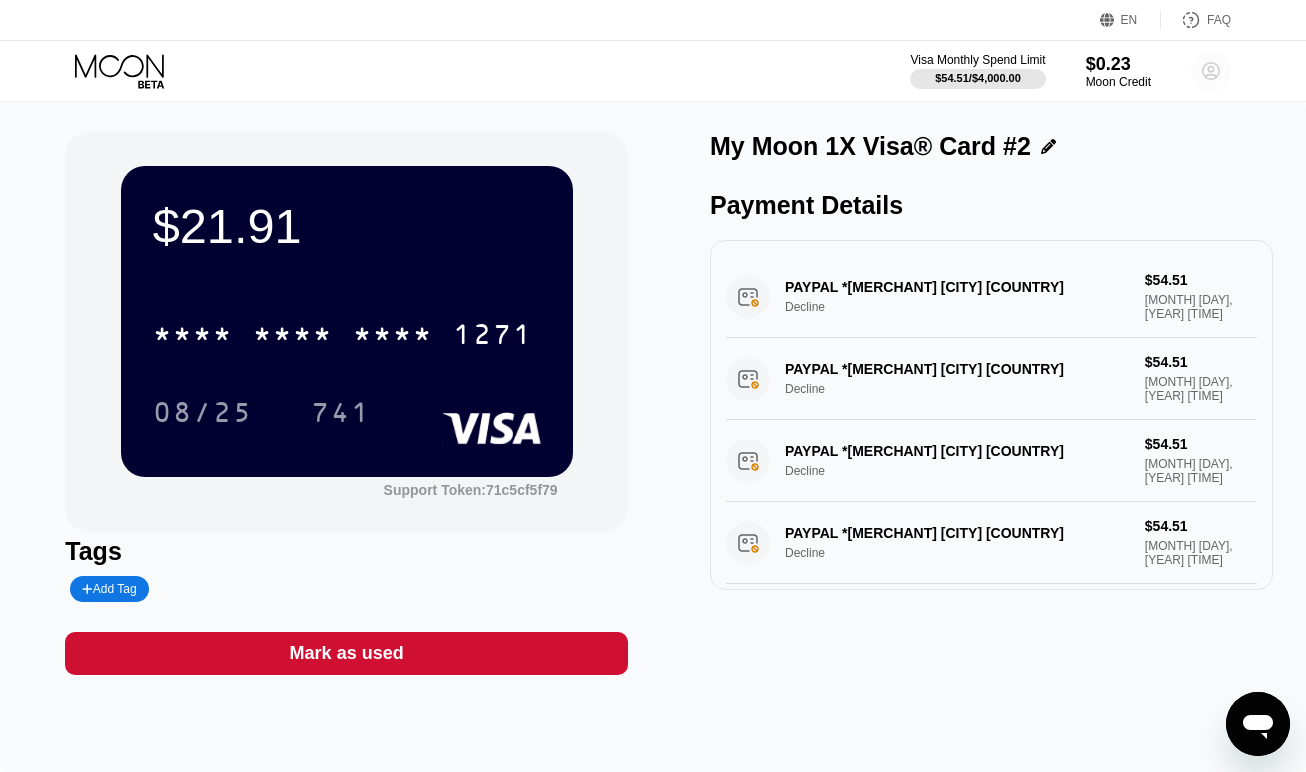 click 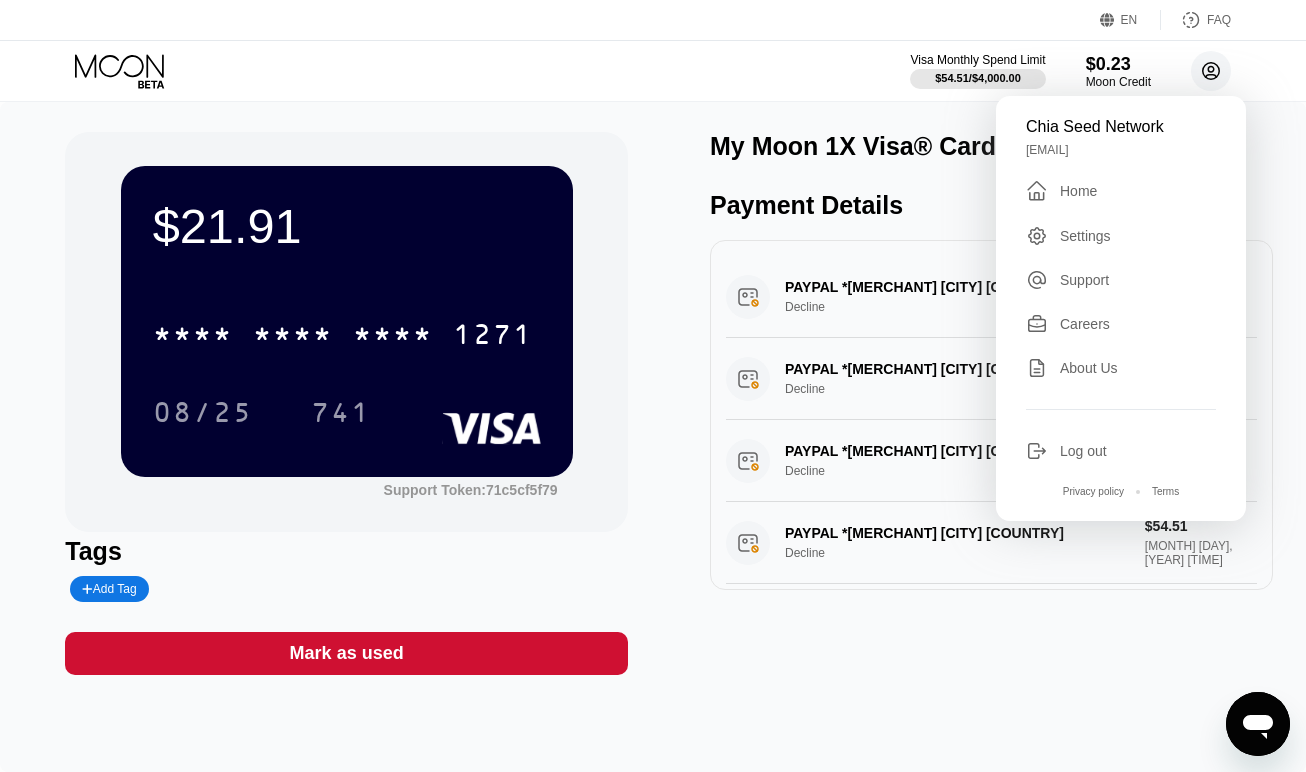 click 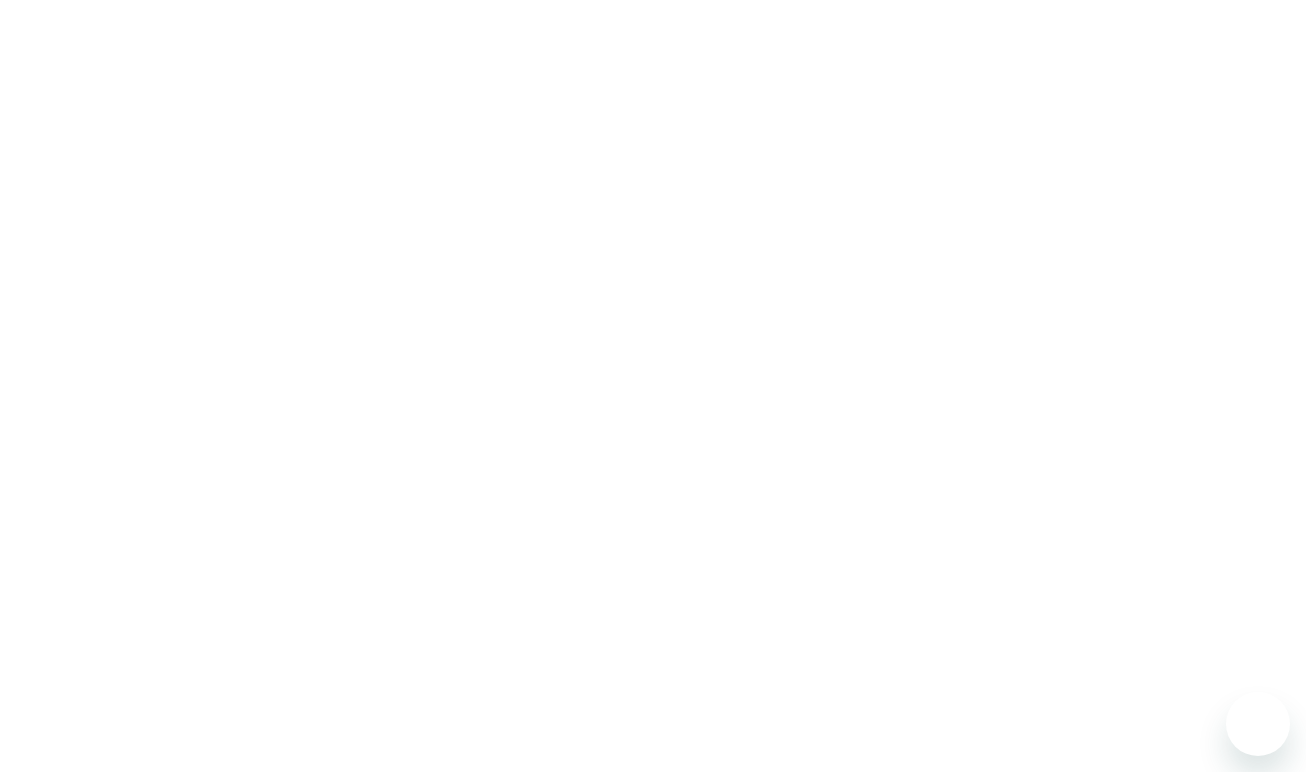 scroll, scrollTop: 0, scrollLeft: 0, axis: both 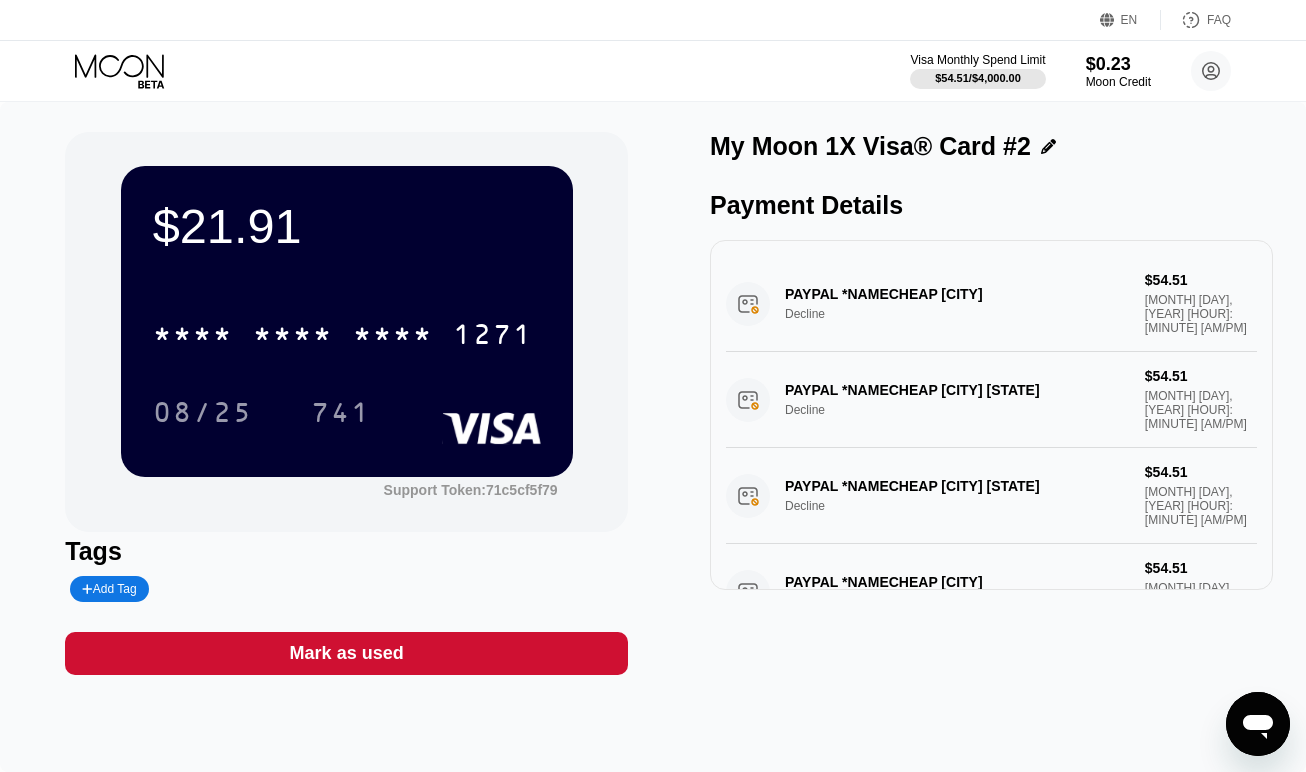 click 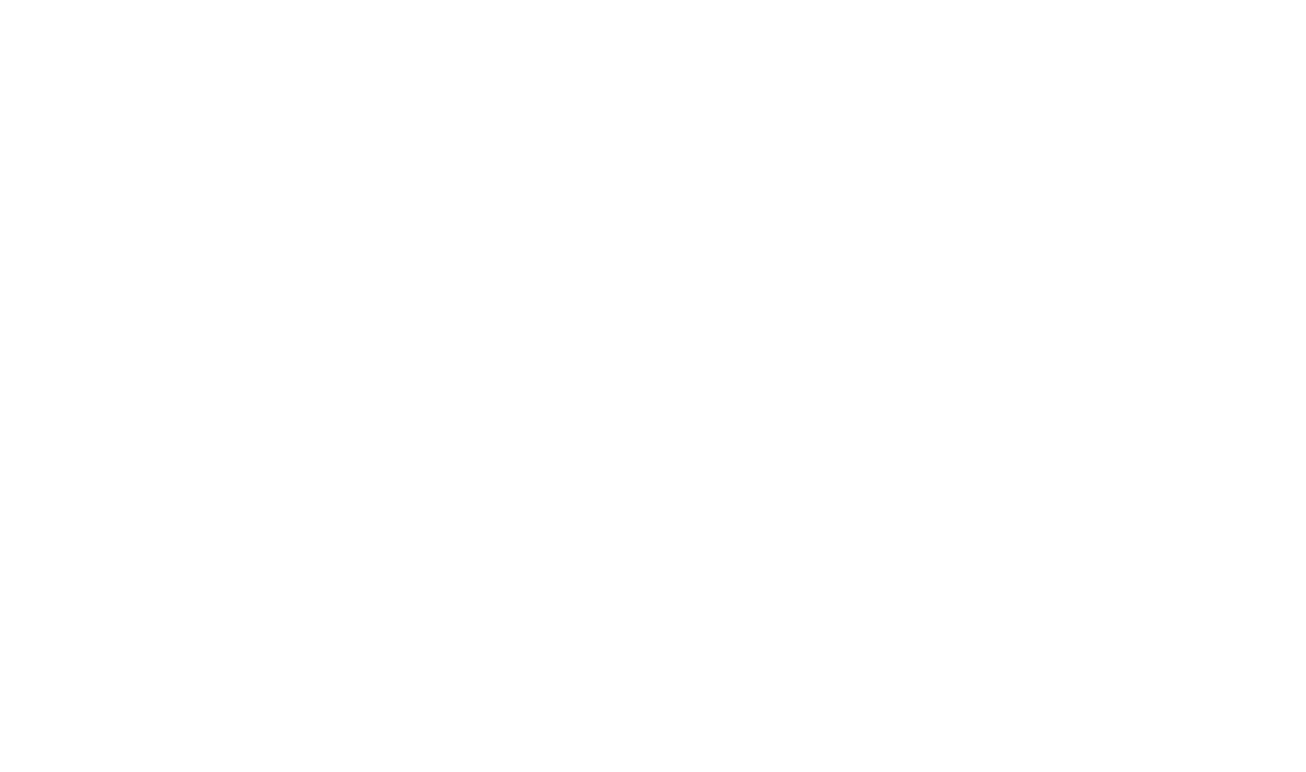 scroll, scrollTop: 0, scrollLeft: 0, axis: both 